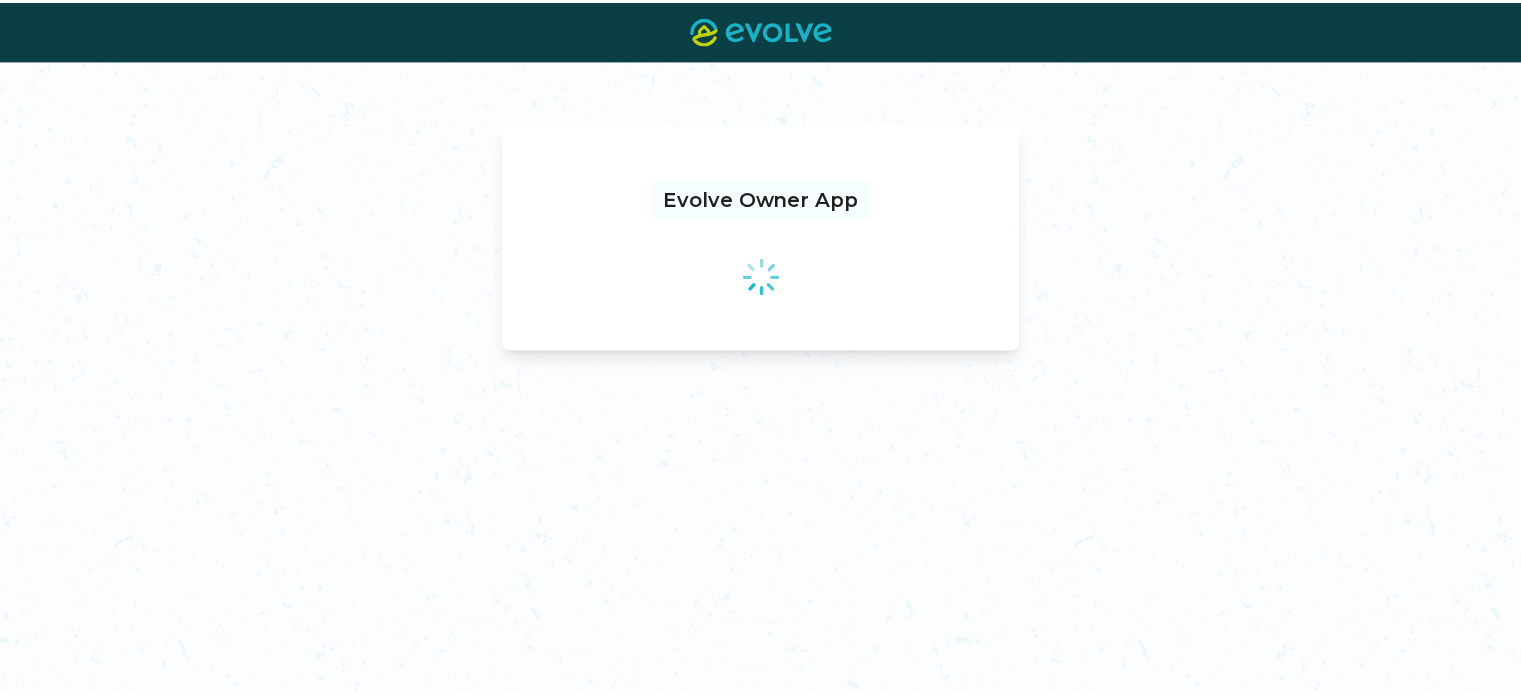 scroll, scrollTop: 0, scrollLeft: 0, axis: both 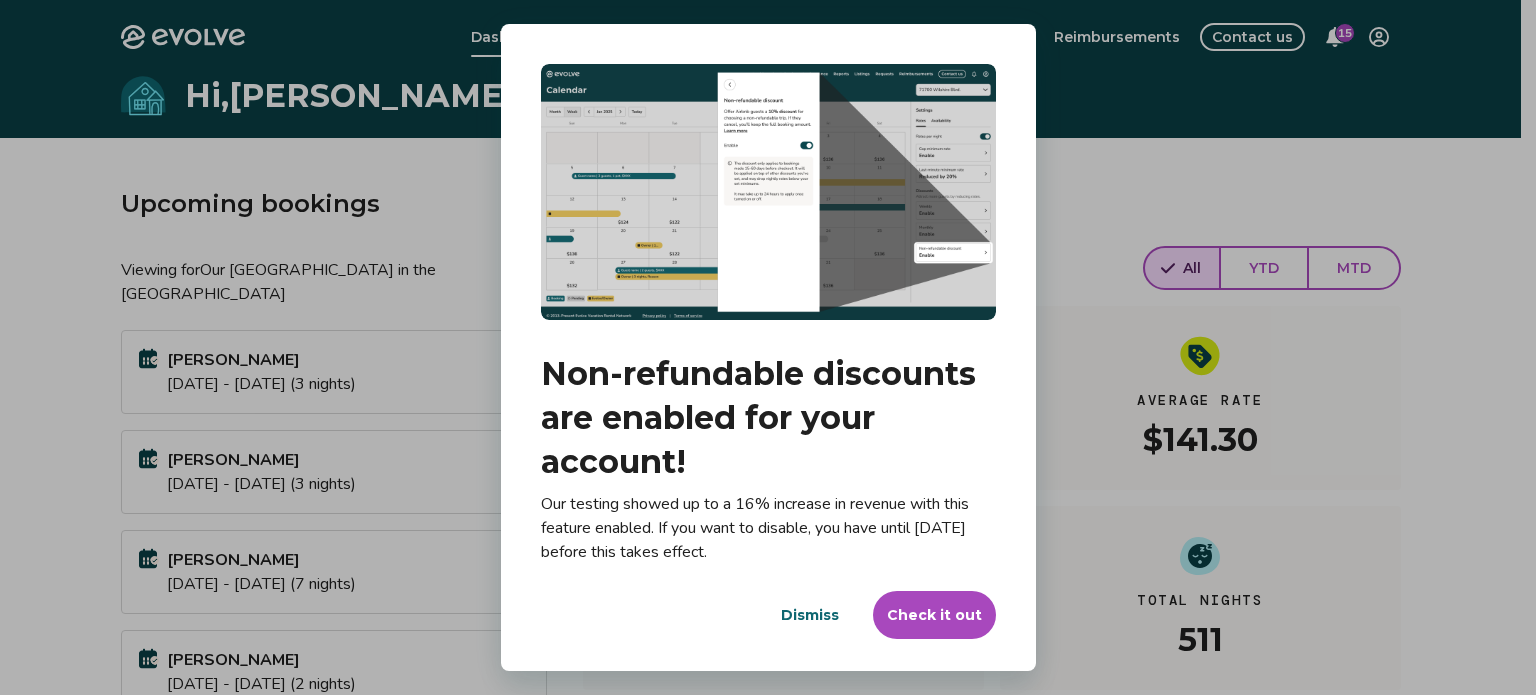 click on "Dismiss" at bounding box center (810, 615) 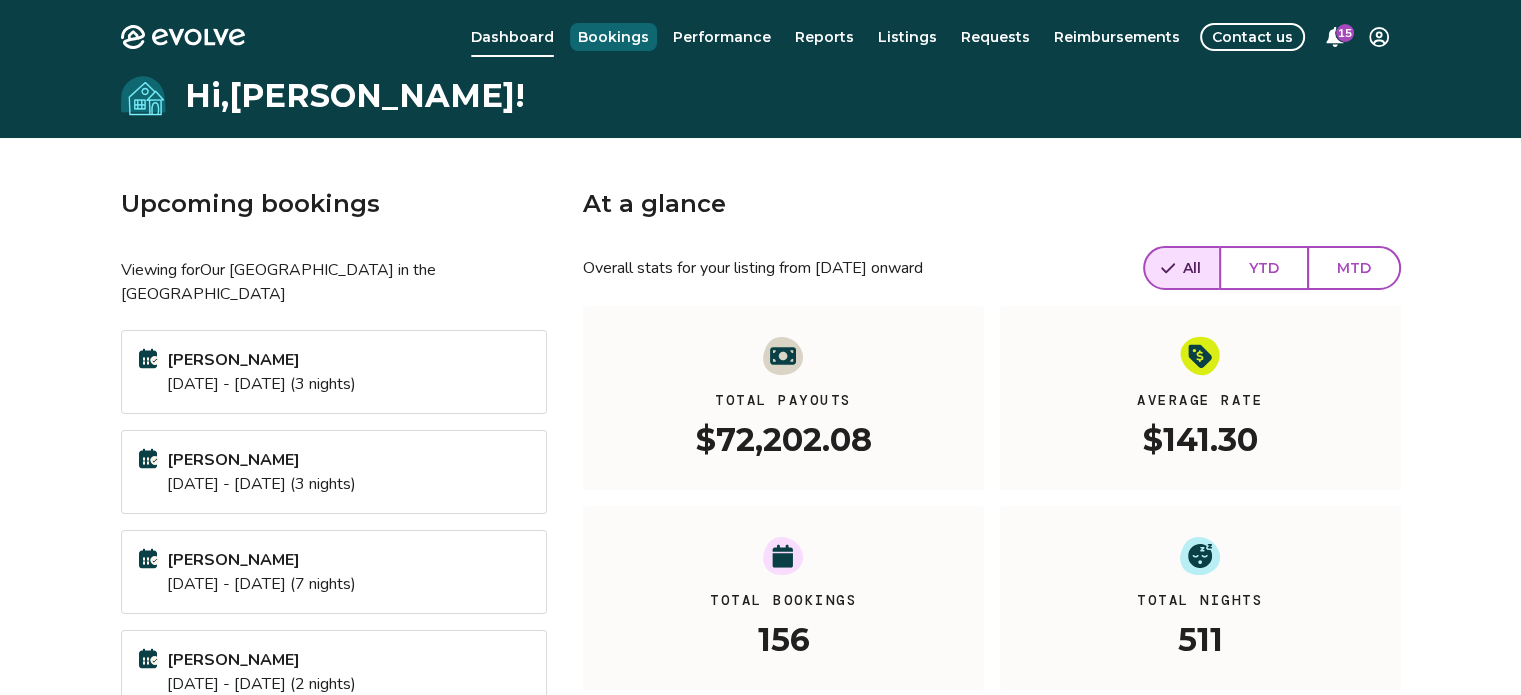 click on "Bookings" at bounding box center (613, 37) 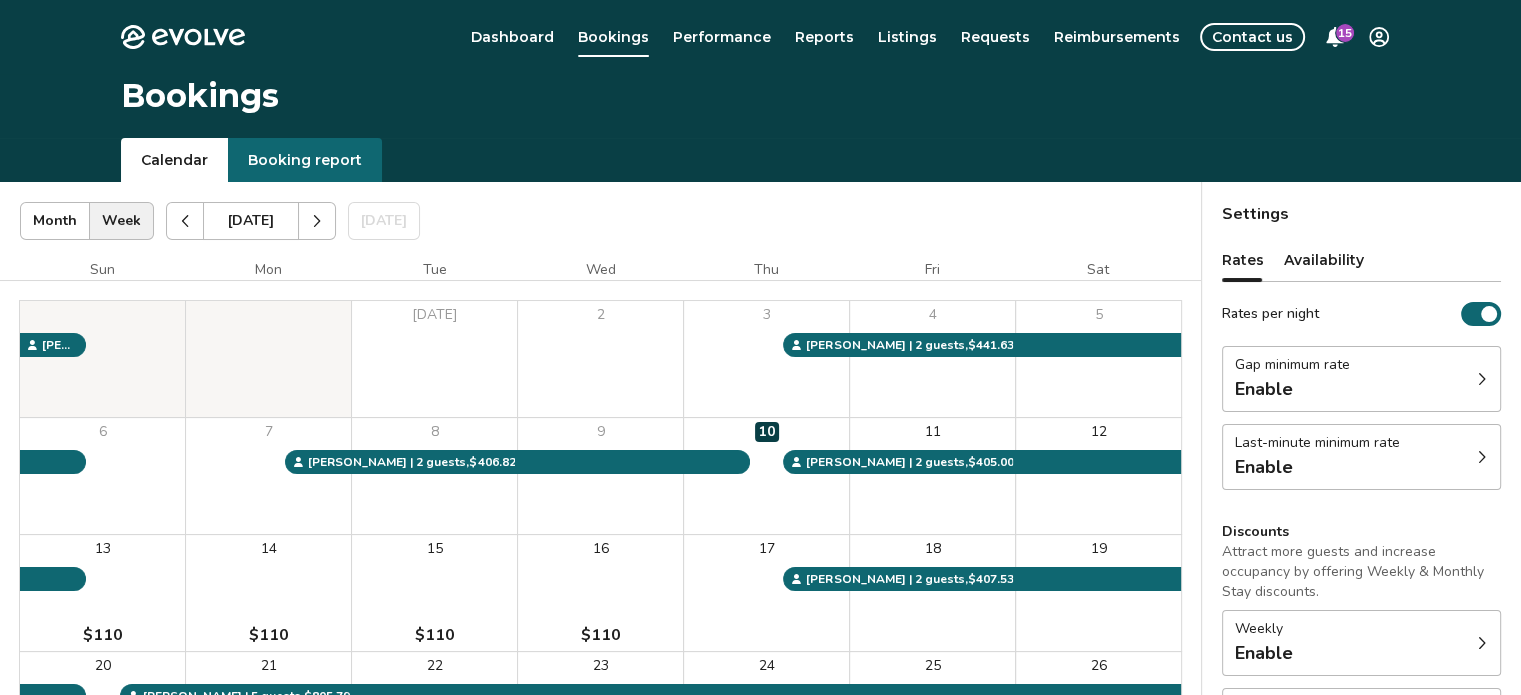 click 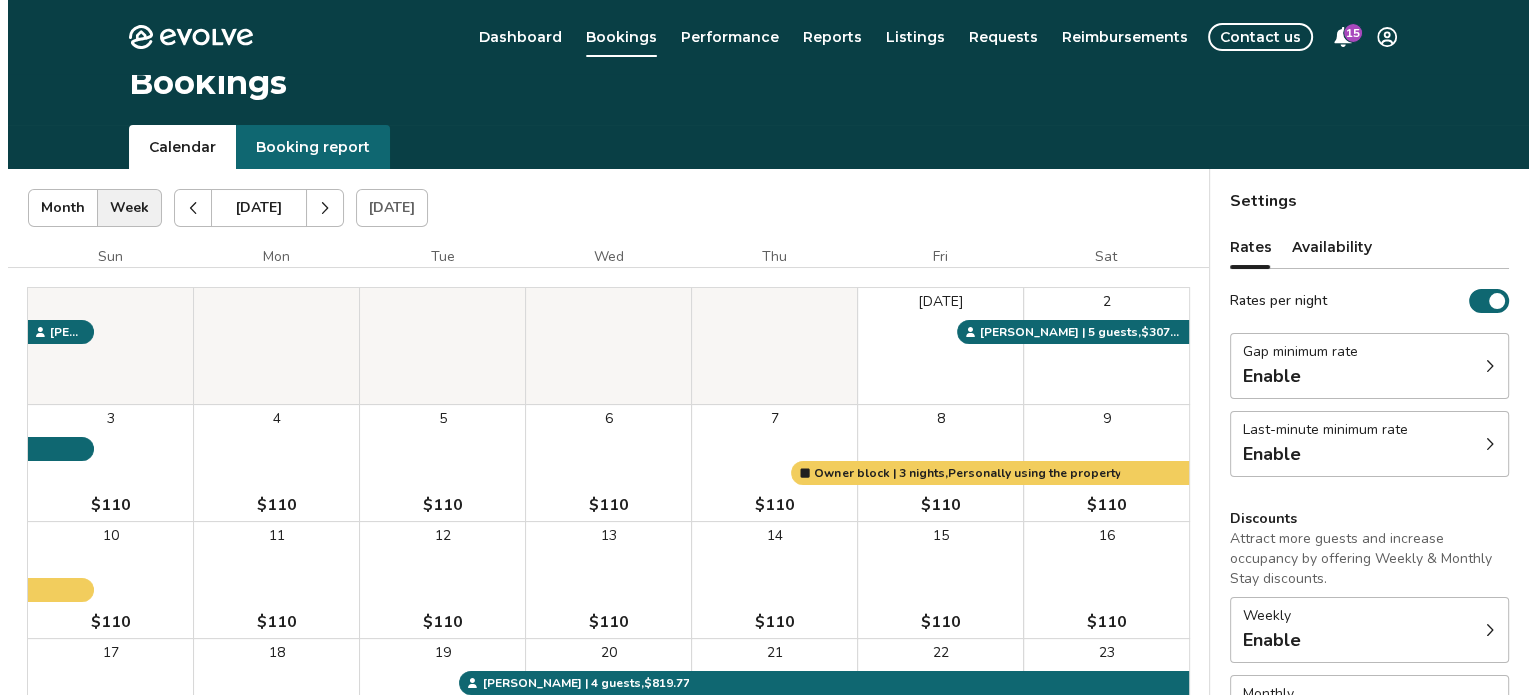scroll, scrollTop: 0, scrollLeft: 0, axis: both 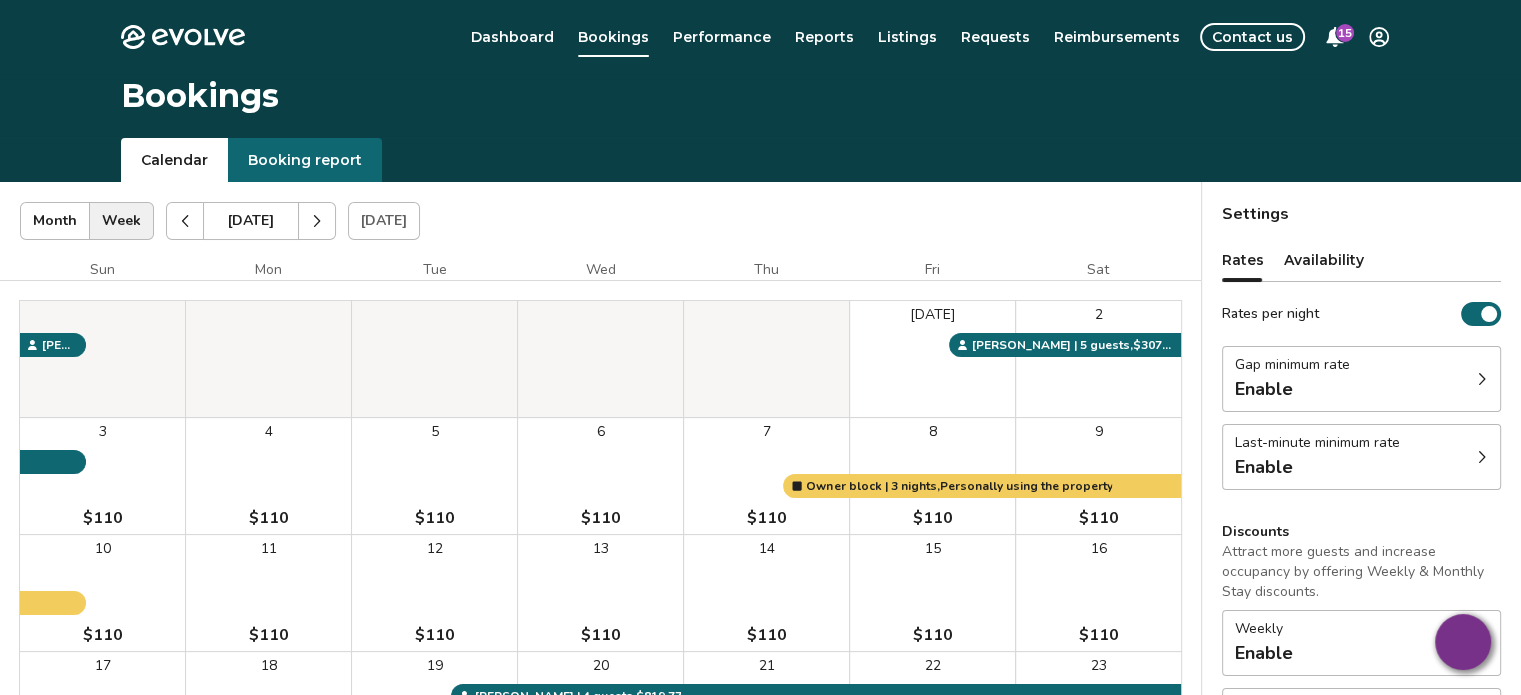 click on "5 $110" at bounding box center [434, 476] 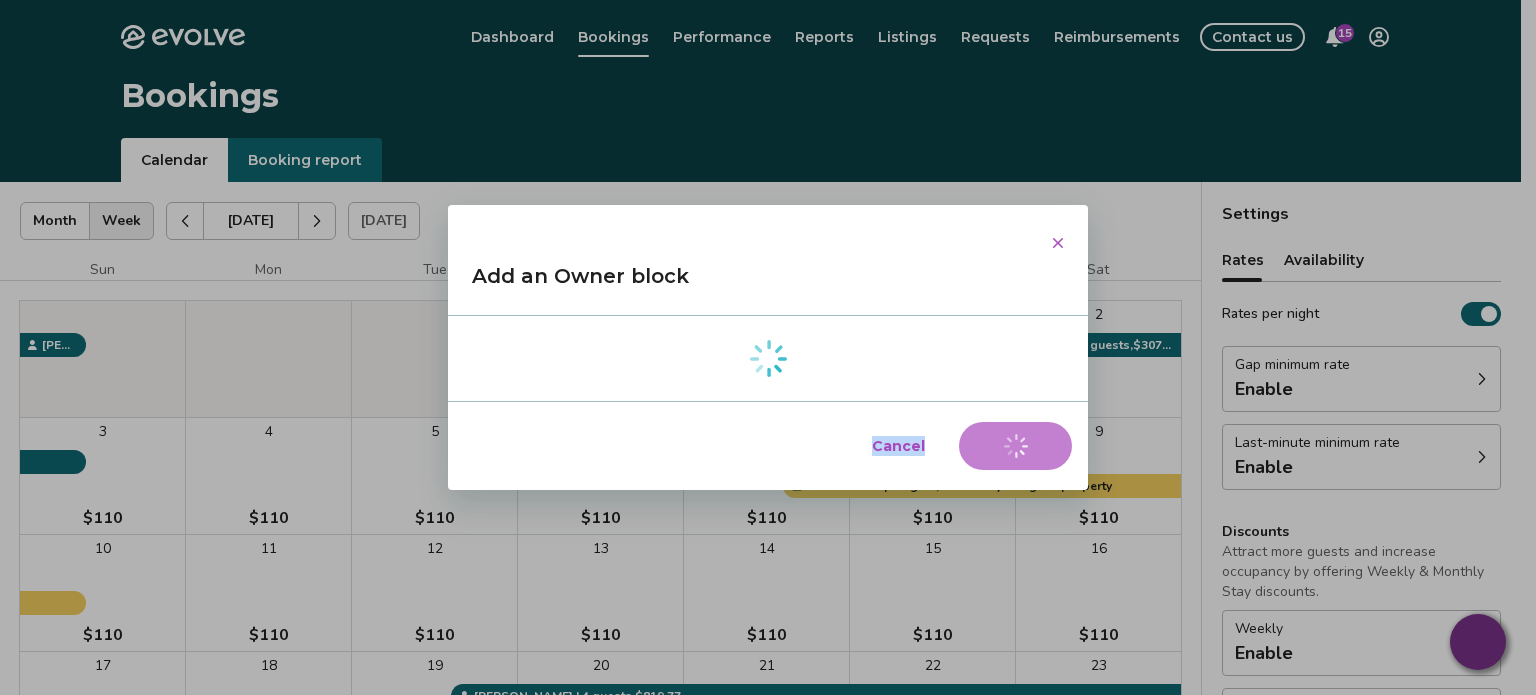 click on "Cancel Add block" at bounding box center (768, 446) 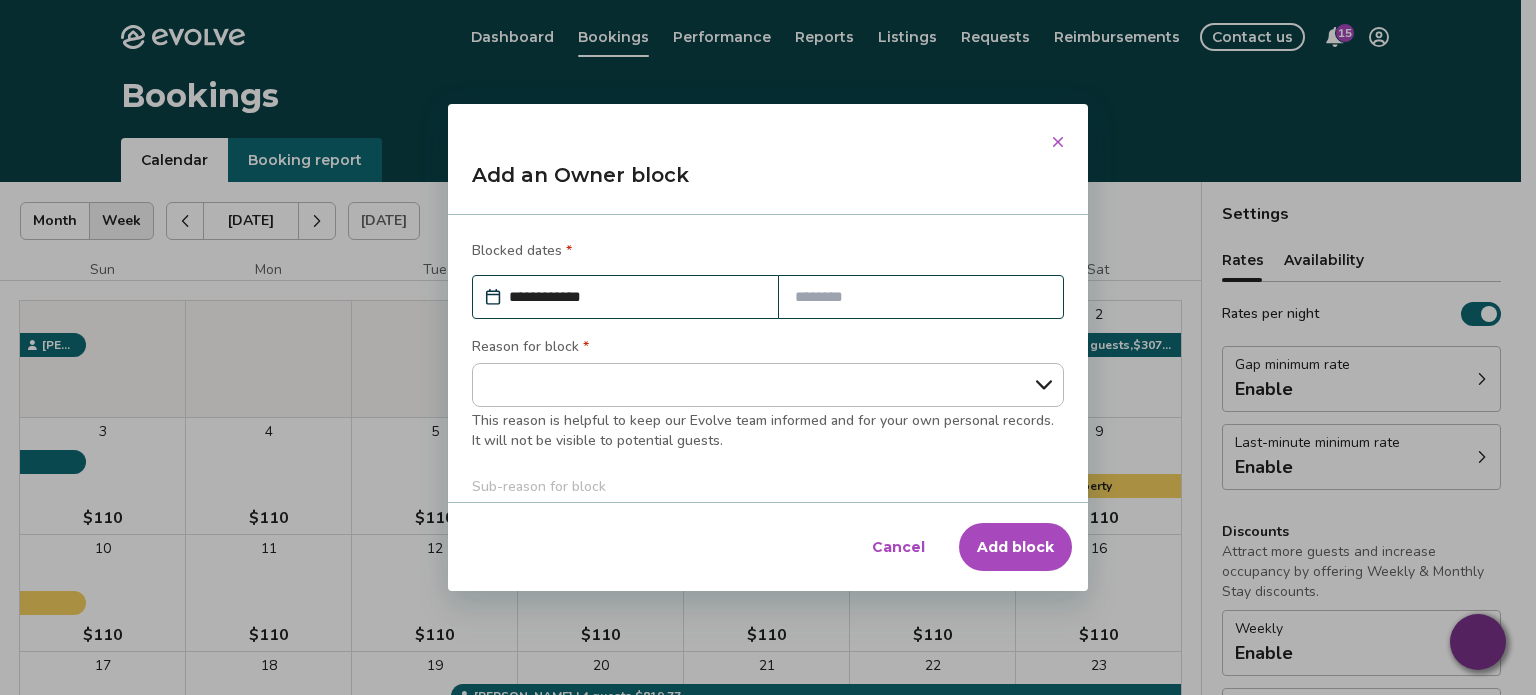 click at bounding box center [921, 297] 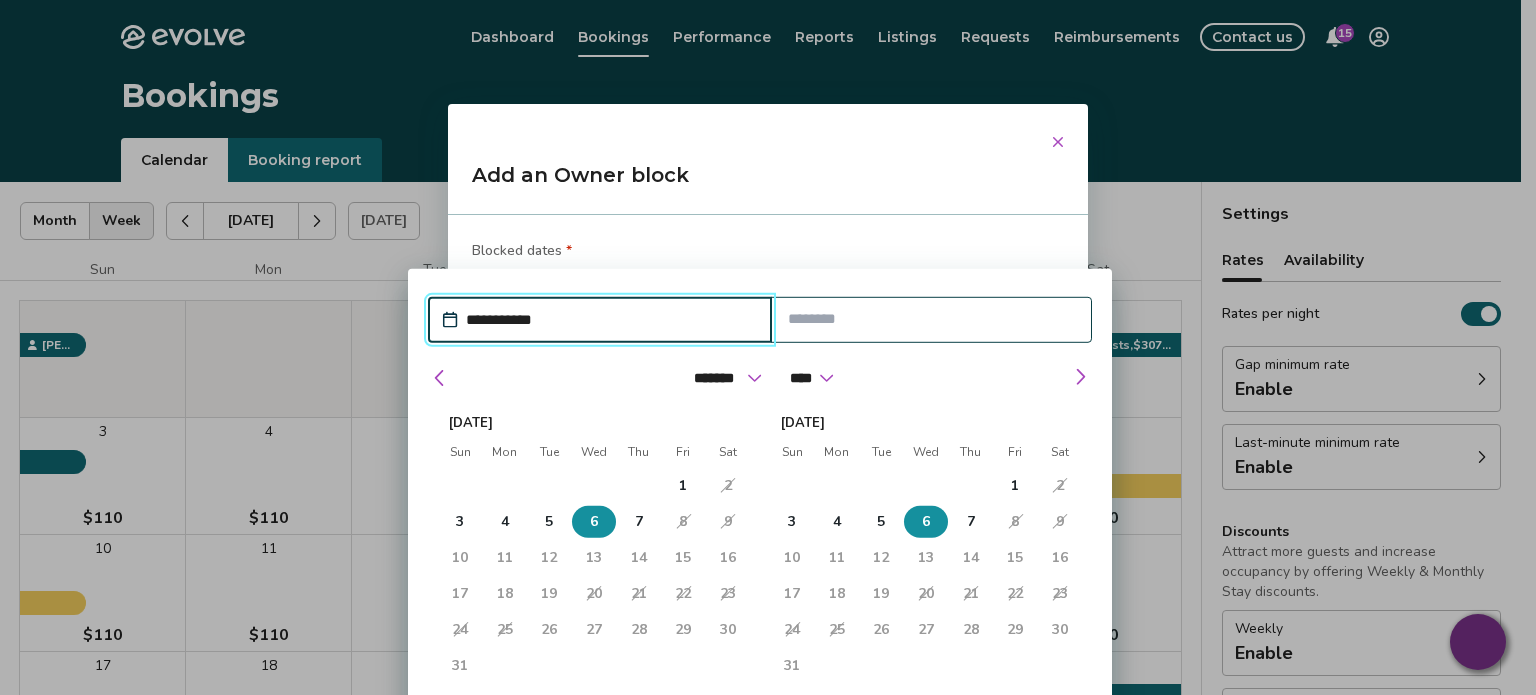 click on "6" at bounding box center (926, 522) 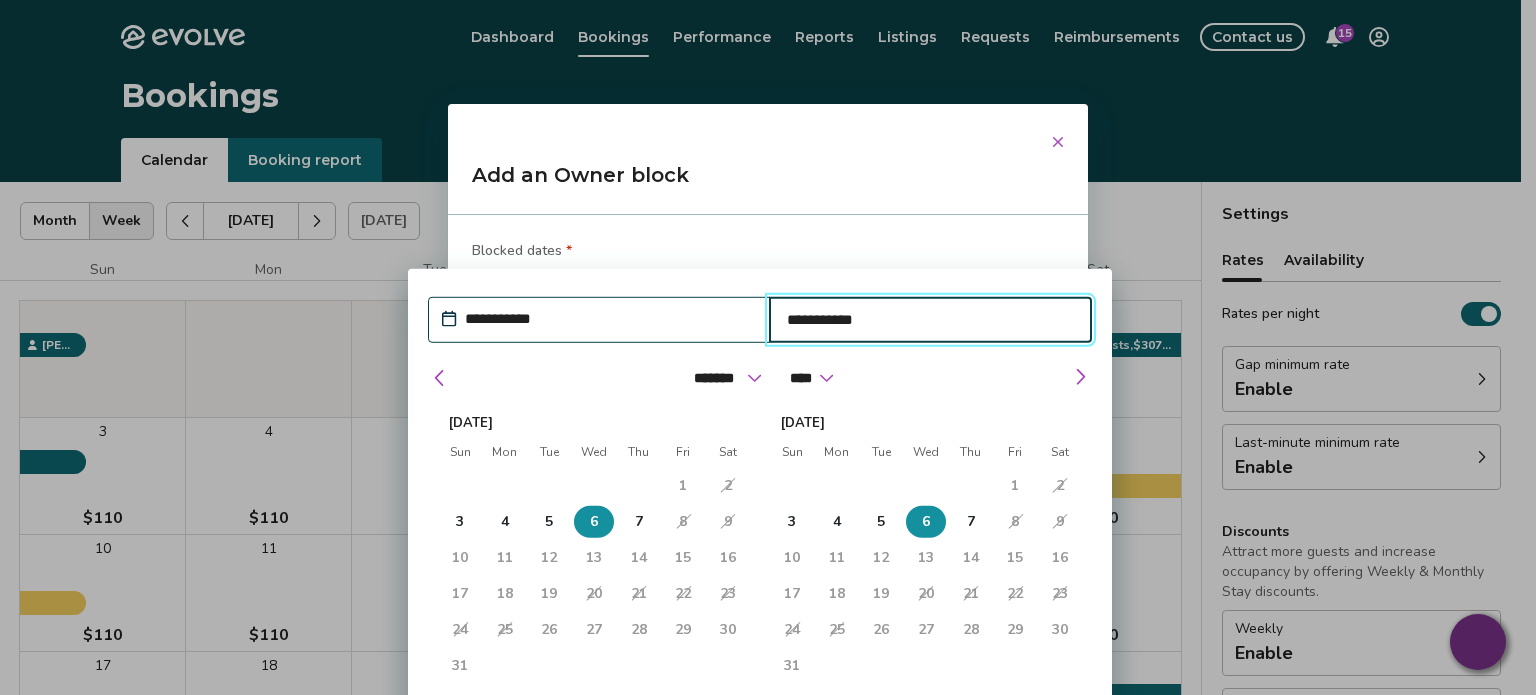 click on "******* ******** ***** ***** *** **** **** ****** ********* ******* ******** ******** ****" at bounding box center [760, 373] 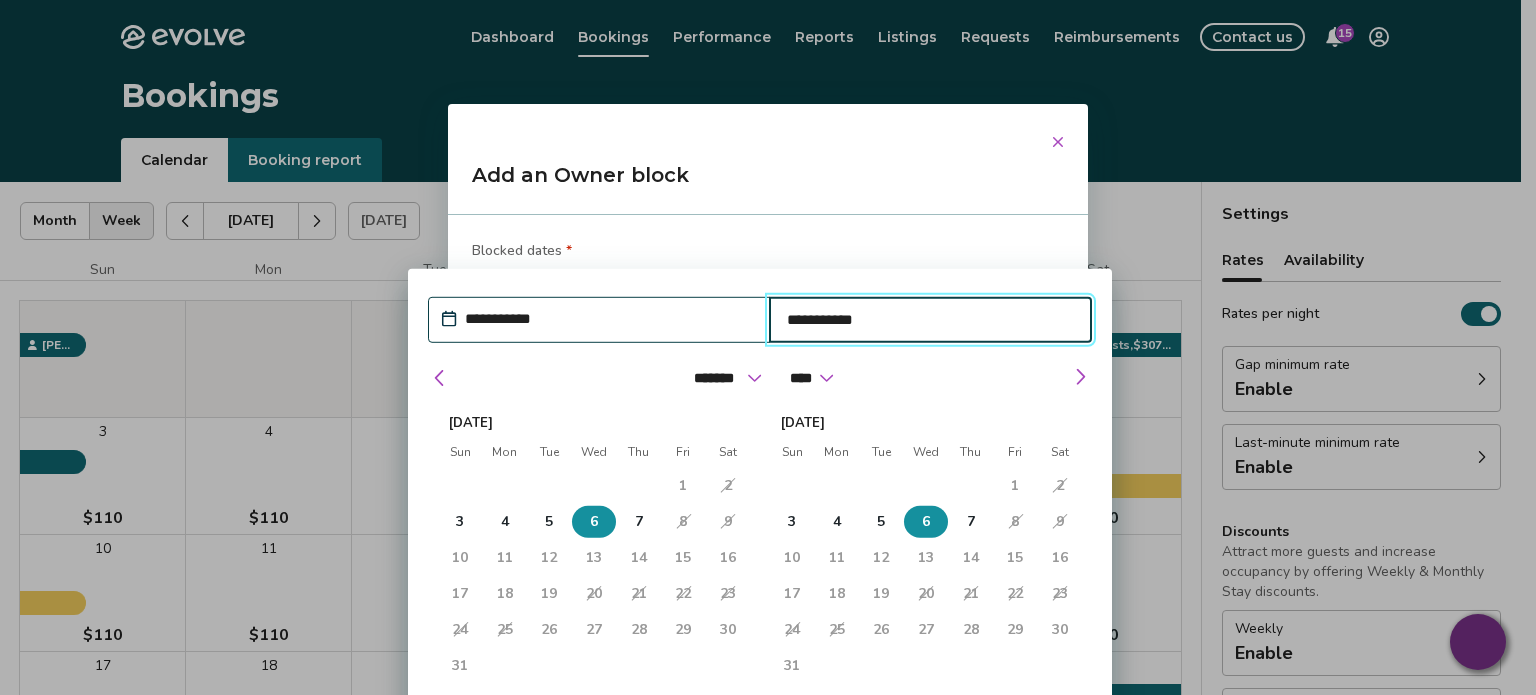 click on "6" at bounding box center [926, 522] 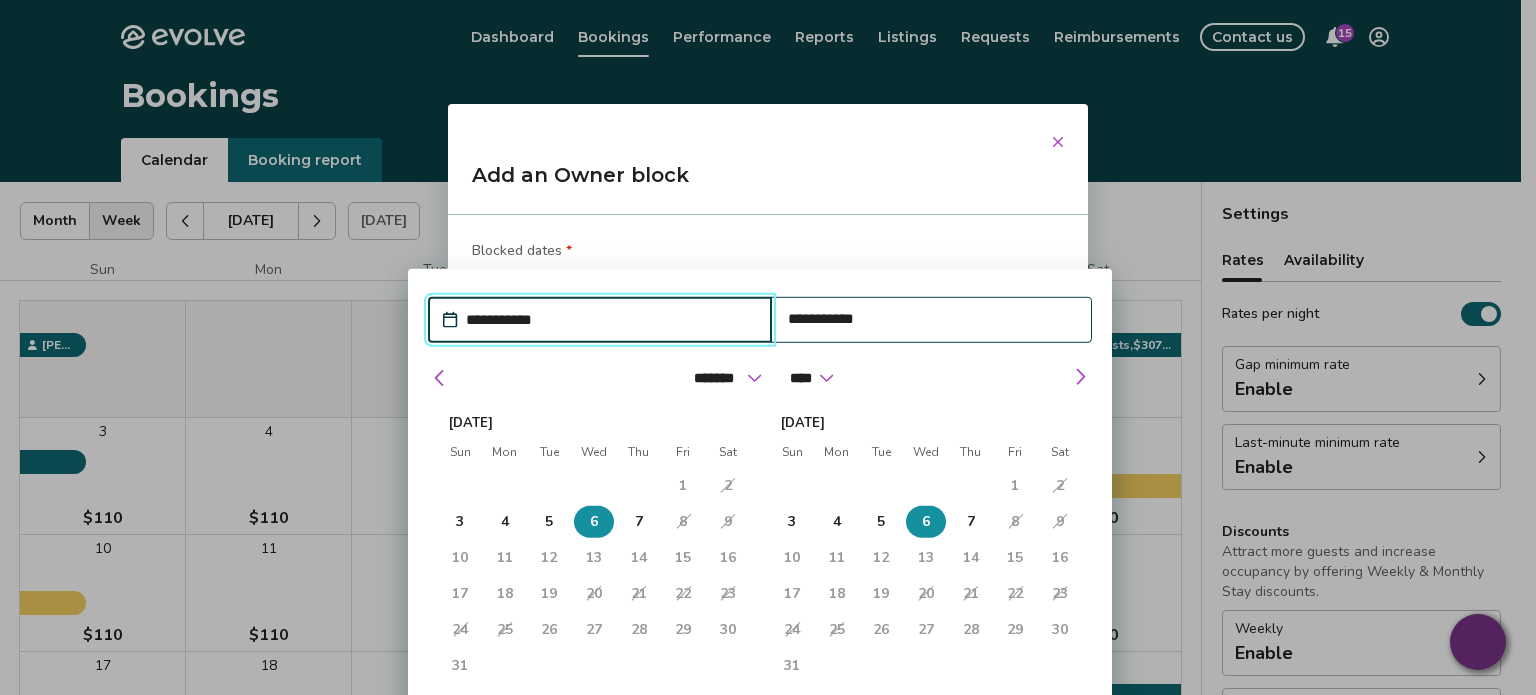 click on "**********" at bounding box center [760, 563] 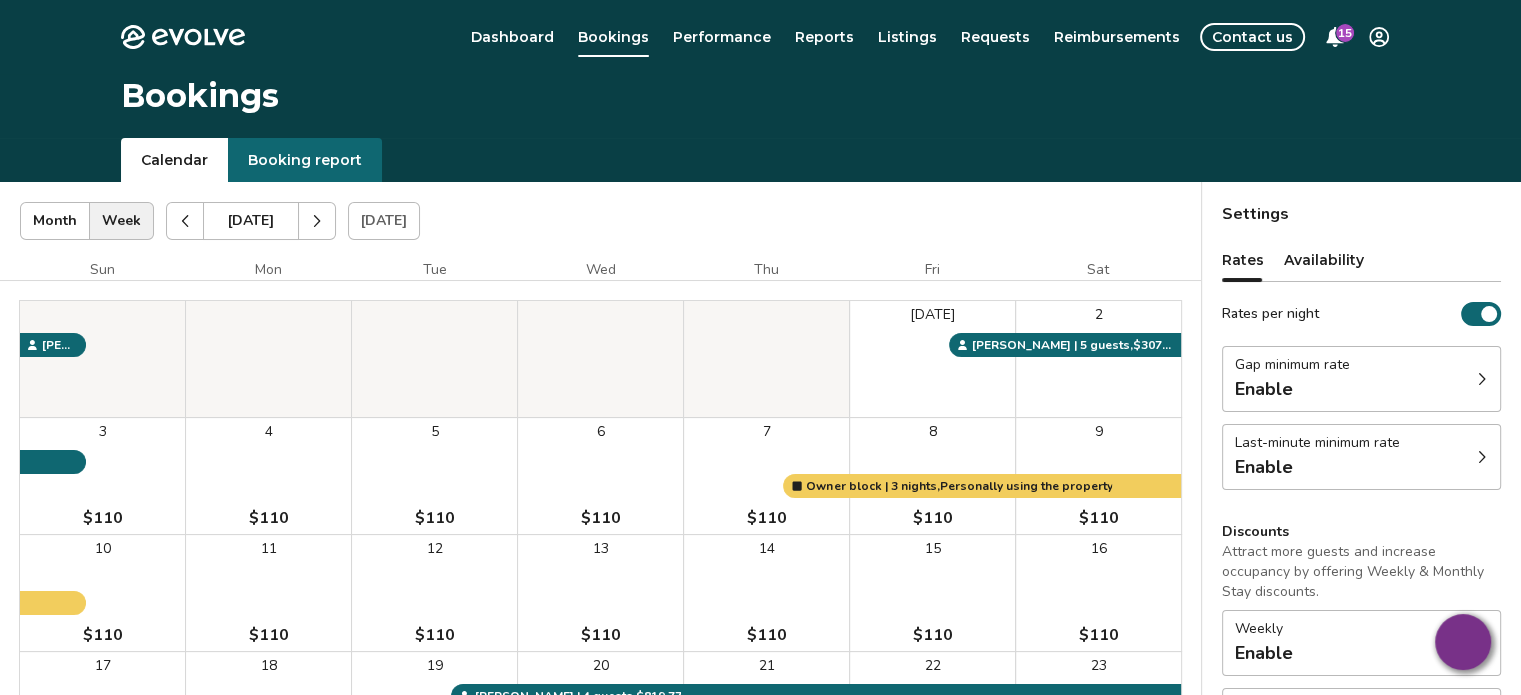 click on "5 $110" at bounding box center (434, 476) 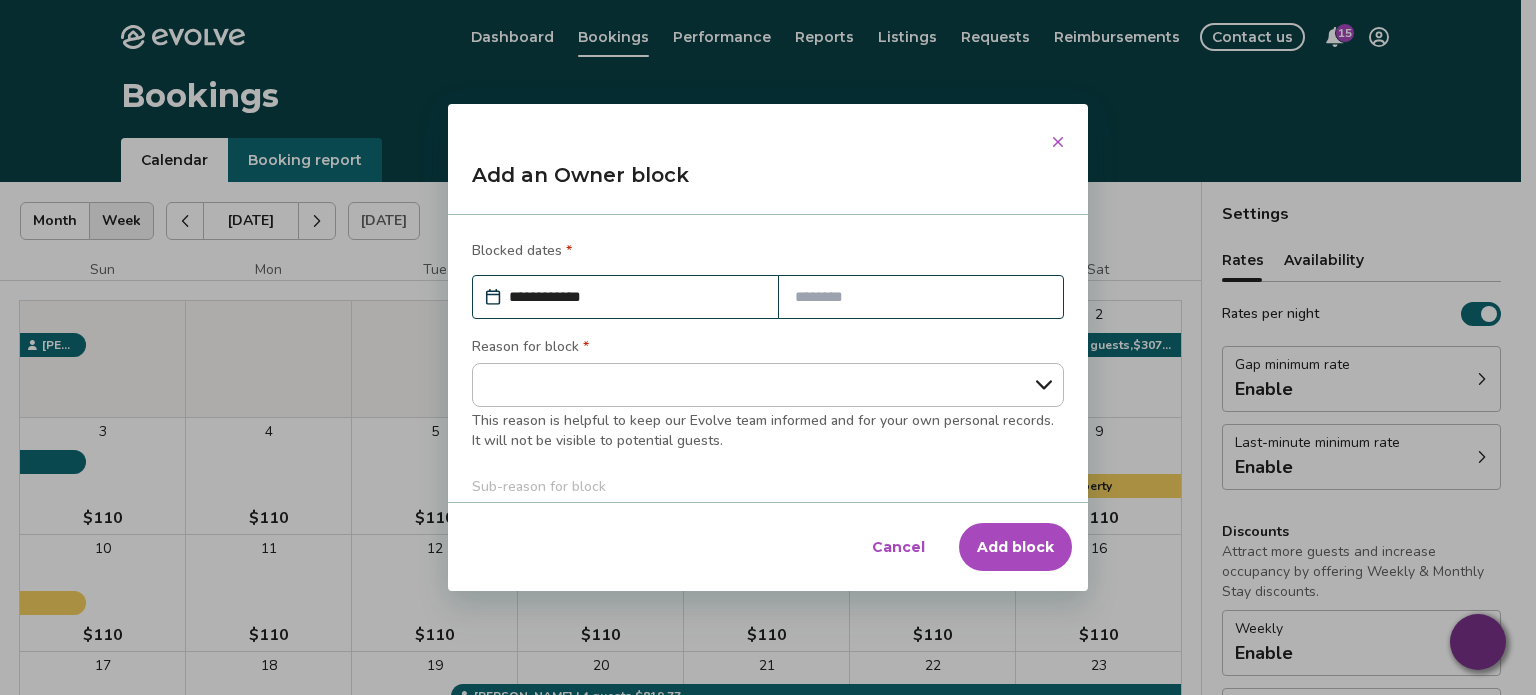 click at bounding box center (921, 297) 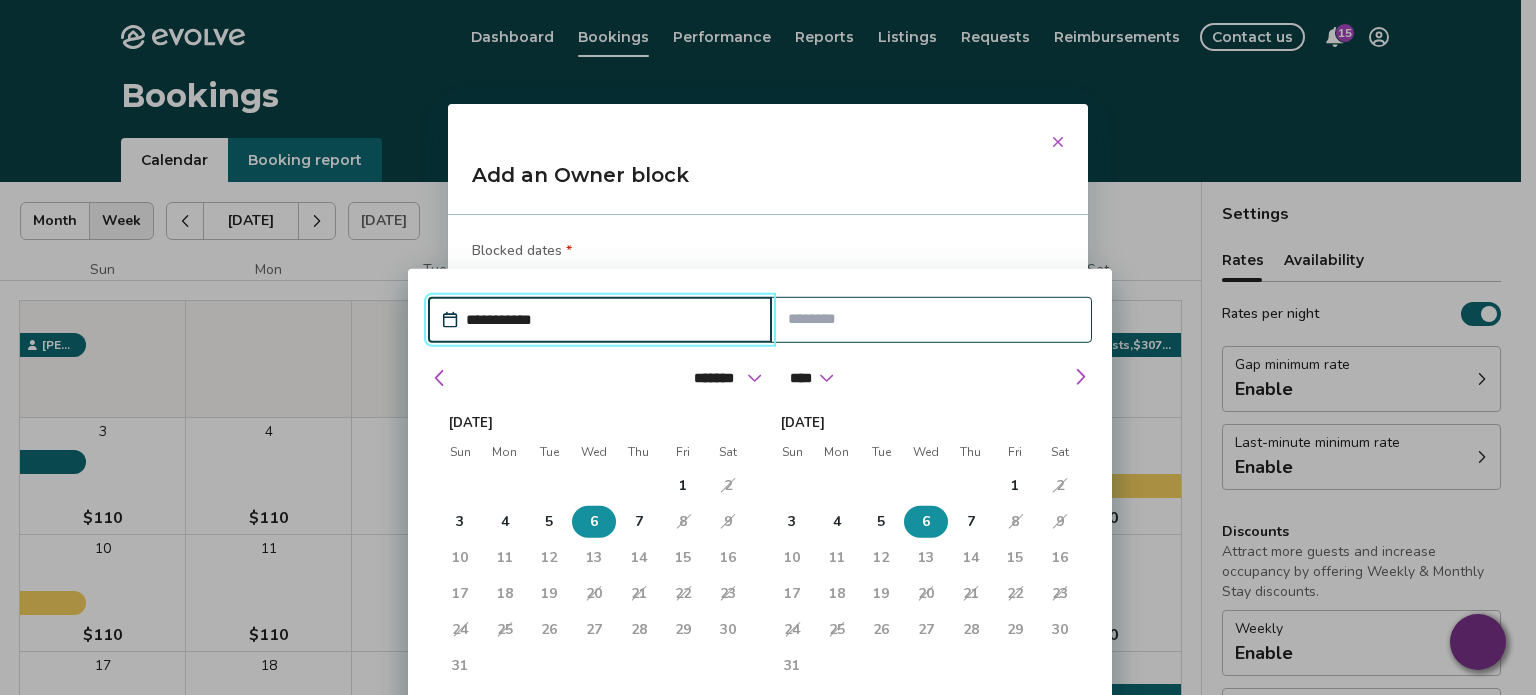 click on "6" at bounding box center [926, 522] 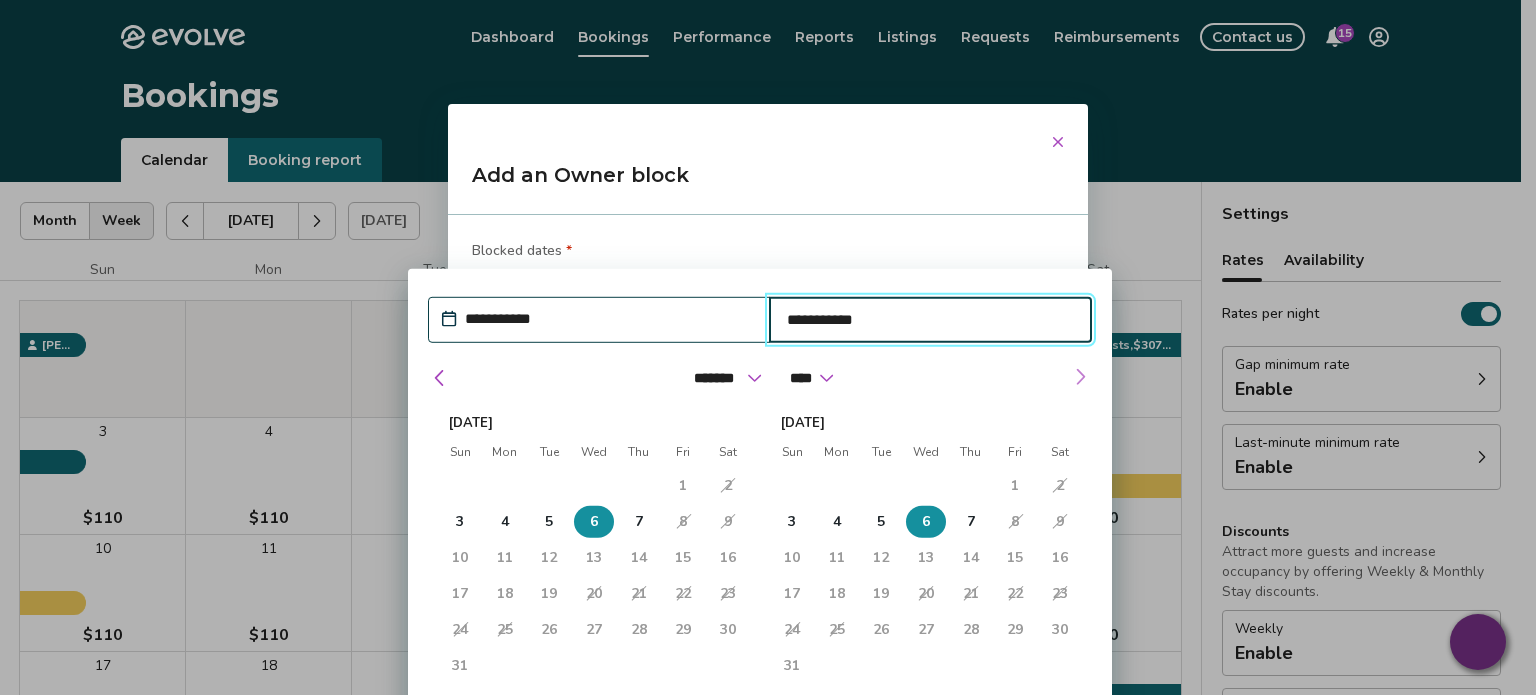 click at bounding box center (1080, 377) 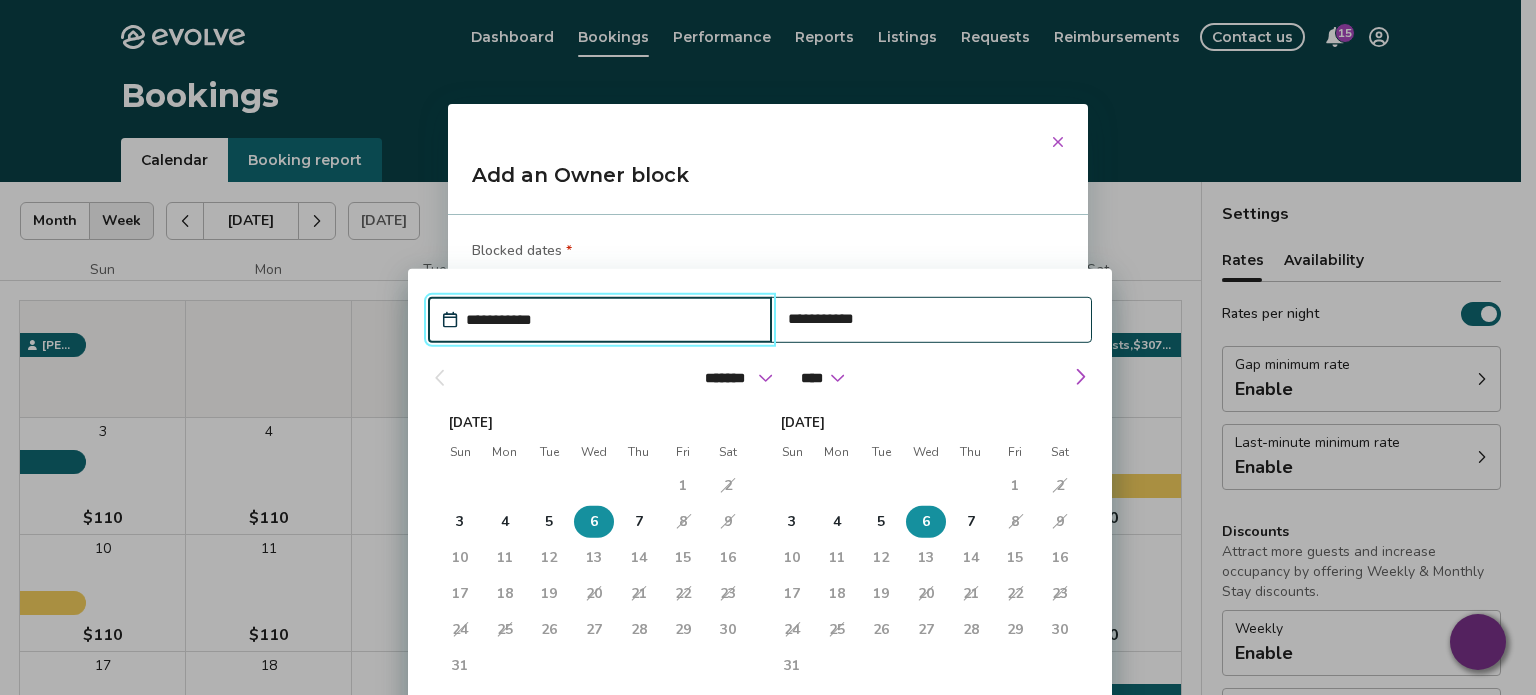drag, startPoint x: 743, startPoint y: 304, endPoint x: 721, endPoint y: 229, distance: 78.160095 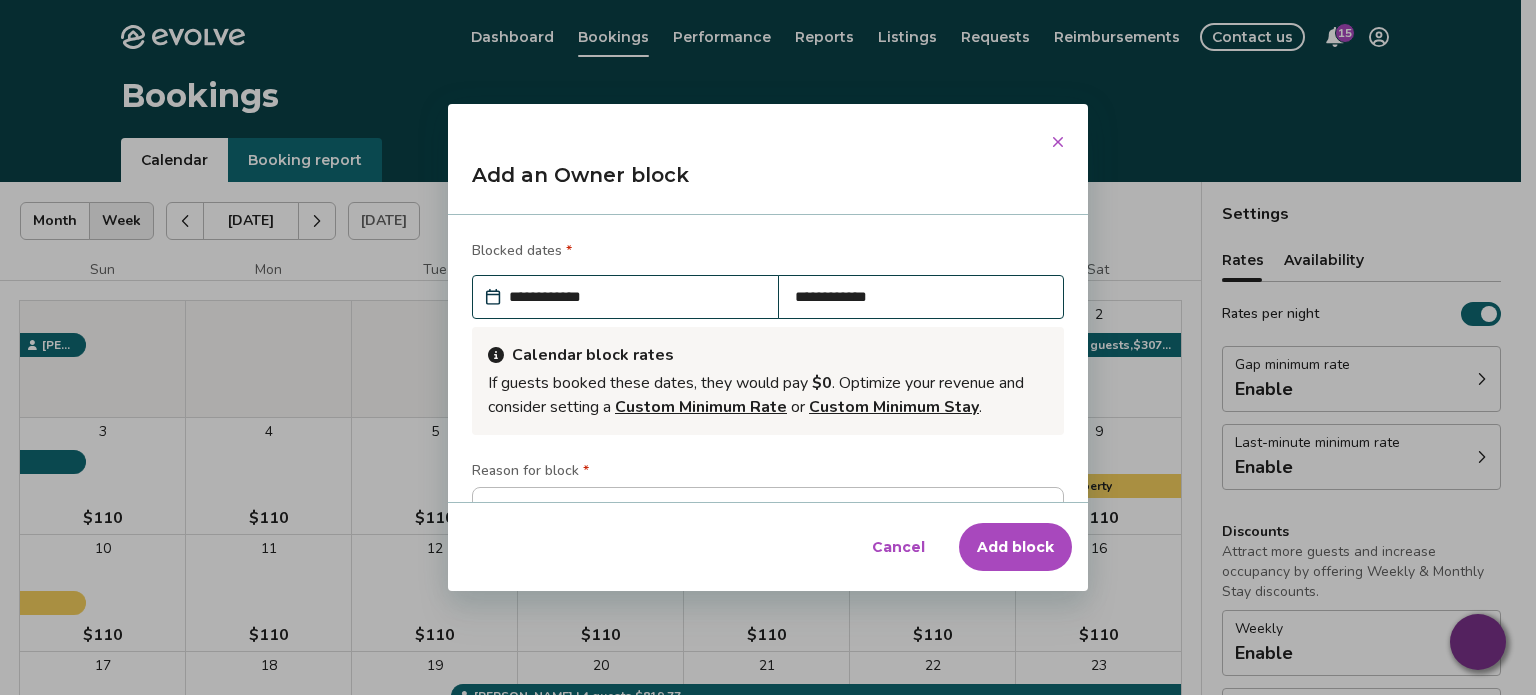 click on "**********" at bounding box center (768, 358) 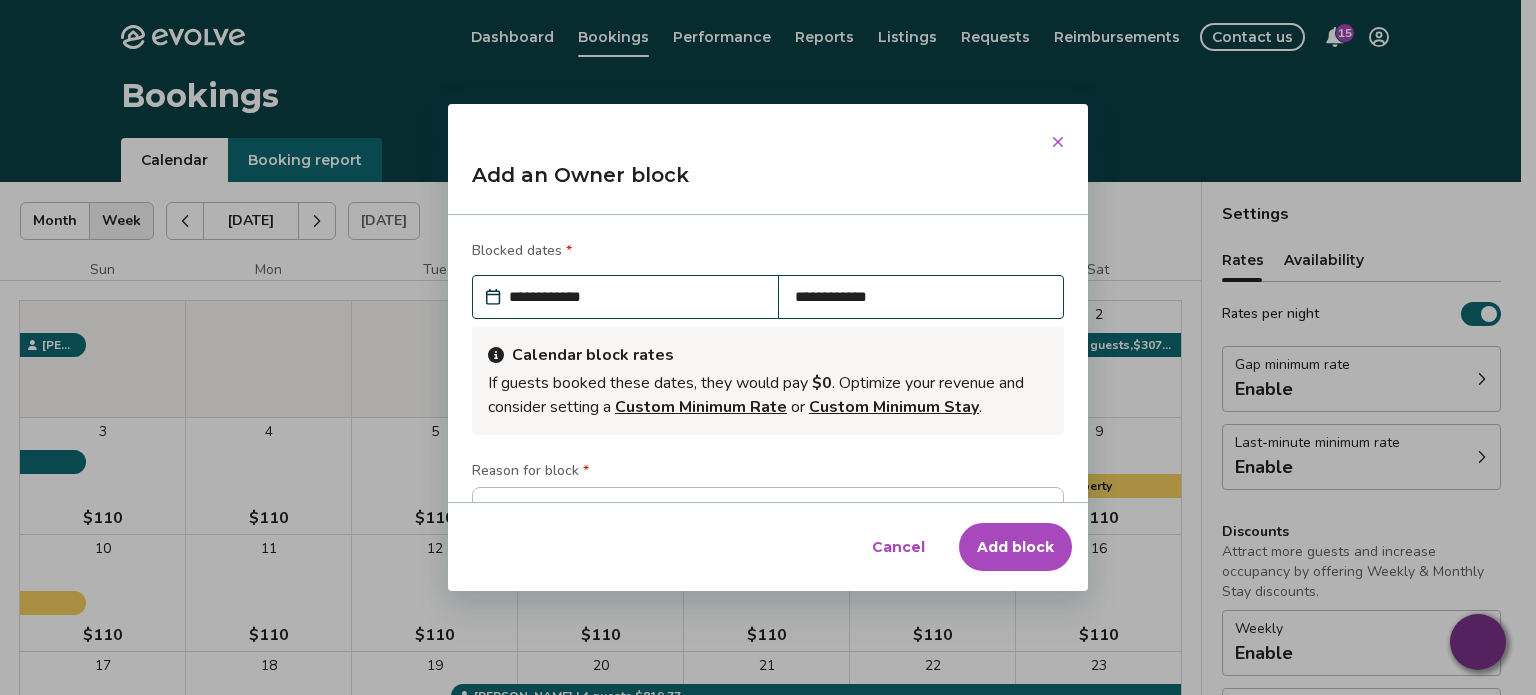 click on "Add block" at bounding box center [1015, 547] 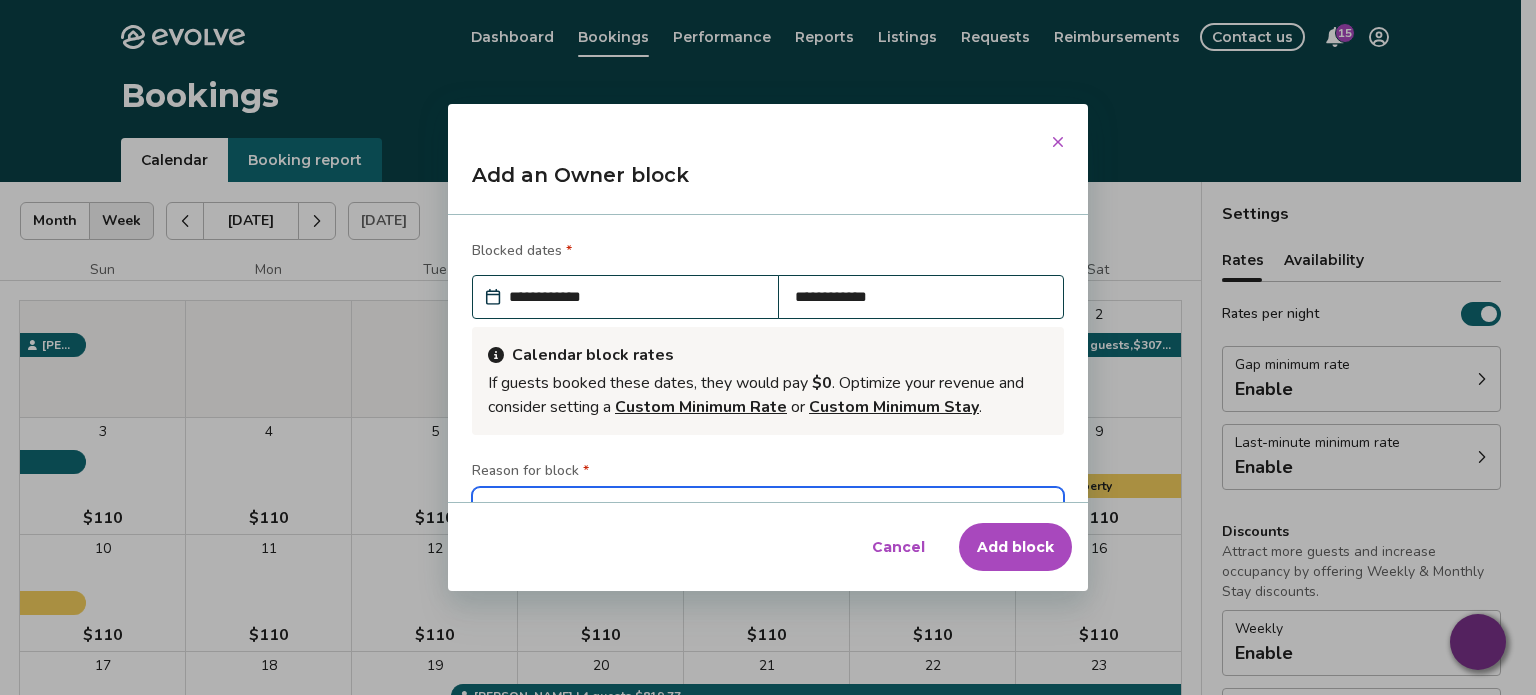 type on "*" 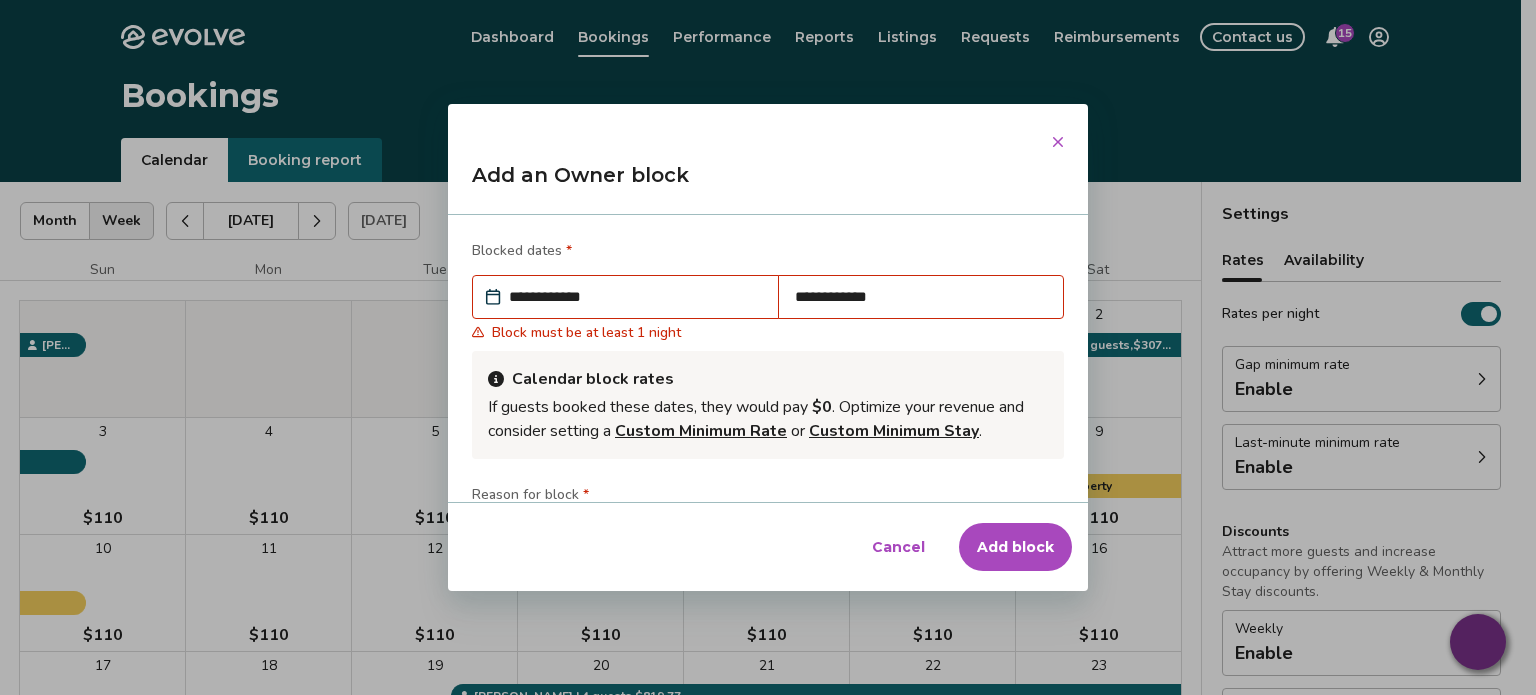 scroll, scrollTop: 28, scrollLeft: 0, axis: vertical 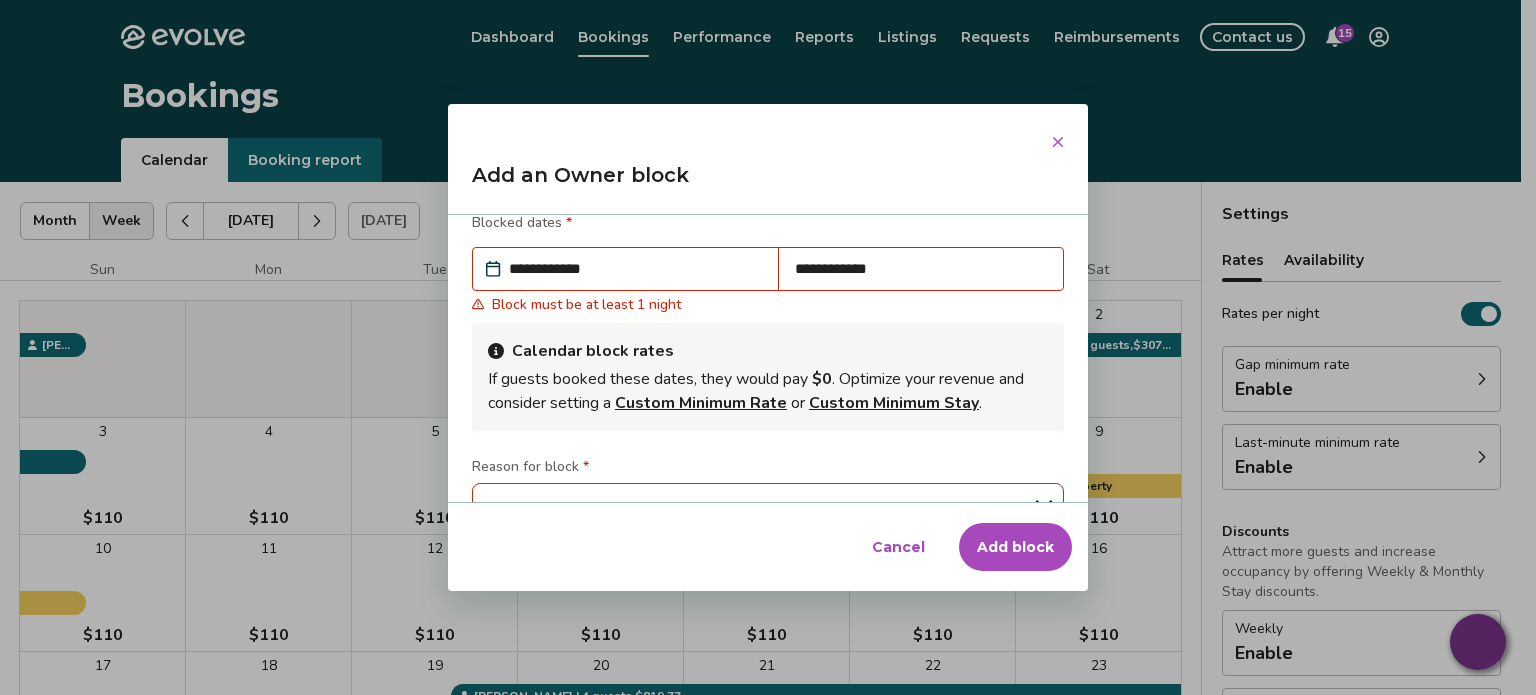 click on "**********" at bounding box center (635, 269) 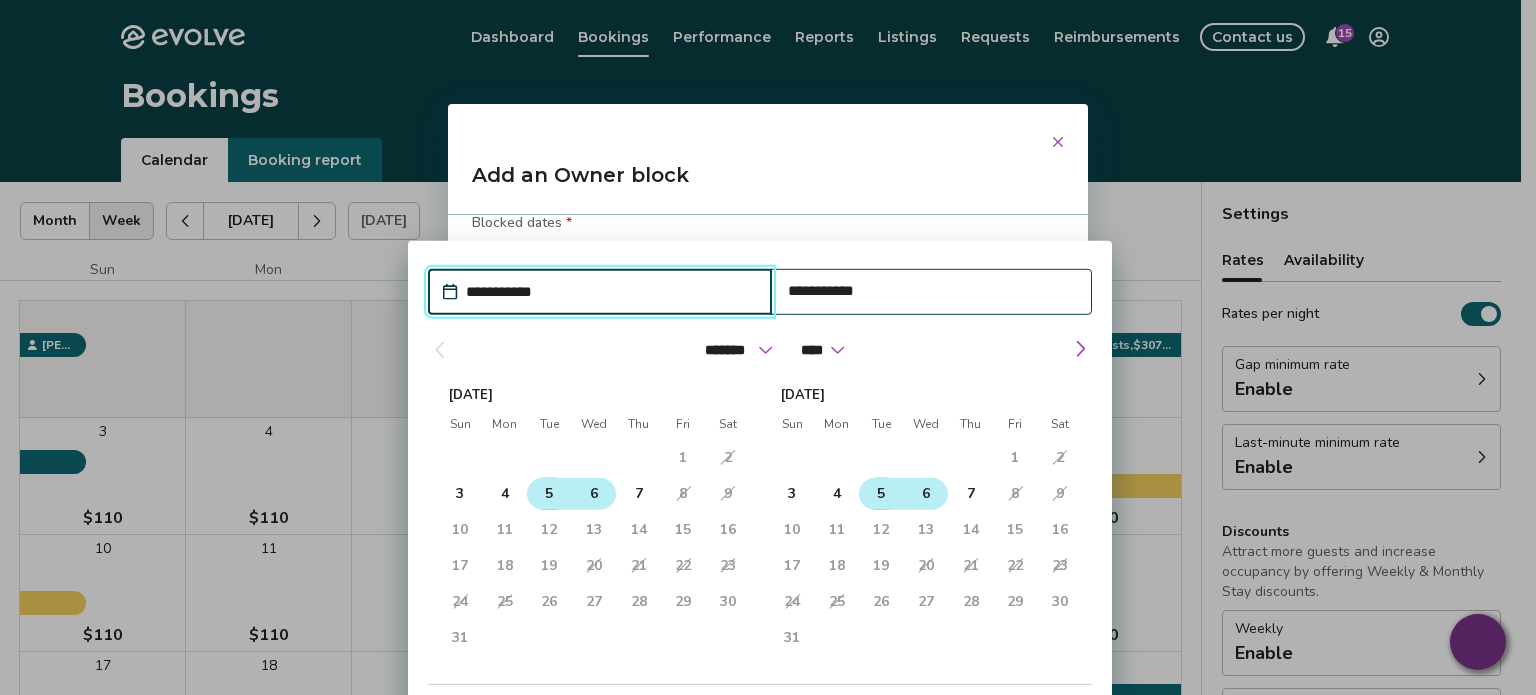 click on "5" at bounding box center (549, 494) 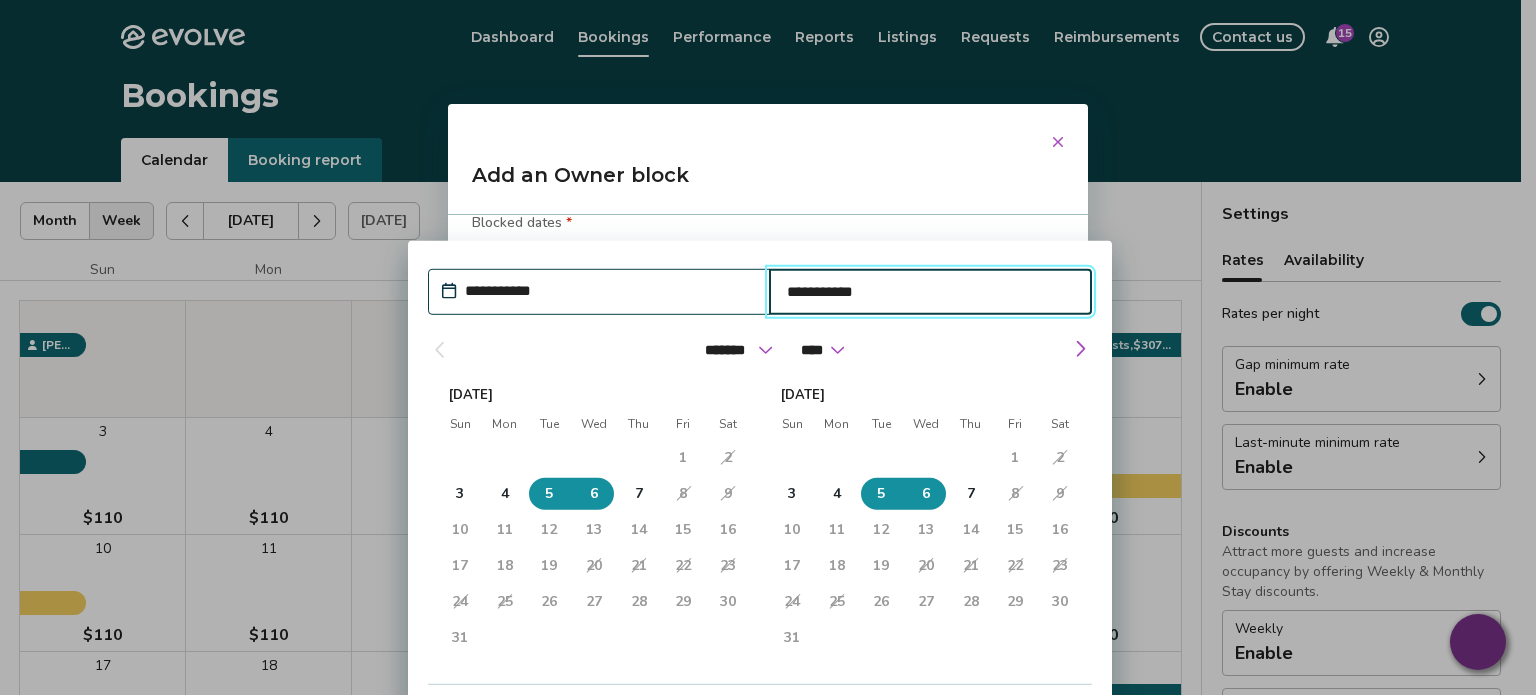 click on "Add an Owner block" at bounding box center [768, 183] 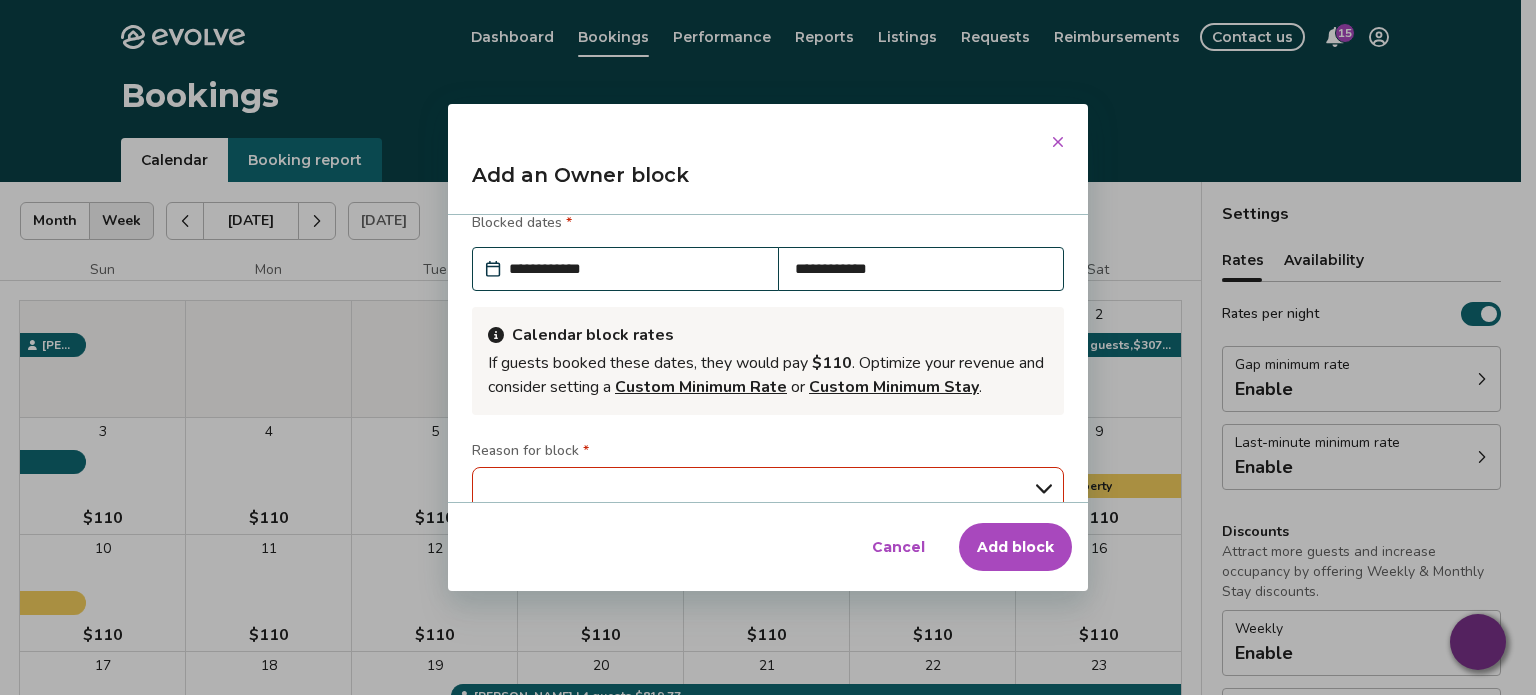 click on "Add block" at bounding box center (1015, 547) 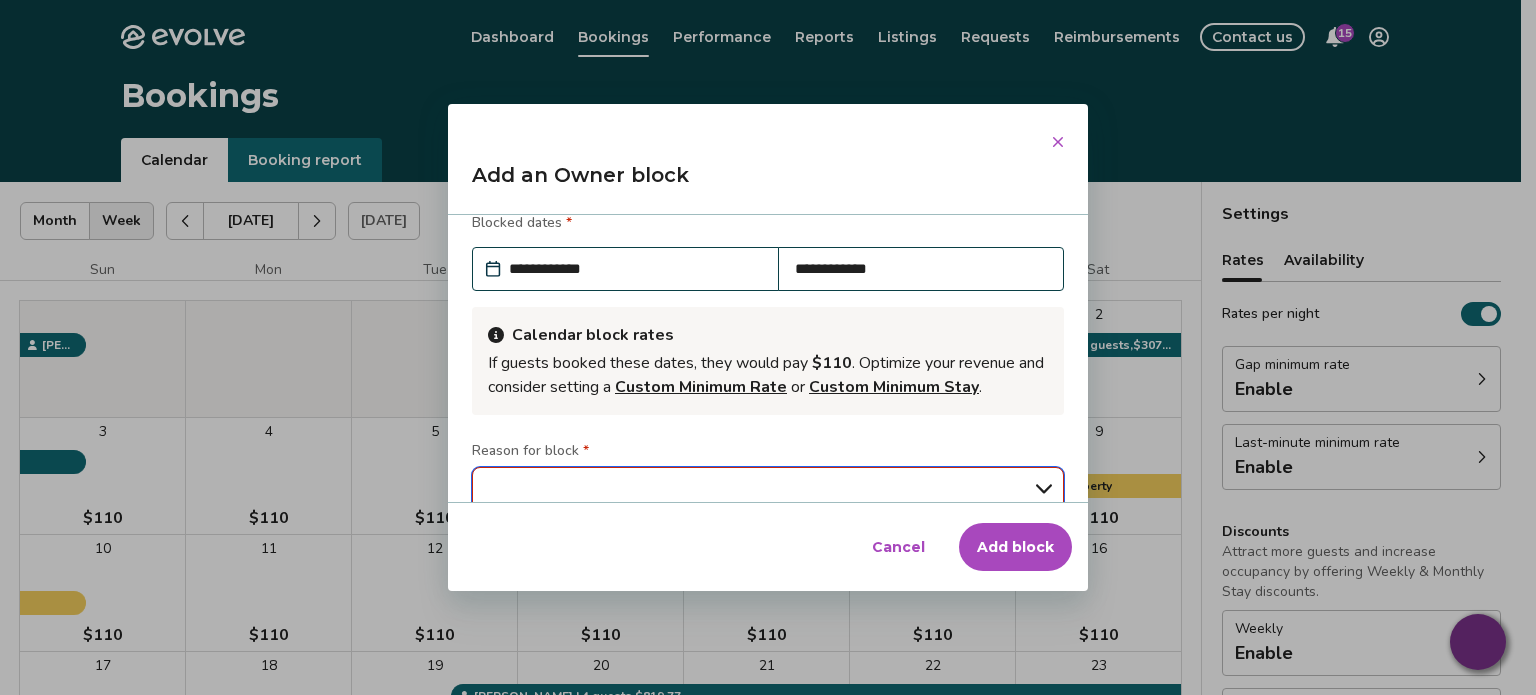 type on "*" 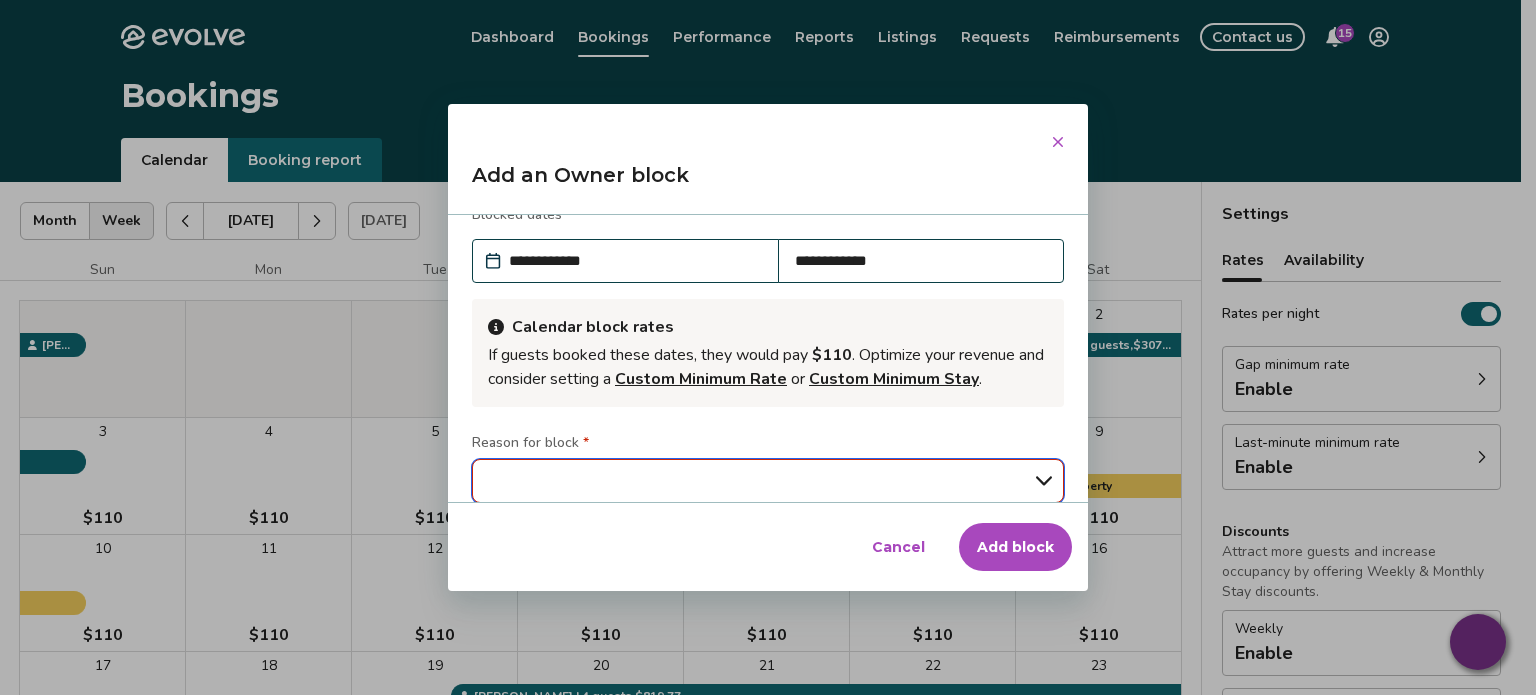 click on "**********" at bounding box center [768, 481] 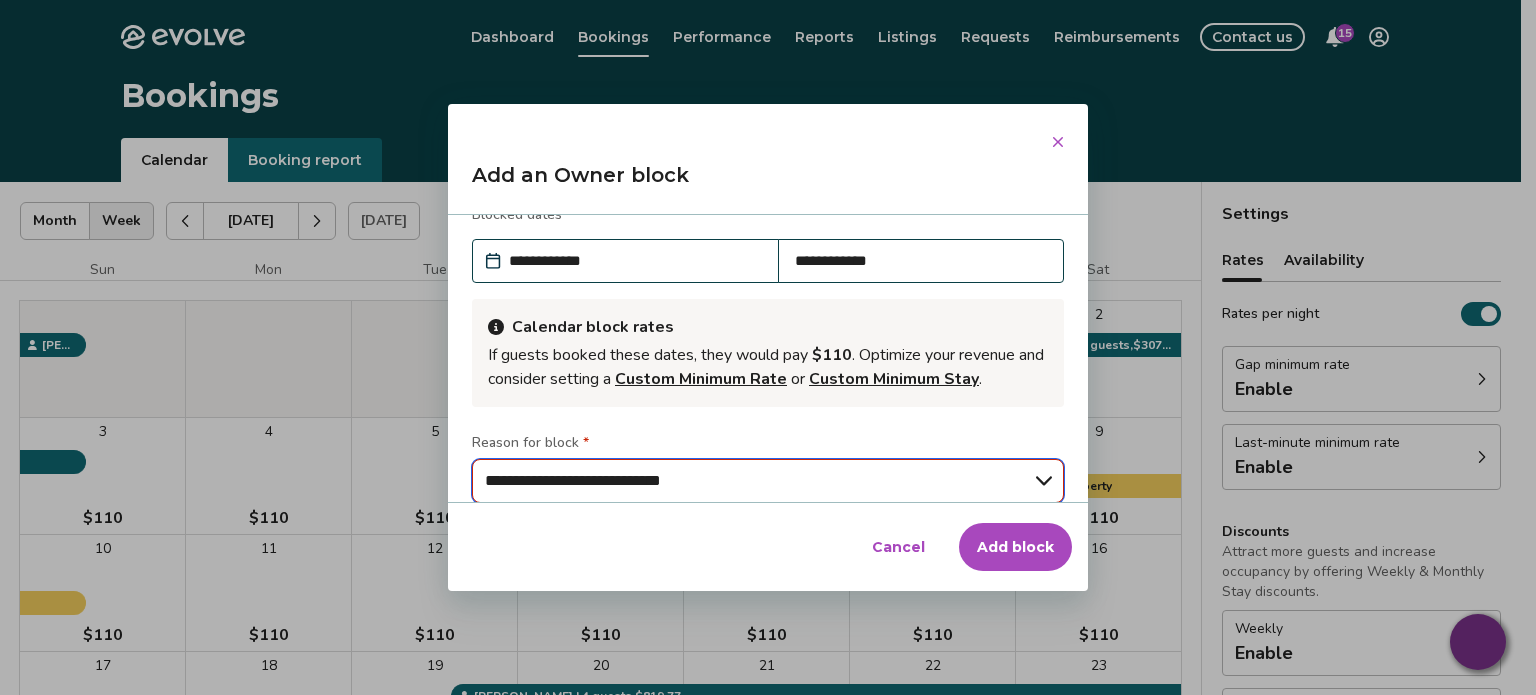 click on "**********" at bounding box center [768, 481] 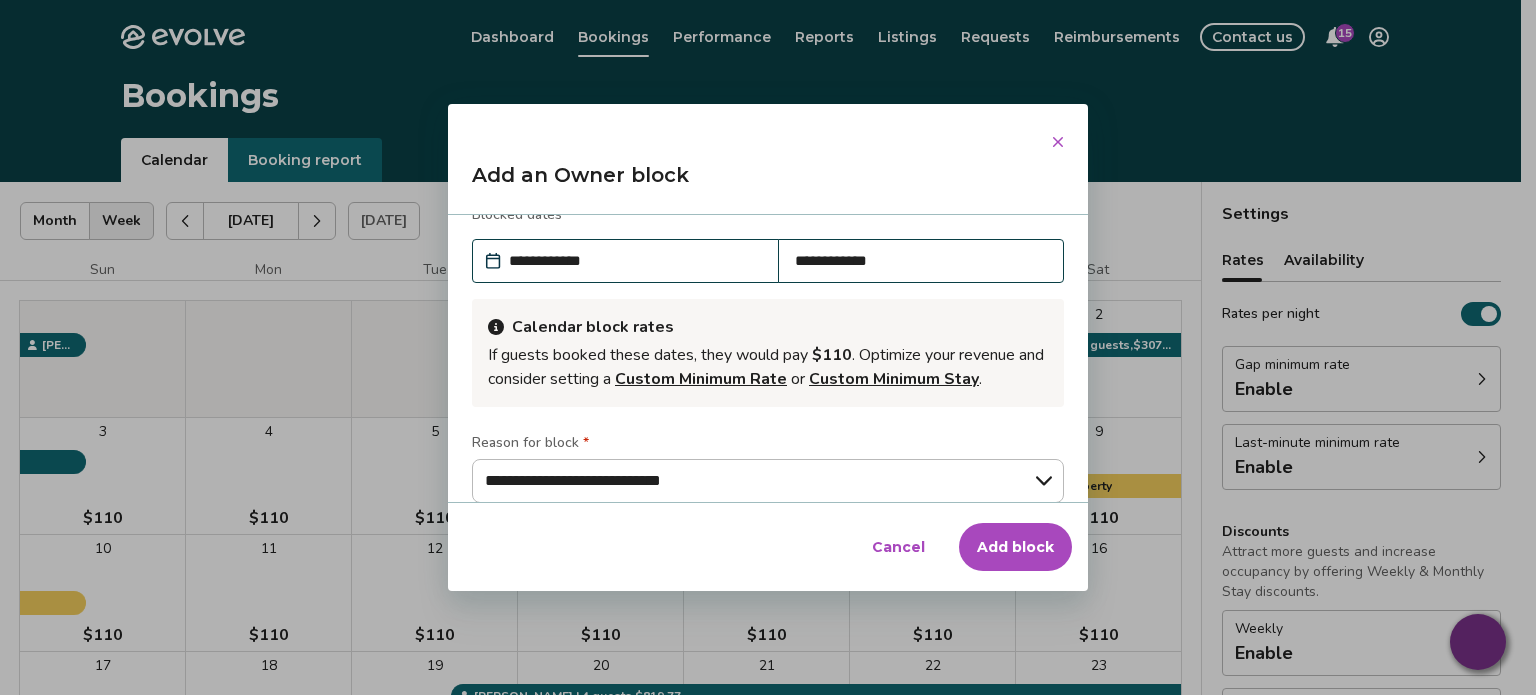 click on "Add block" at bounding box center (1015, 547) 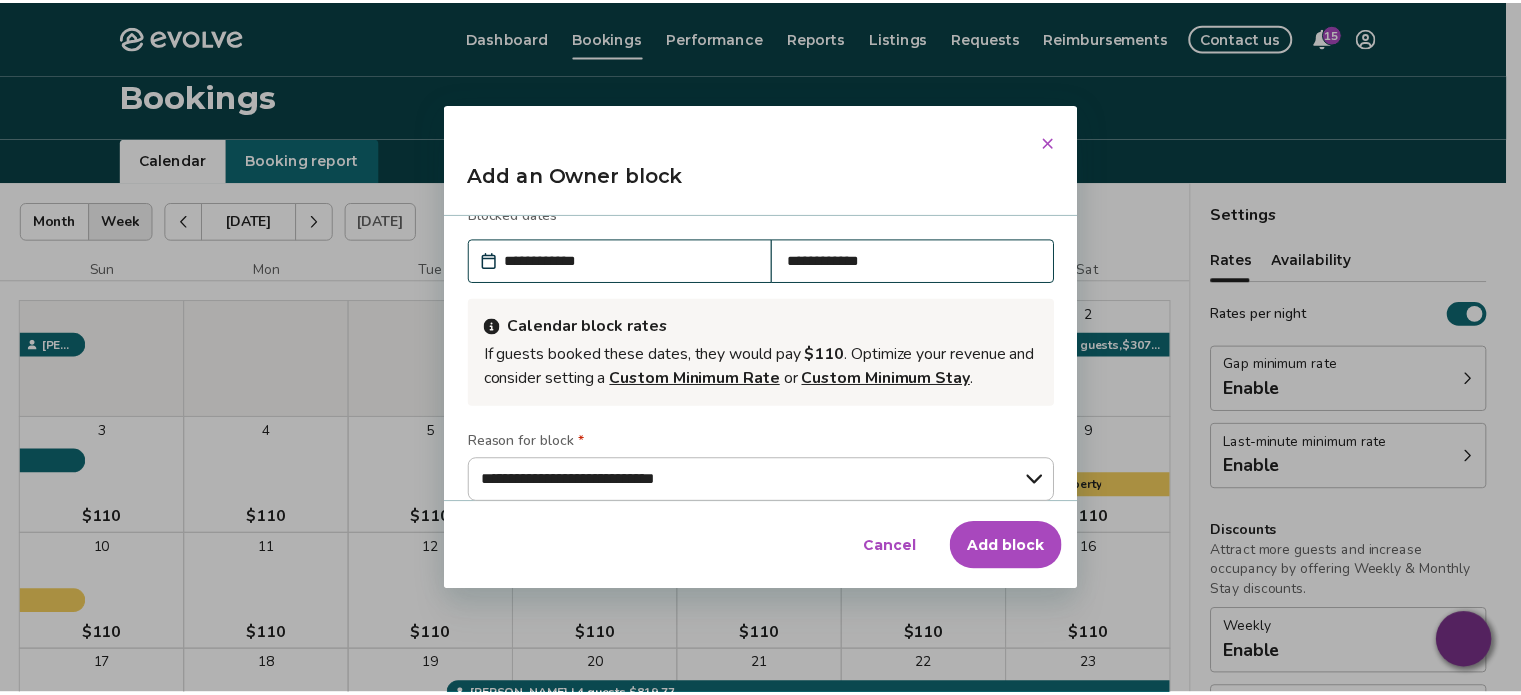 scroll, scrollTop: 236, scrollLeft: 0, axis: vertical 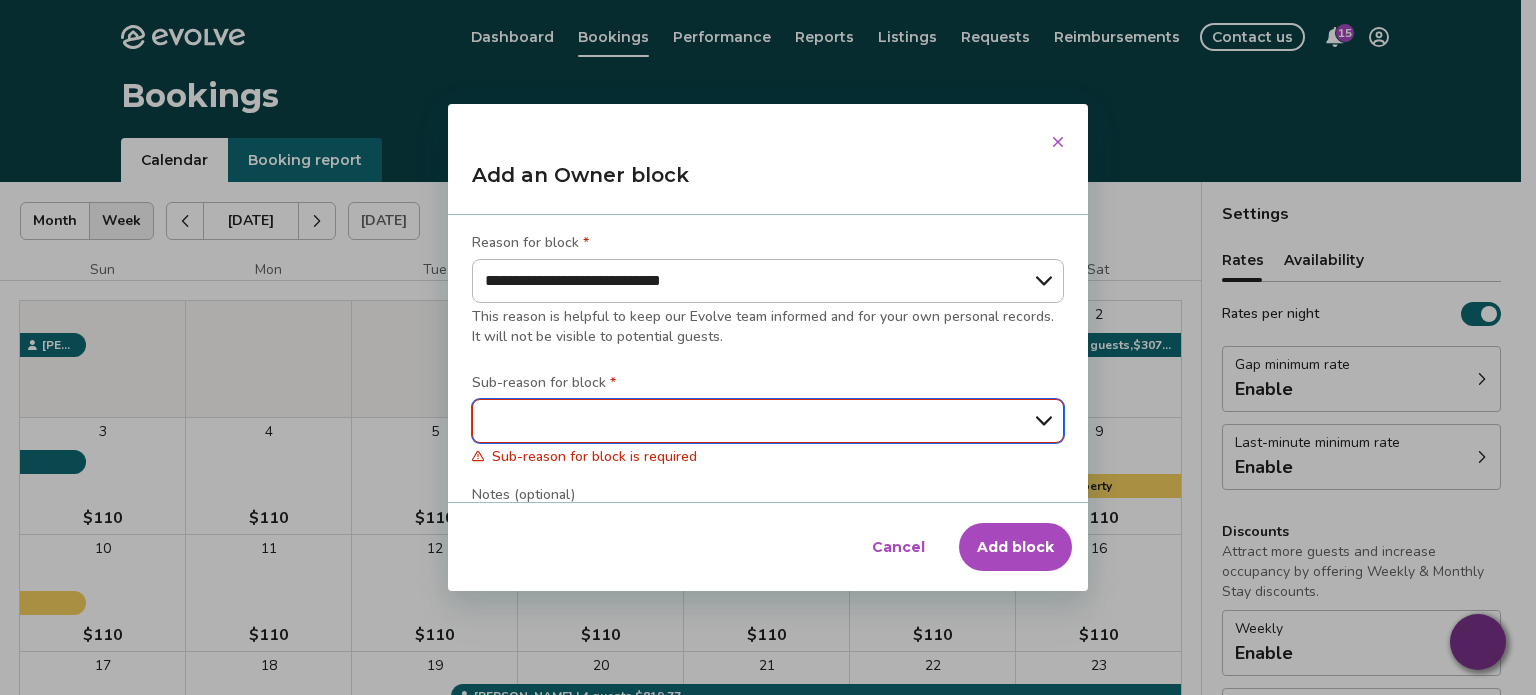 click on "**********" at bounding box center (768, 421) 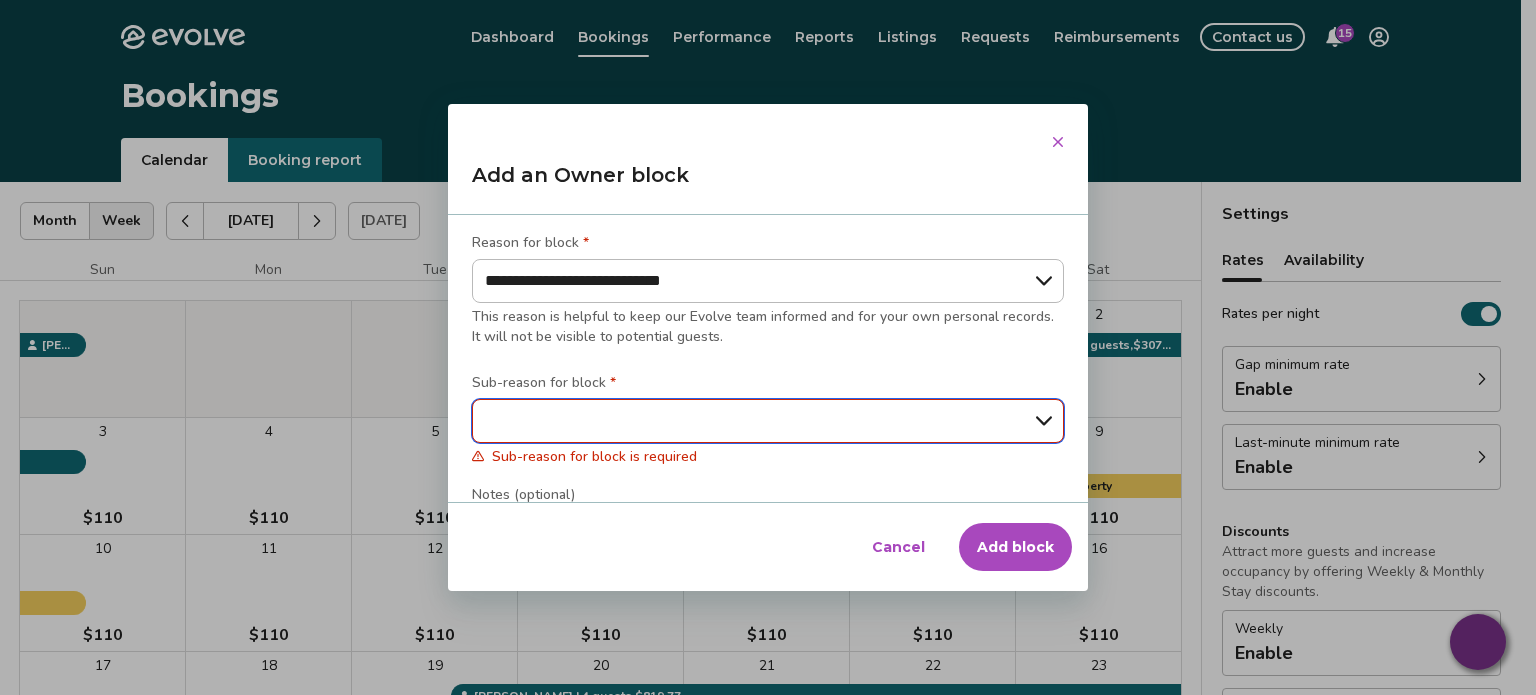 select on "**********" 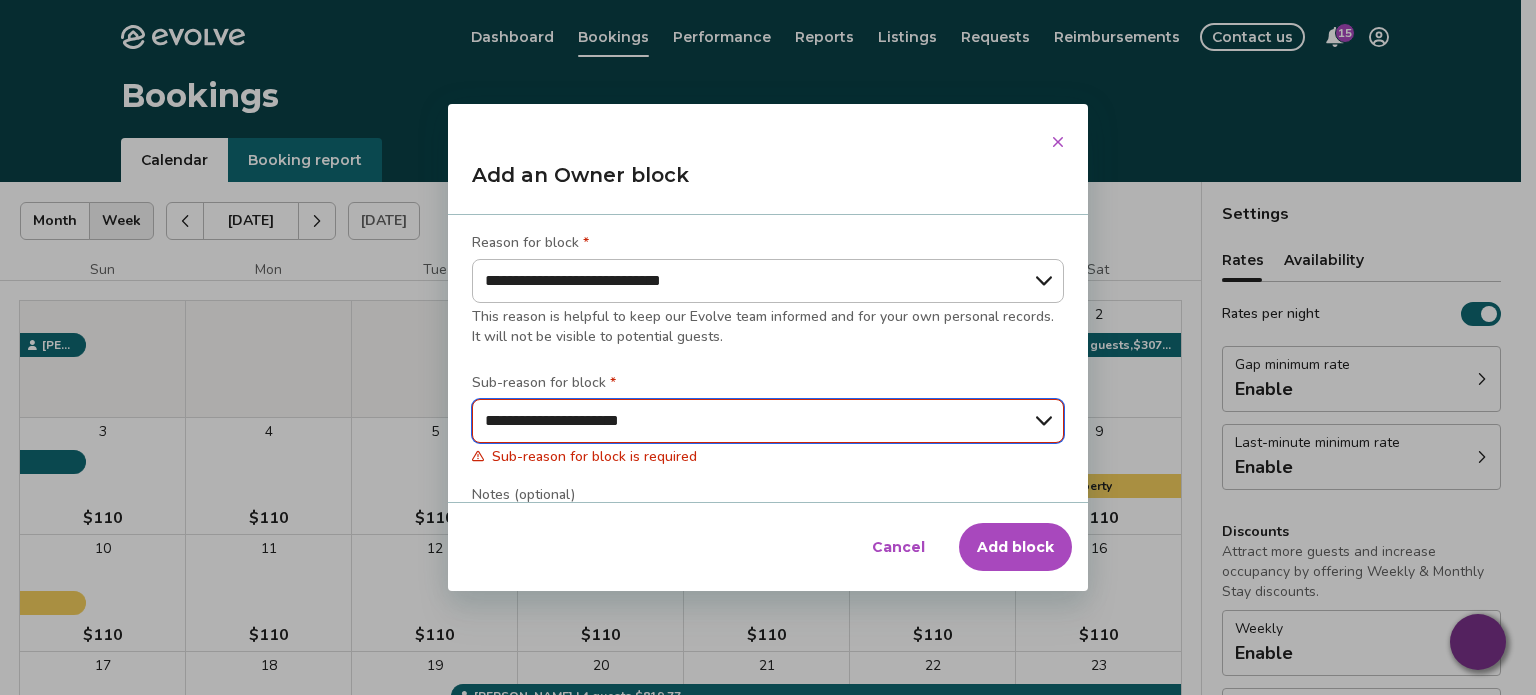 click on "**********" at bounding box center [768, 421] 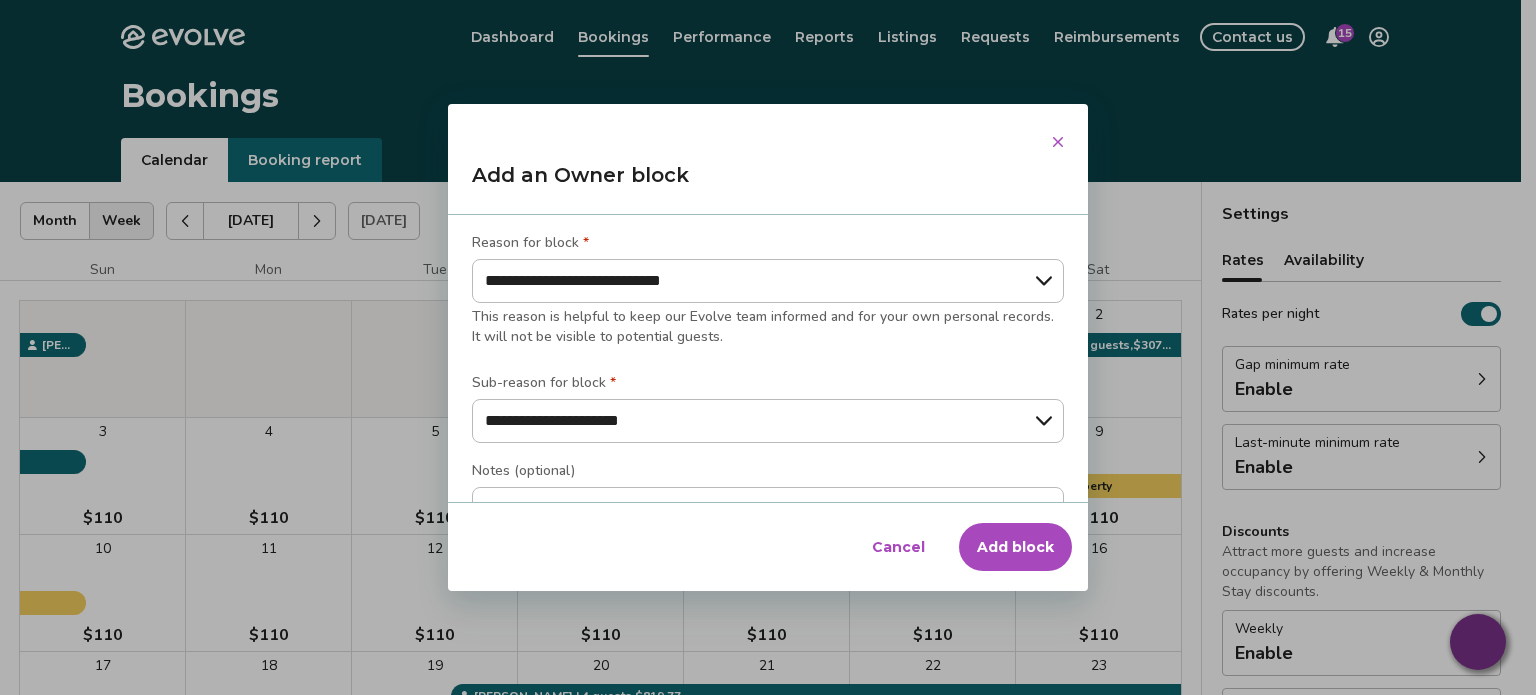 click on "Add block" at bounding box center [1015, 547] 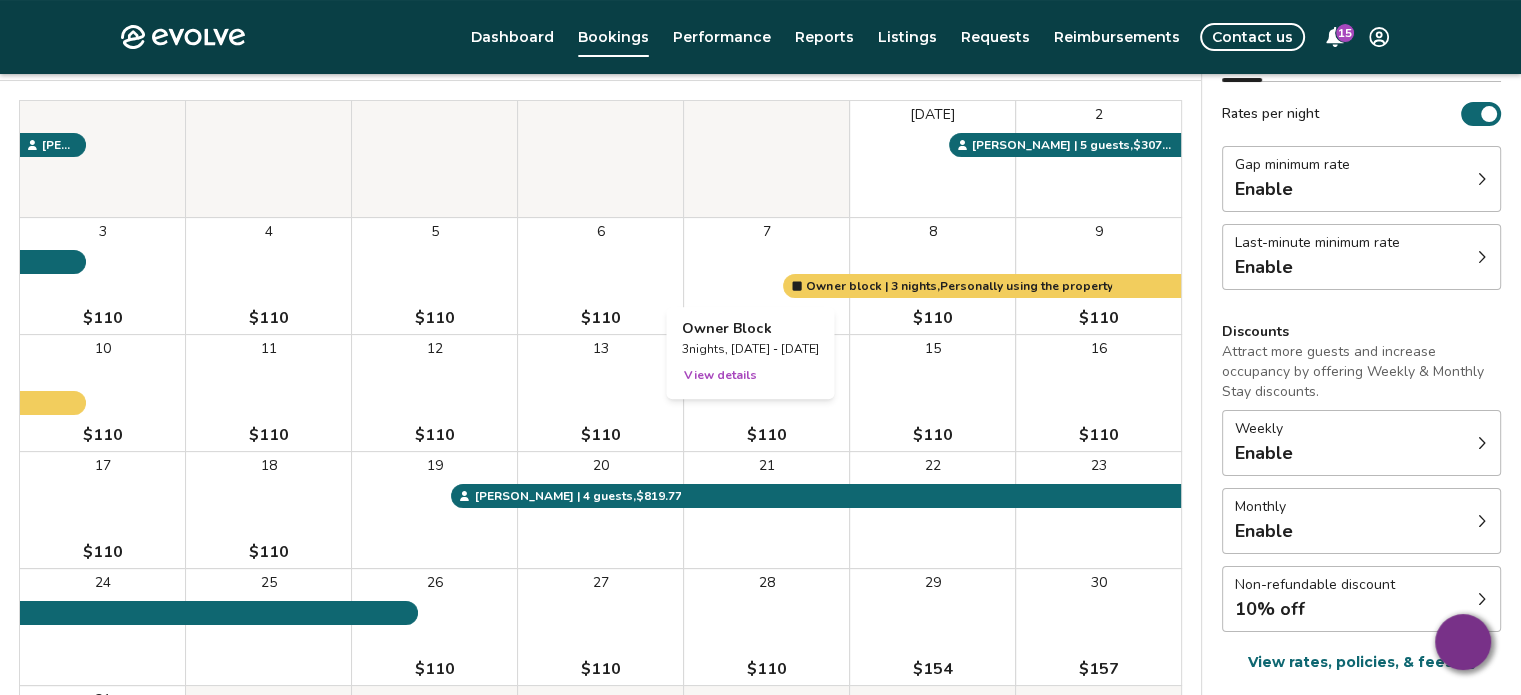 scroll, scrollTop: 100, scrollLeft: 0, axis: vertical 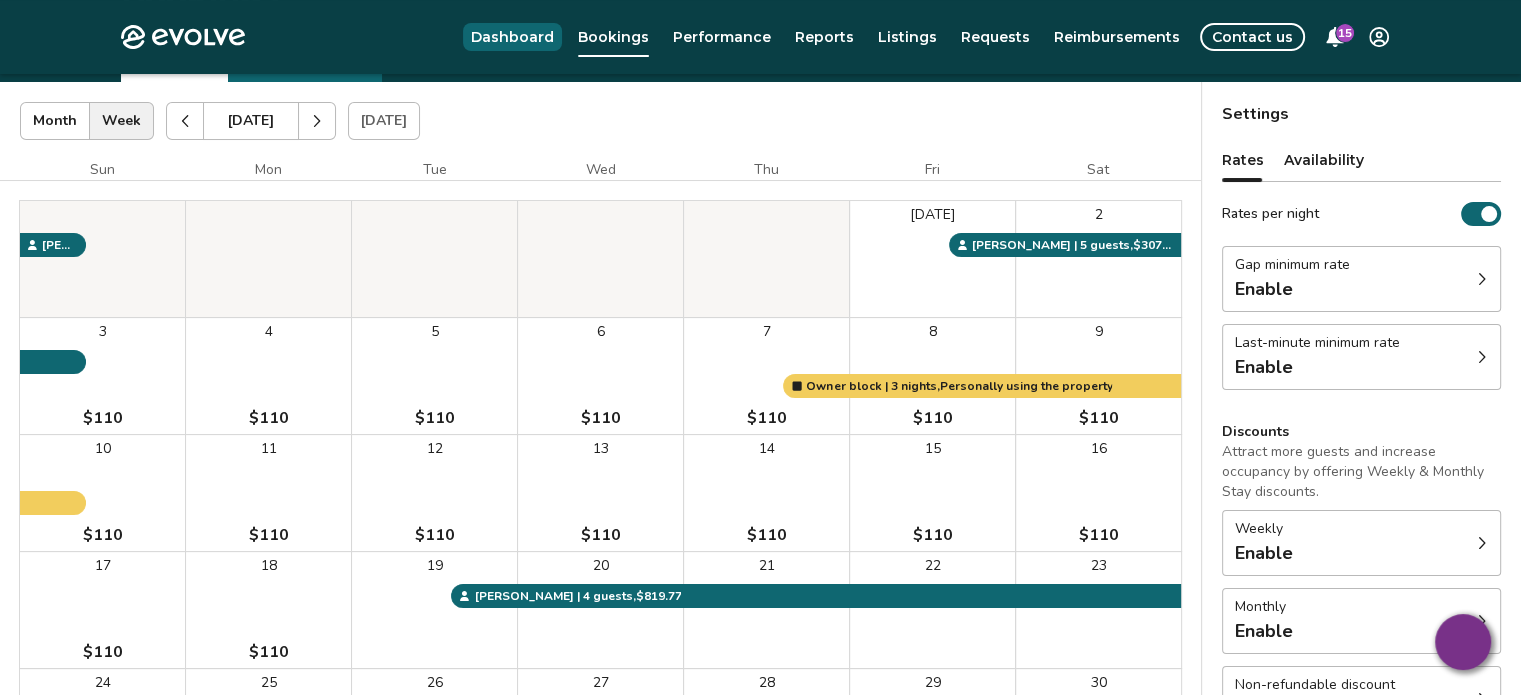 click on "Dashboard" at bounding box center (512, 37) 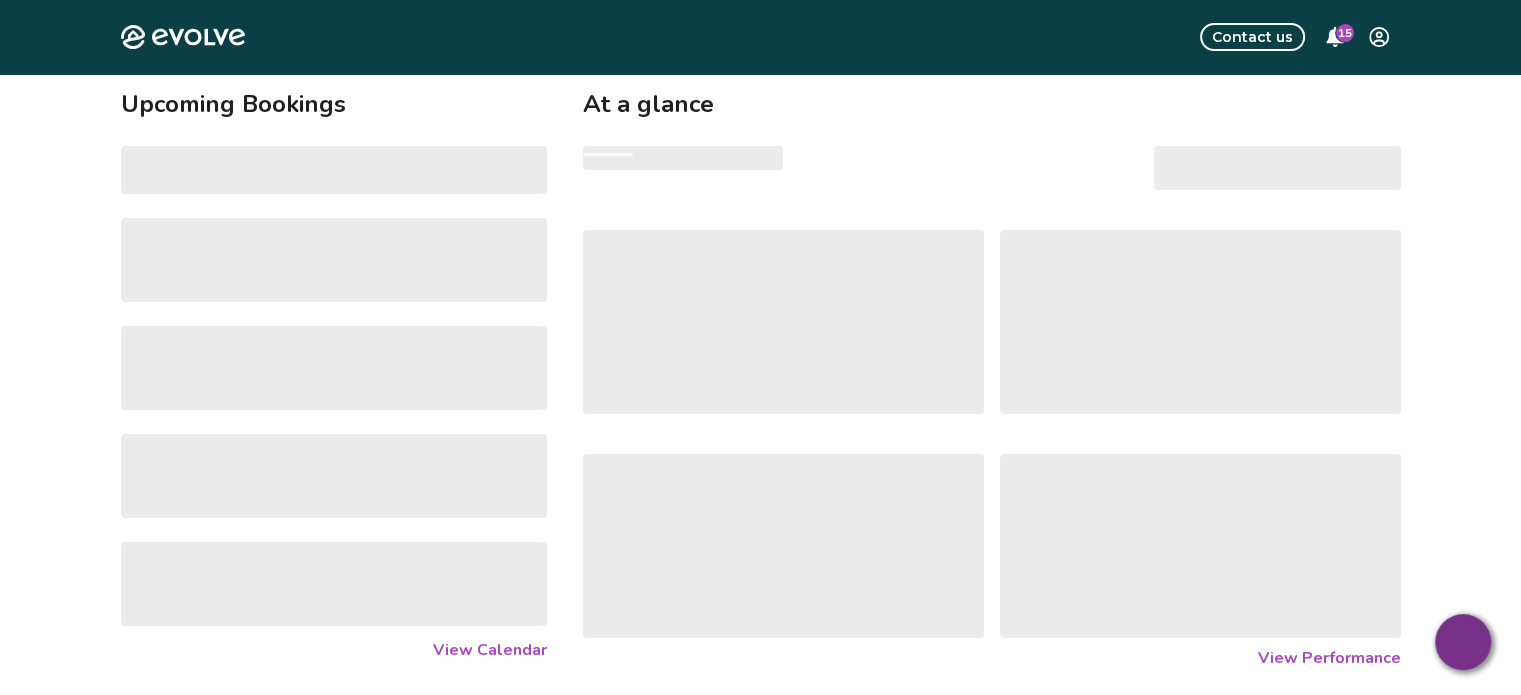 scroll, scrollTop: 0, scrollLeft: 0, axis: both 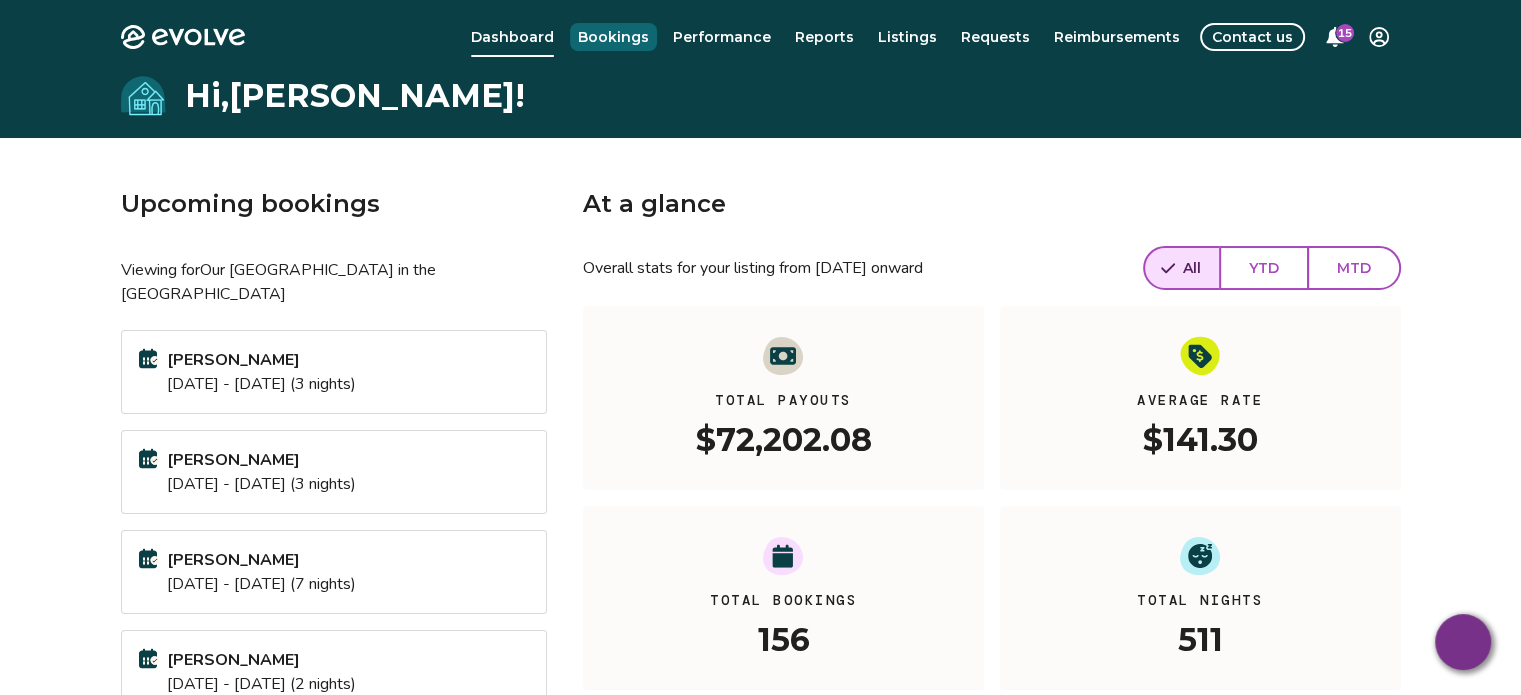 click on "Bookings" at bounding box center (613, 37) 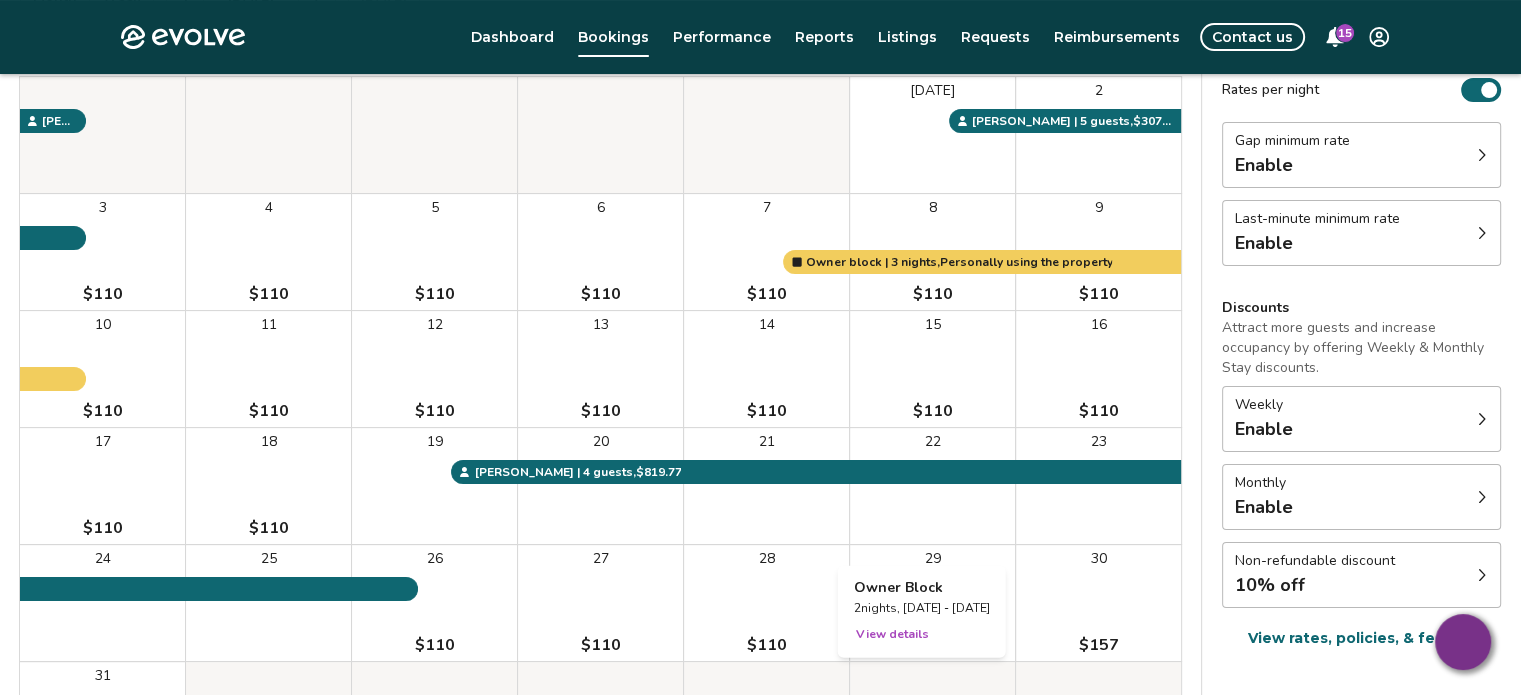 scroll, scrollTop: 200, scrollLeft: 0, axis: vertical 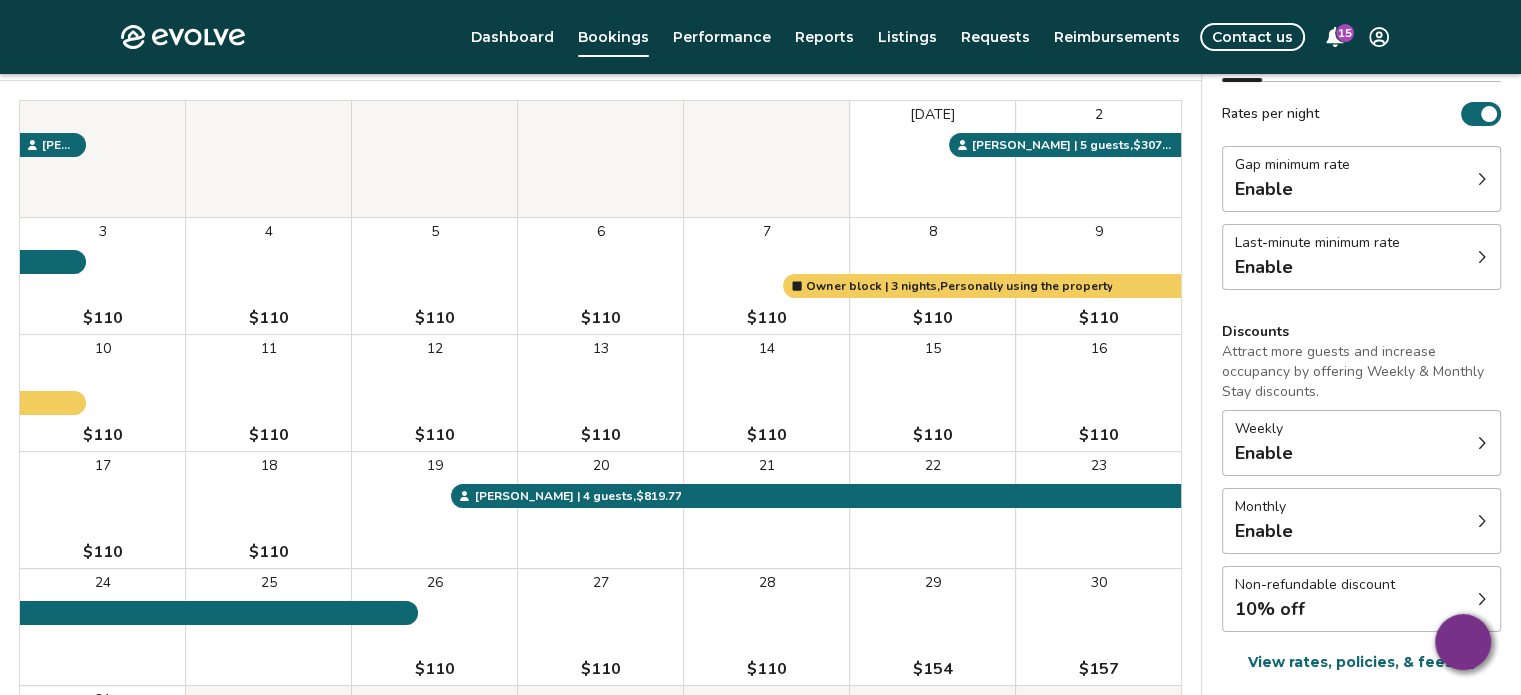click on "5 $110" at bounding box center [434, 276] 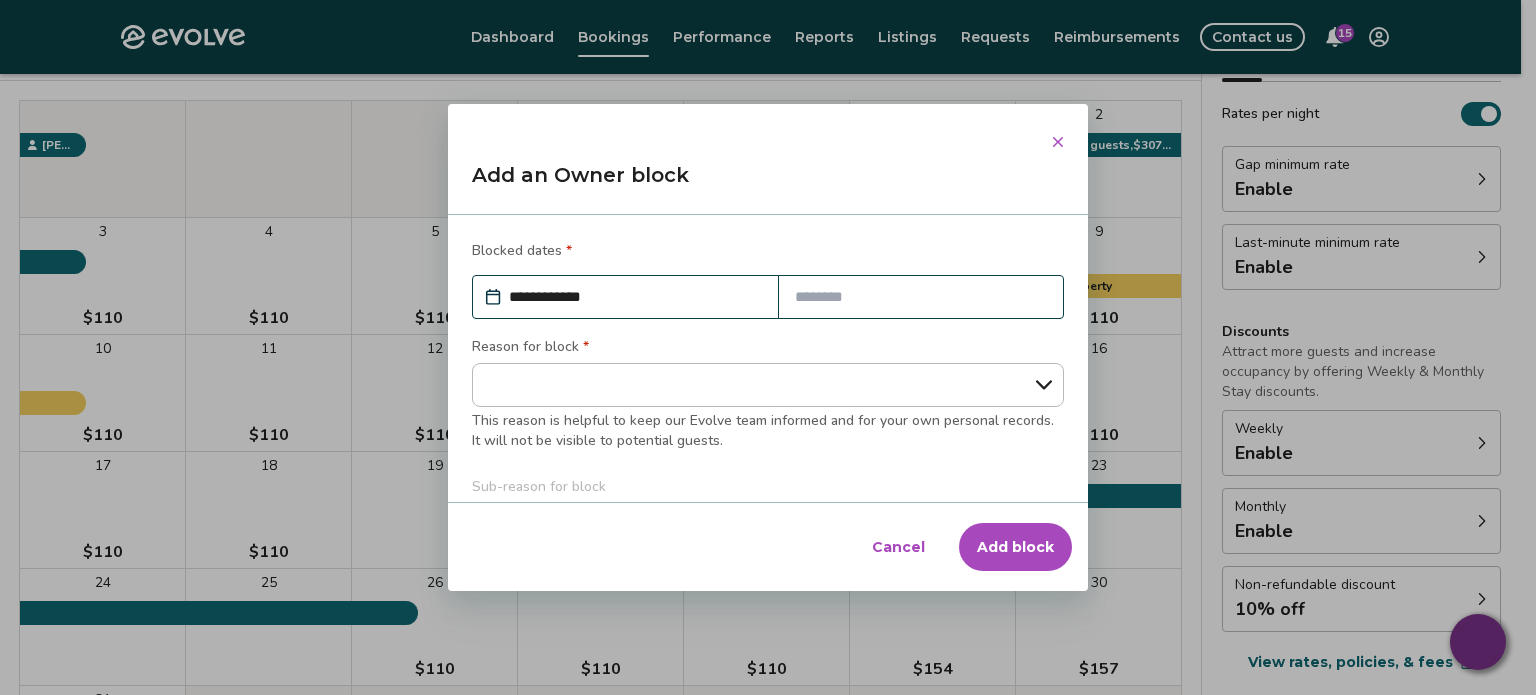 click at bounding box center (921, 297) 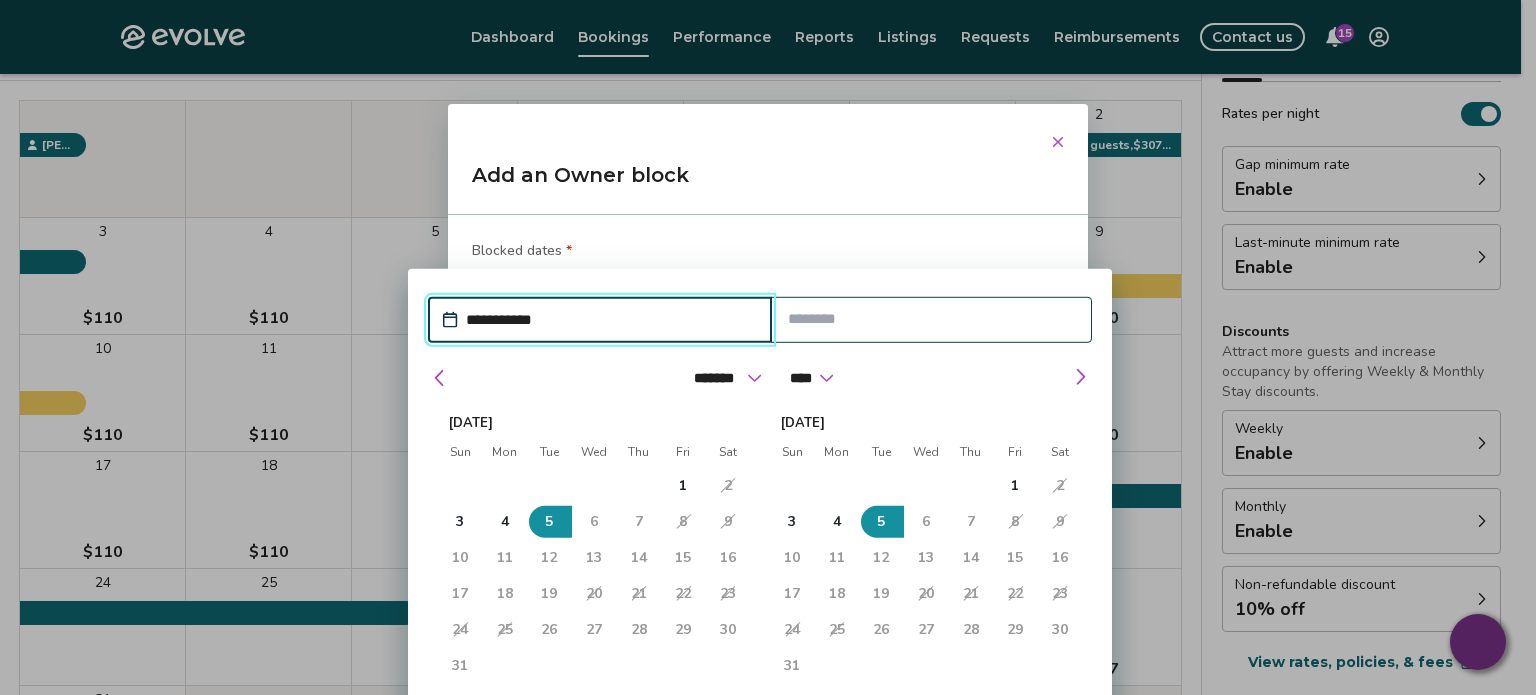 click on "6" at bounding box center (926, 522) 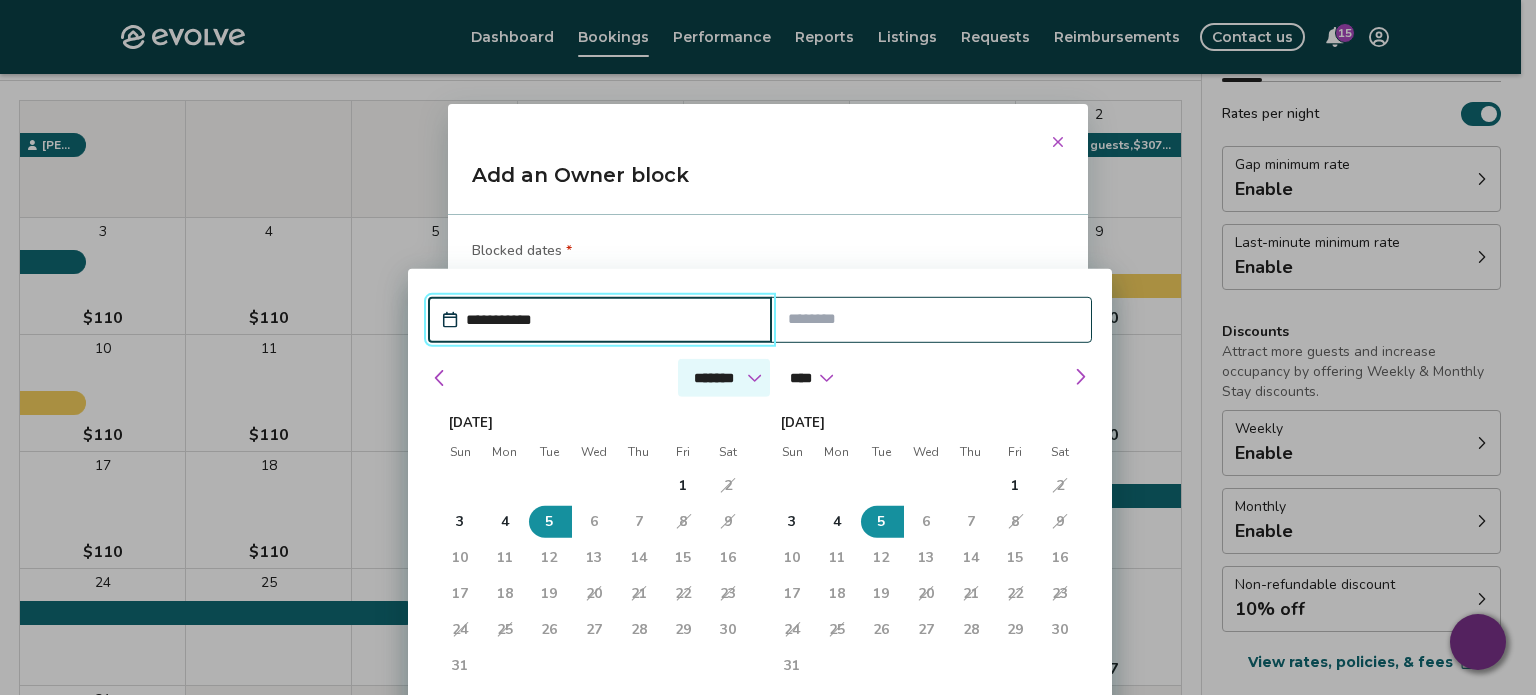 click on "******* ******** ***** ***** *** **** **** ****** ********* ******* ******** ********" at bounding box center (724, 378) 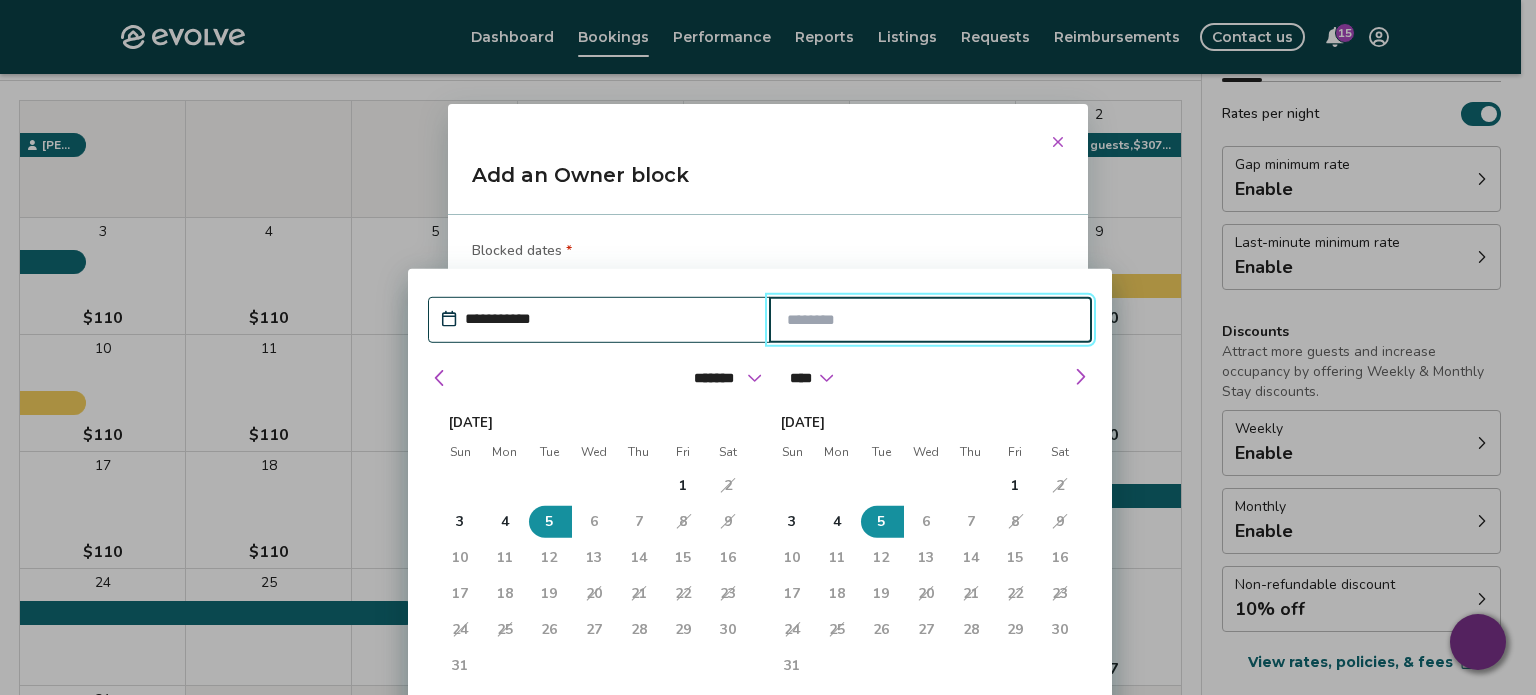 click at bounding box center (931, 320) 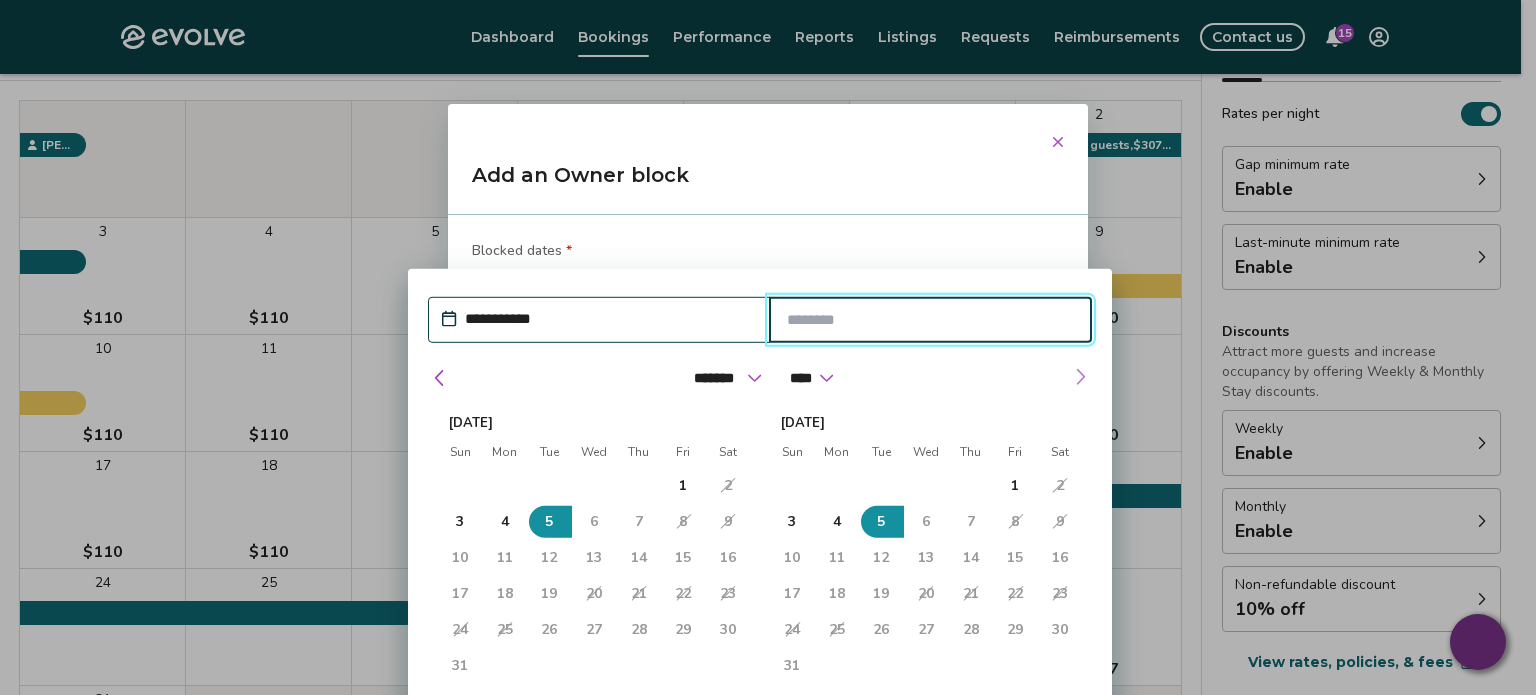 click at bounding box center [1080, 377] 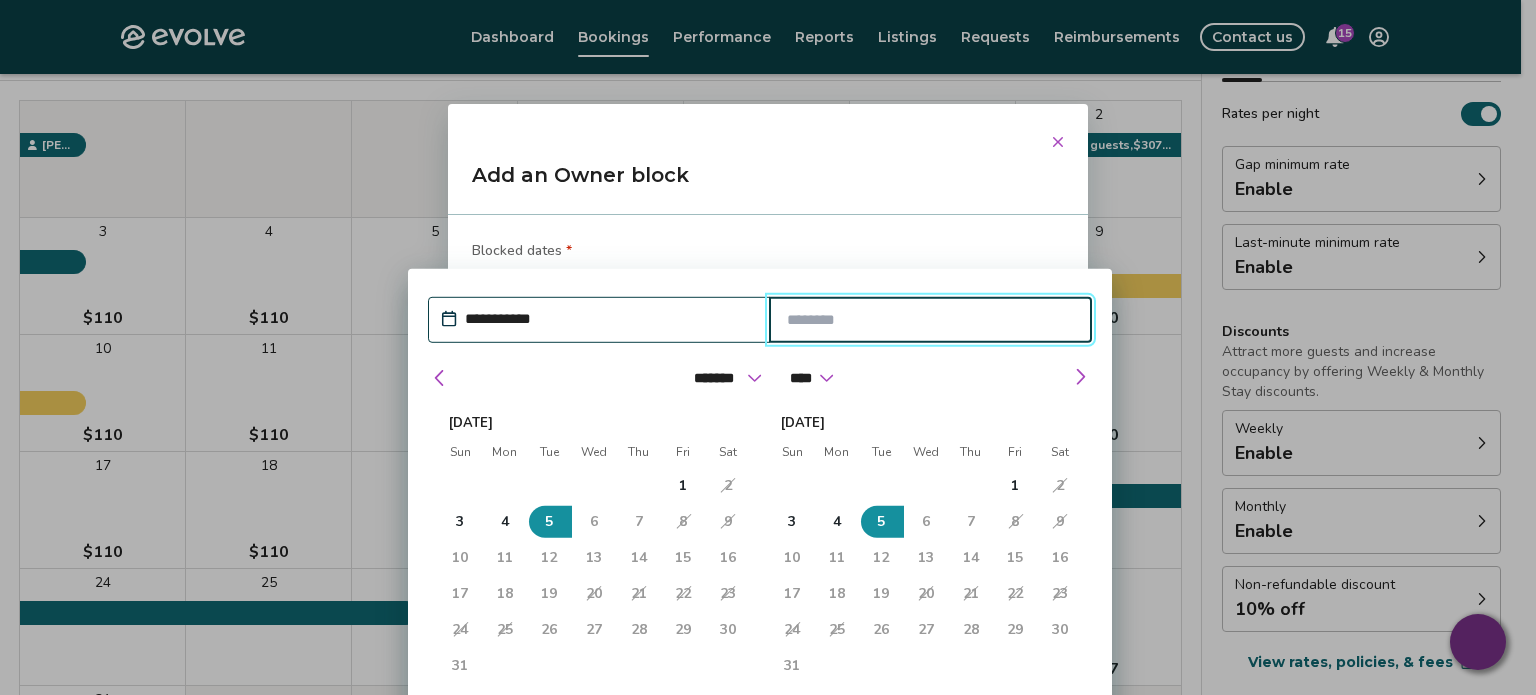 click 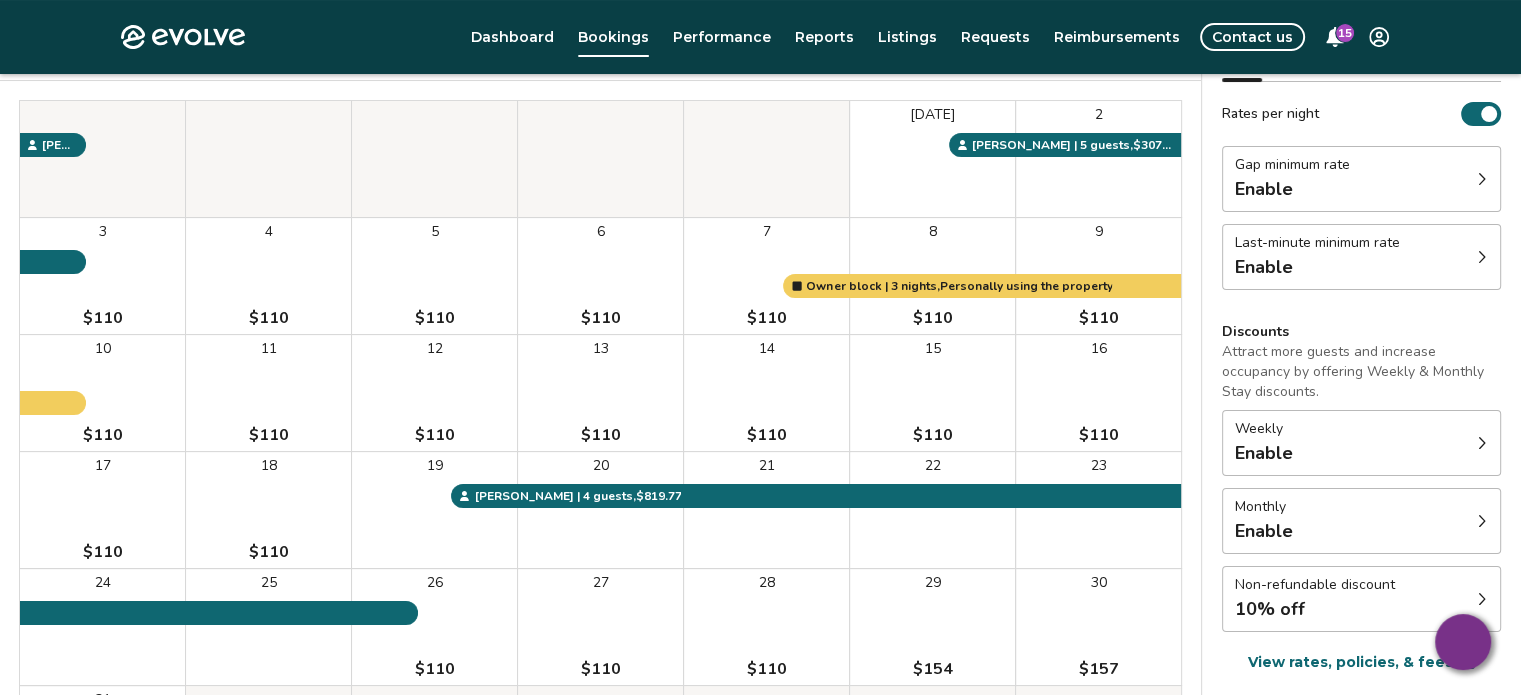 click on "5 $110" at bounding box center [434, 276] 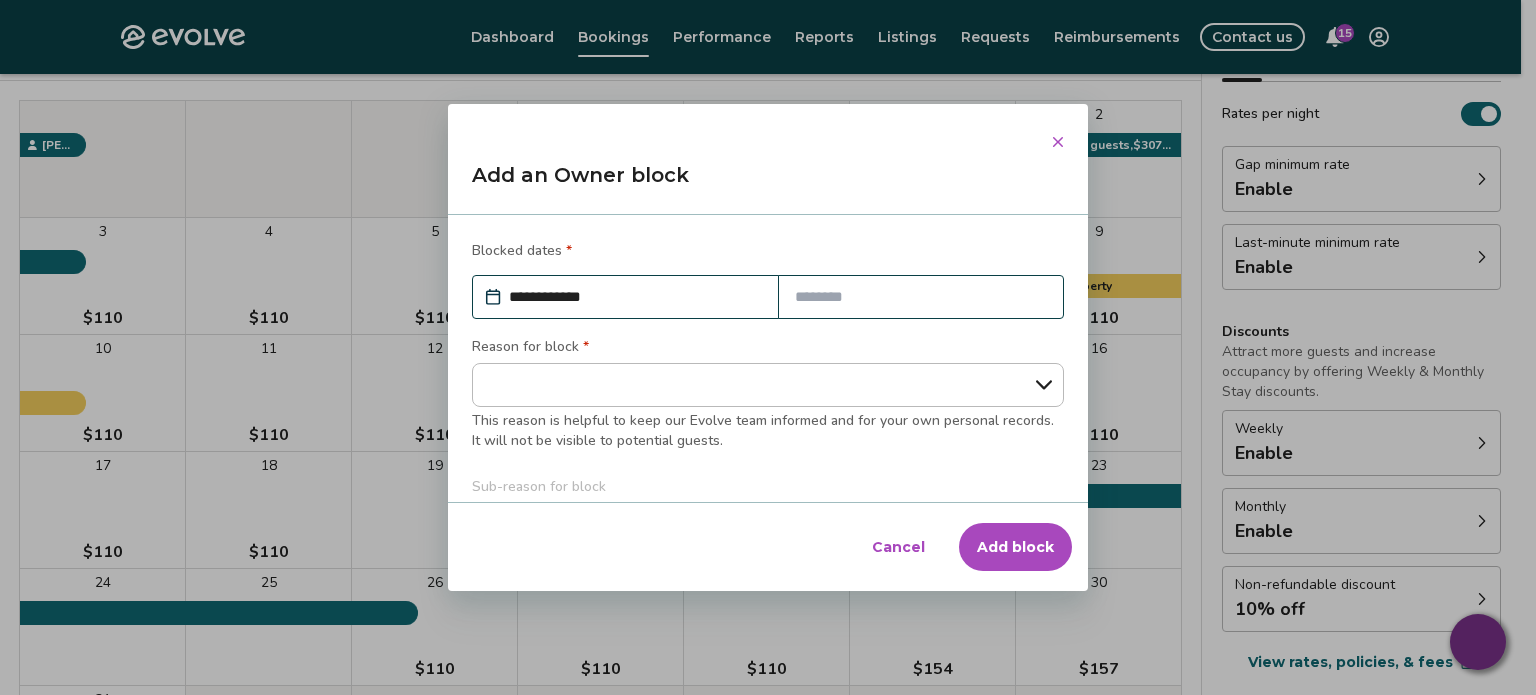 click on "Add block" at bounding box center [1015, 547] 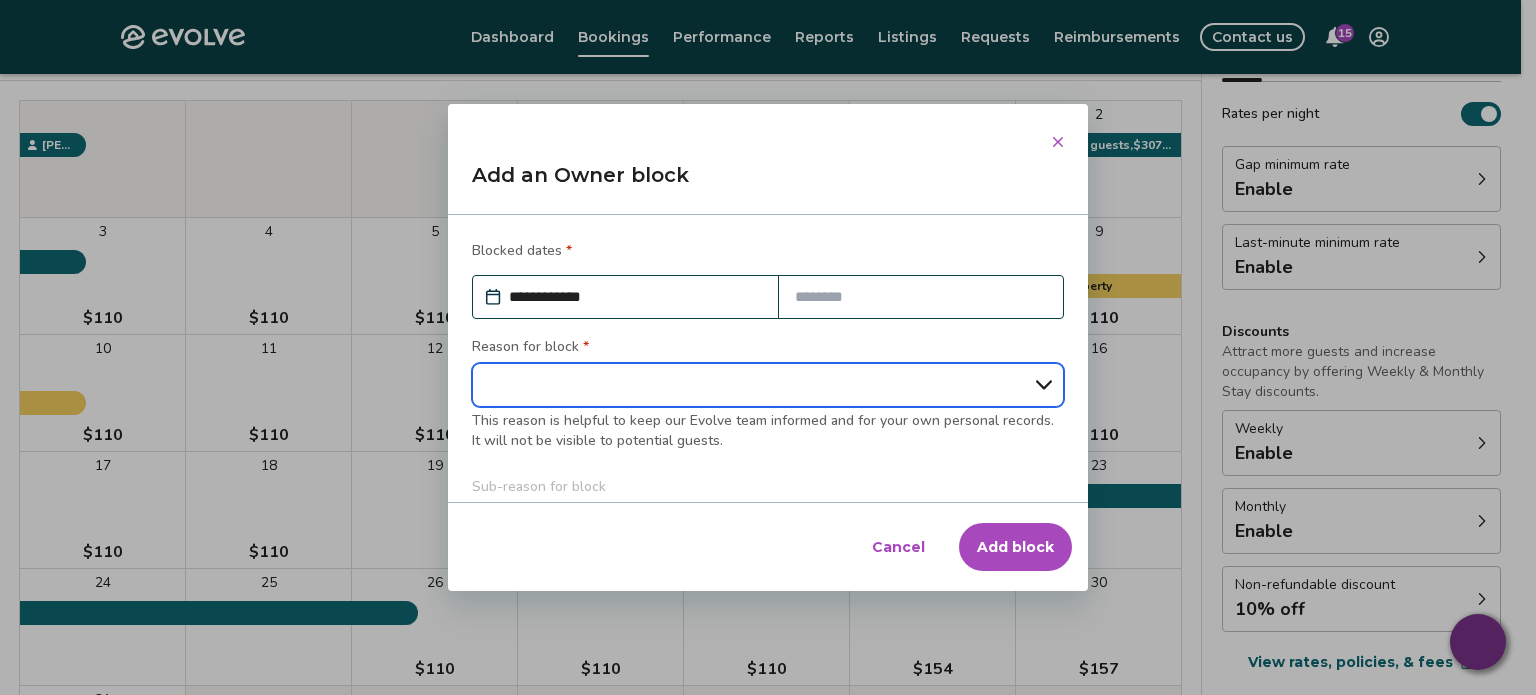 type on "*" 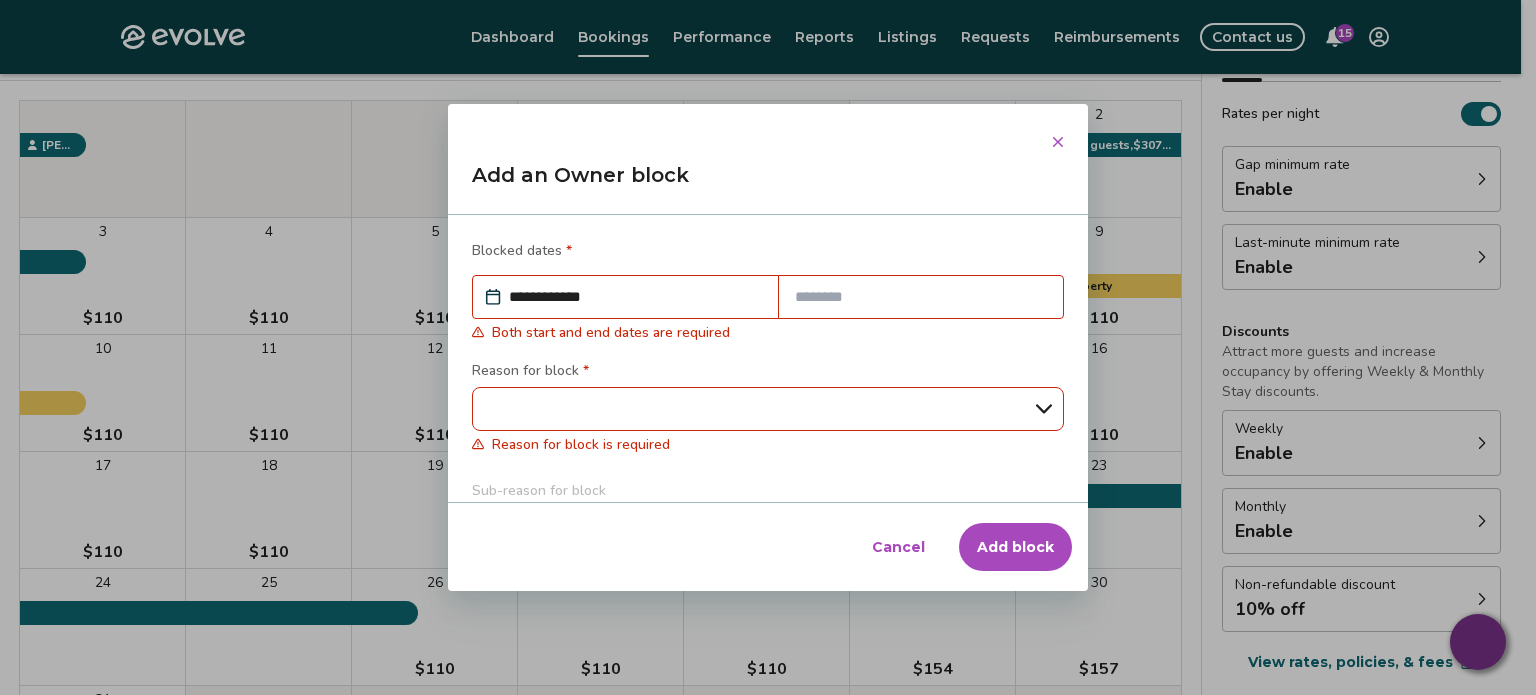 click at bounding box center [921, 297] 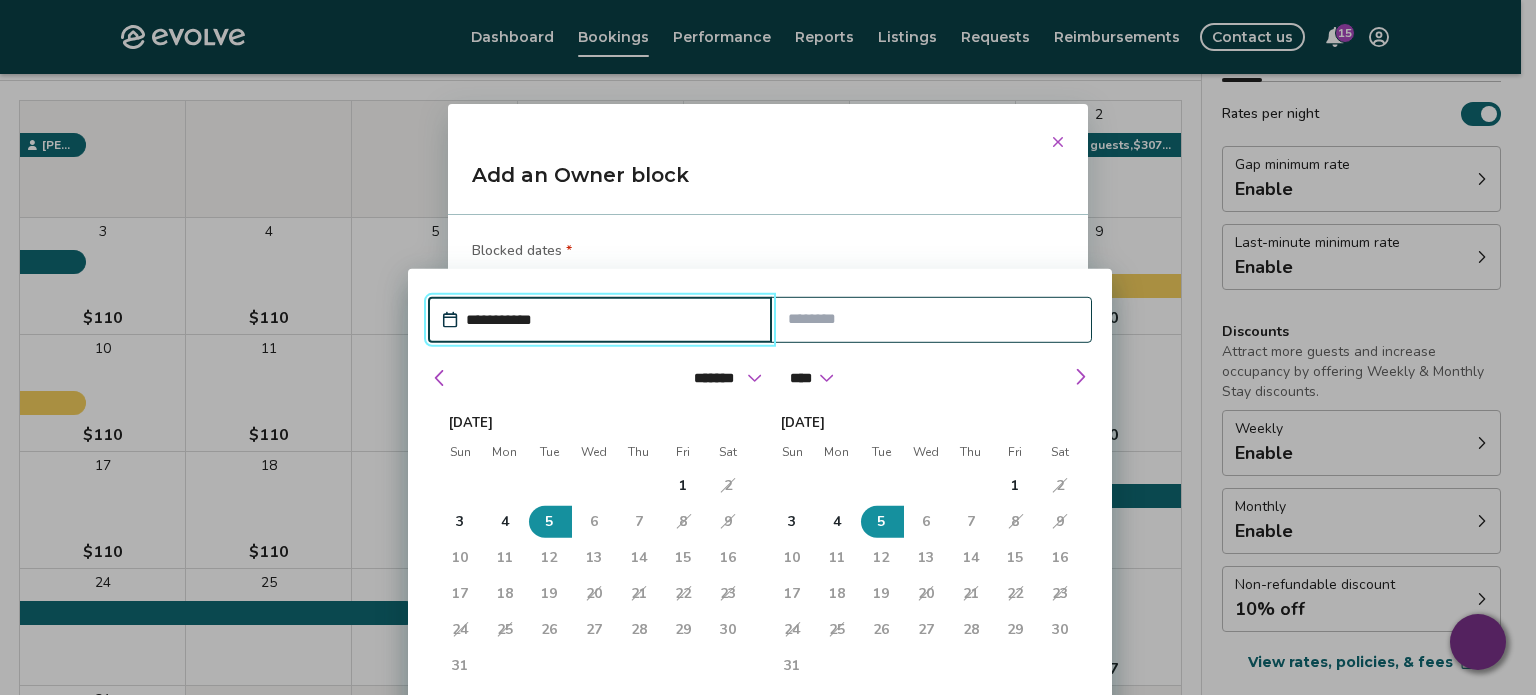 click on "7" at bounding box center (639, 522) 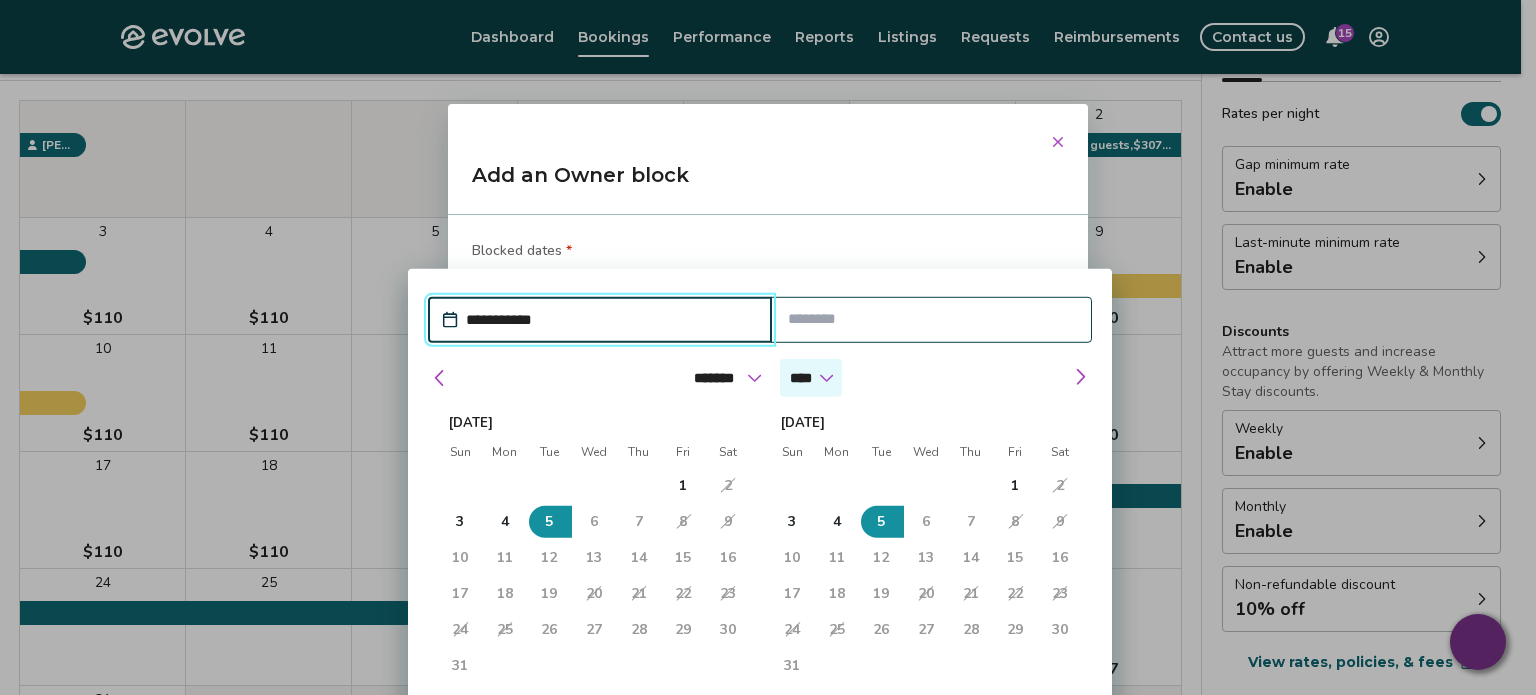 click on "****" at bounding box center (811, 378) 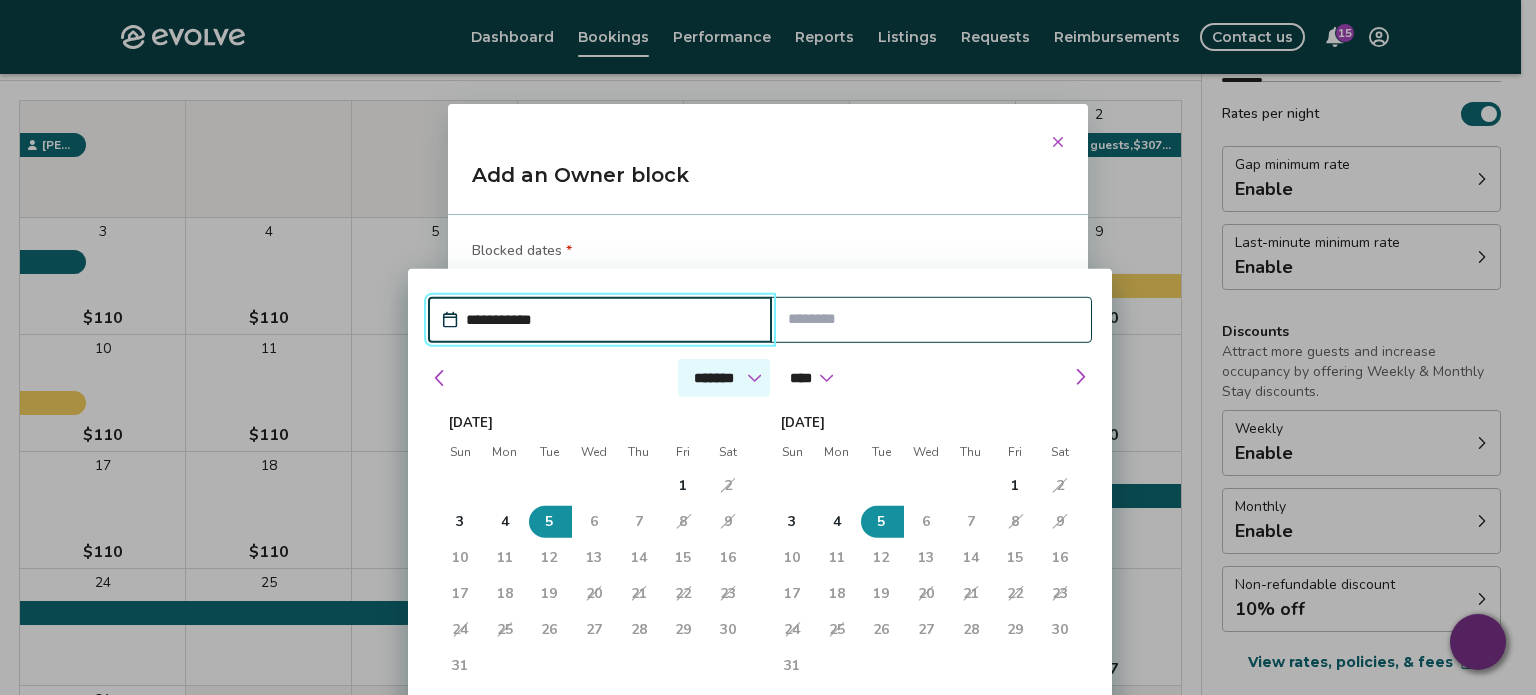 click on "******* ******** ***** ***** *** **** **** ****** ********* ******* ******** ********" at bounding box center (724, 378) 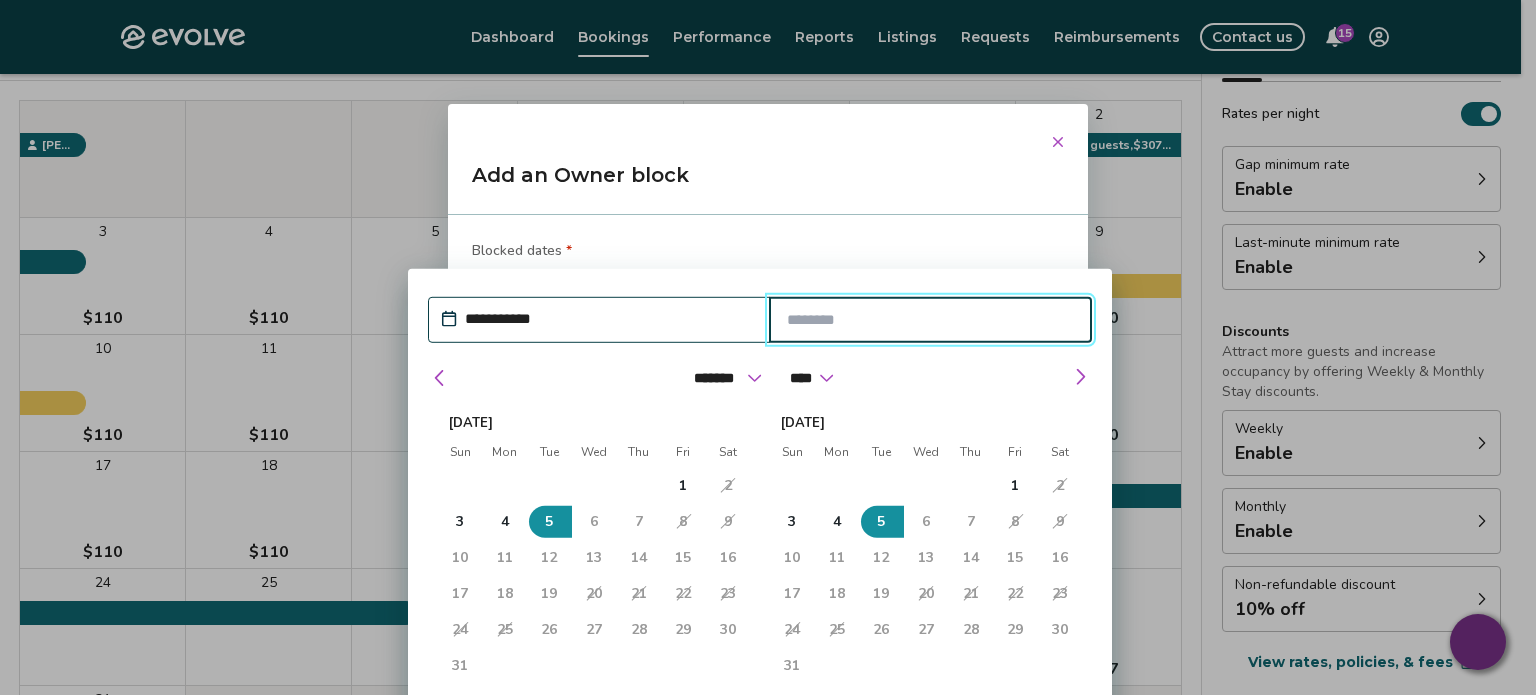 click at bounding box center (931, 320) 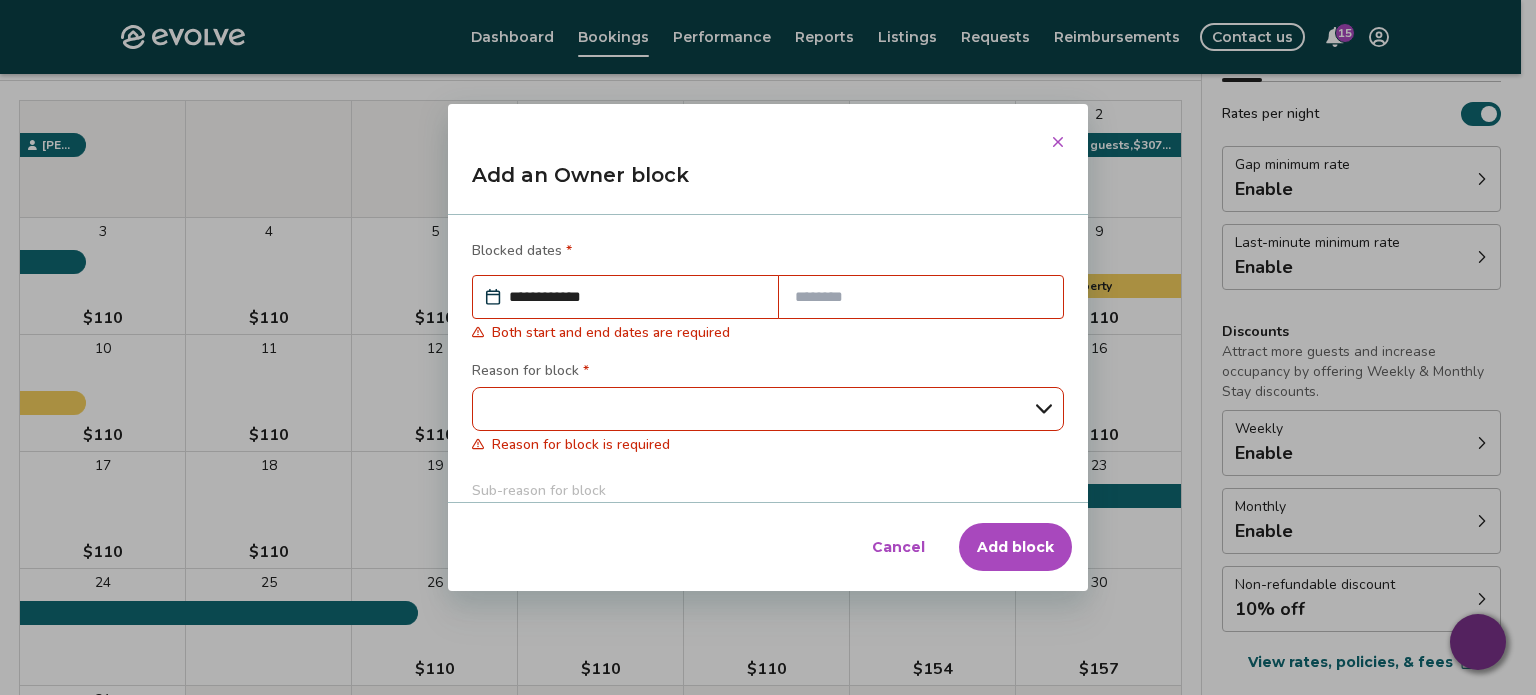 click on "**********" at bounding box center [768, 347] 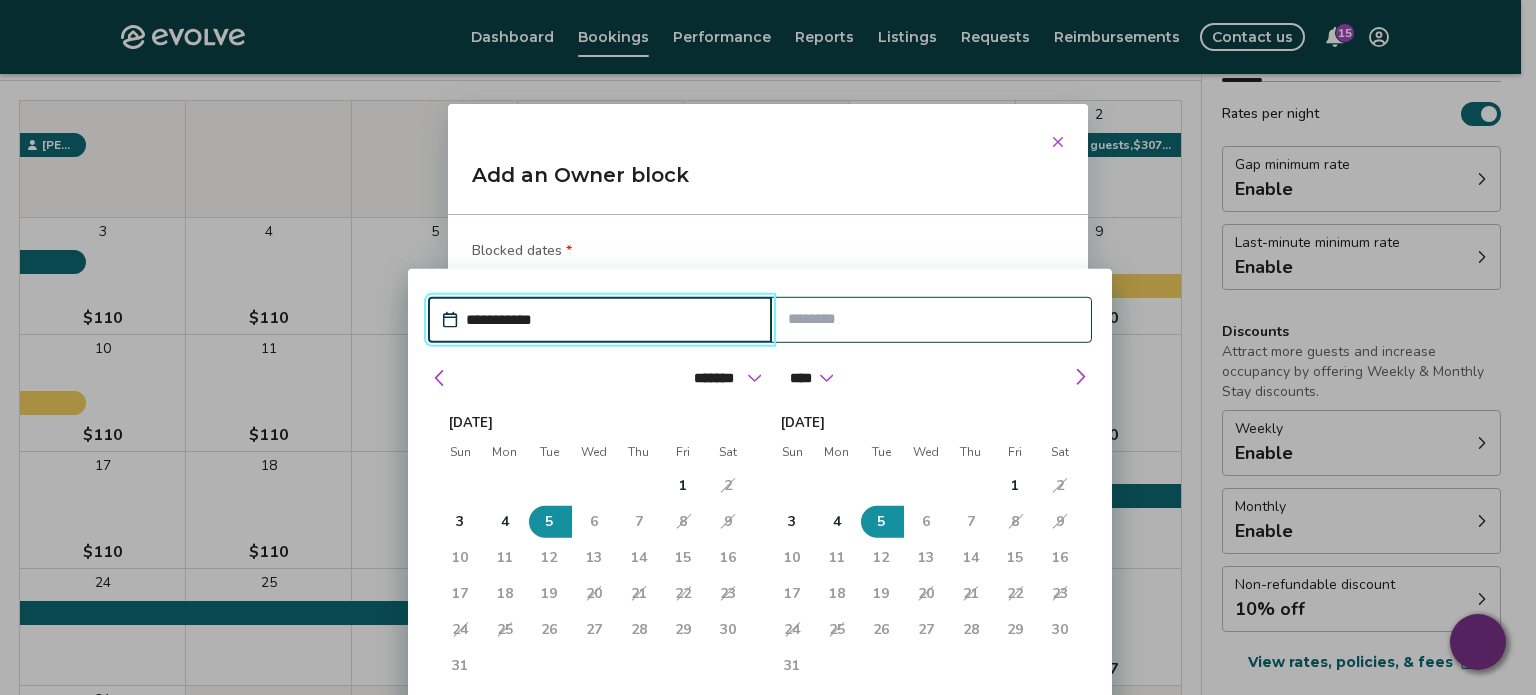 click at bounding box center [932, 319] 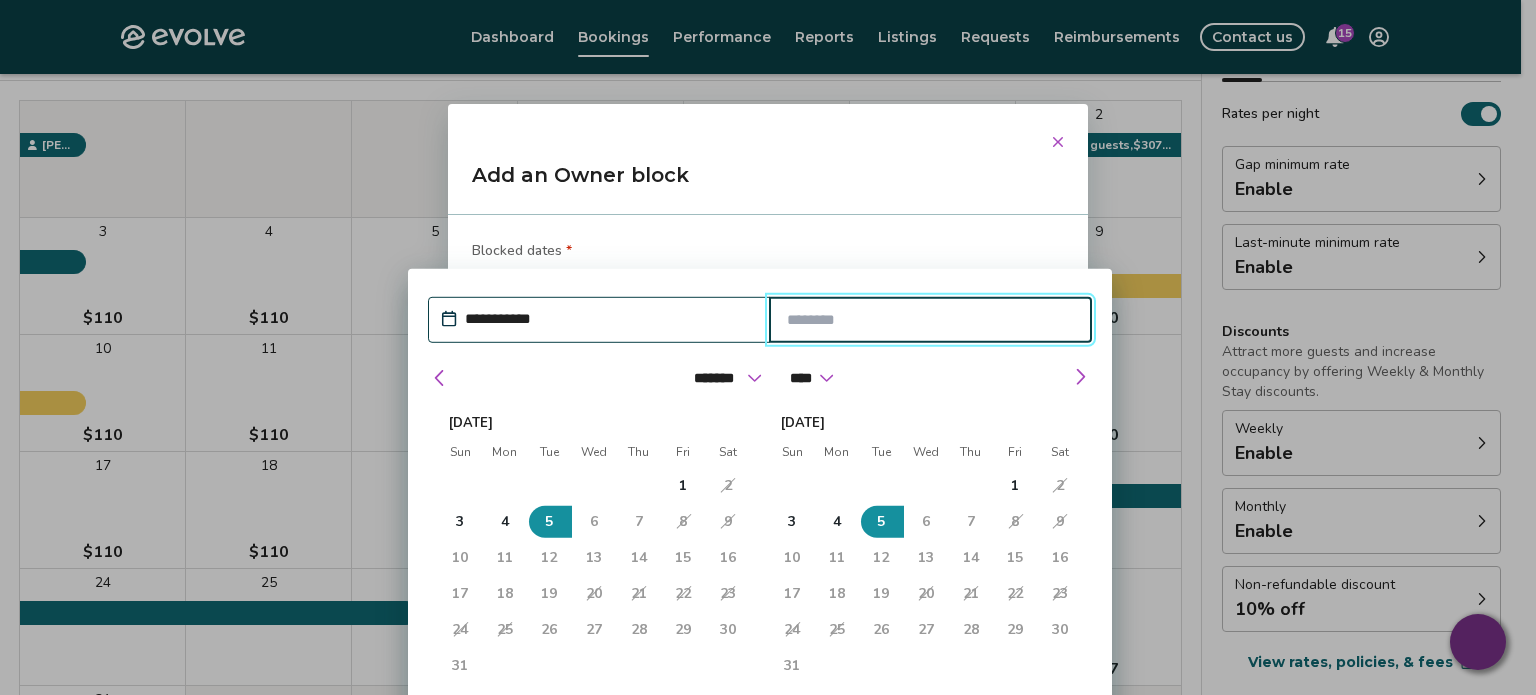 click on "6" at bounding box center [594, 522] 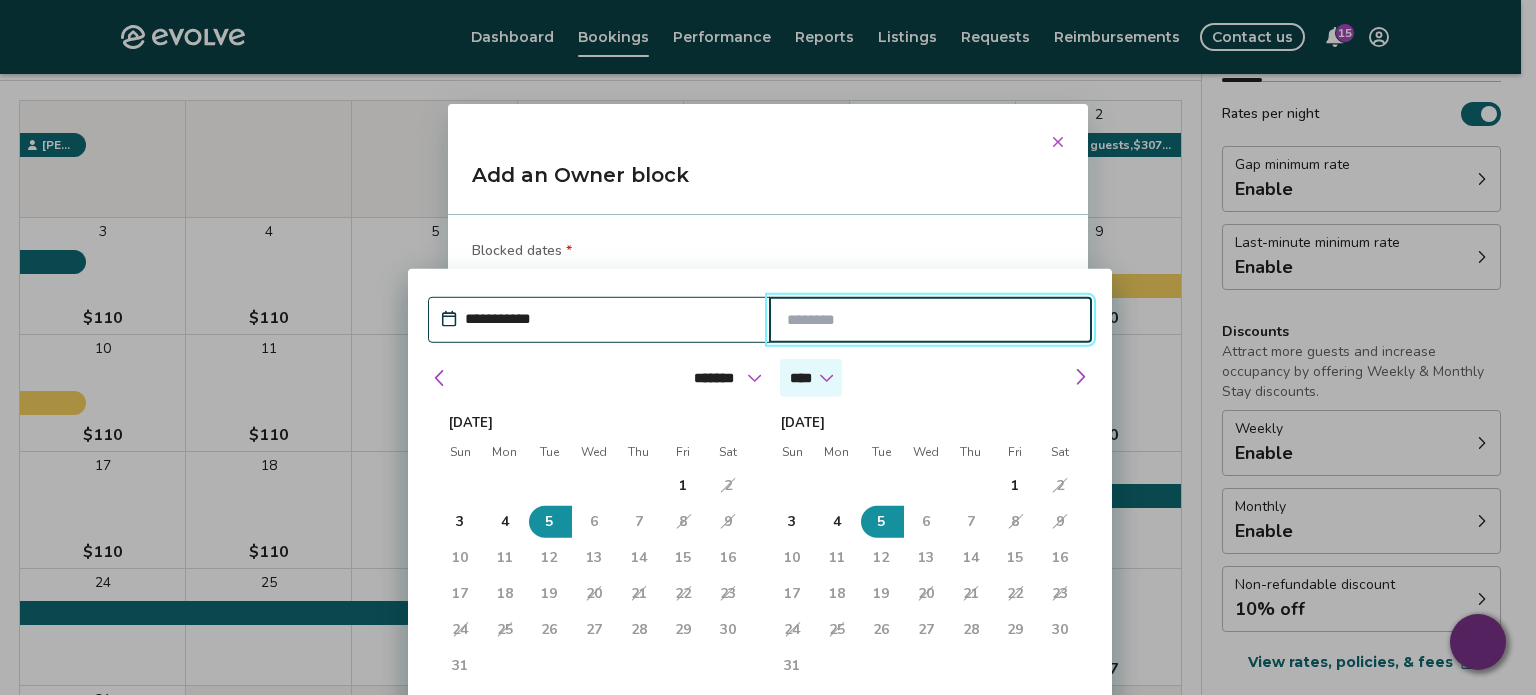 click on "****" at bounding box center [811, 378] 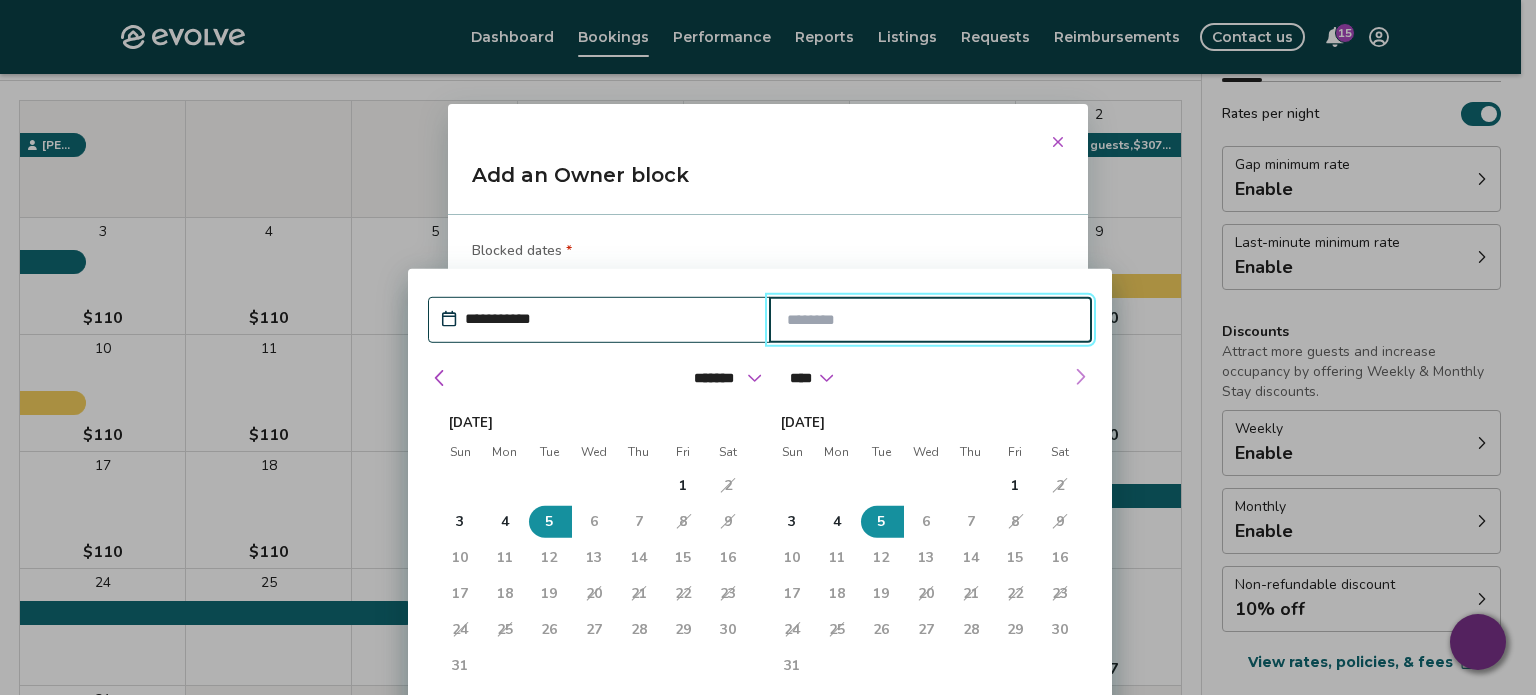 click at bounding box center [1080, 377] 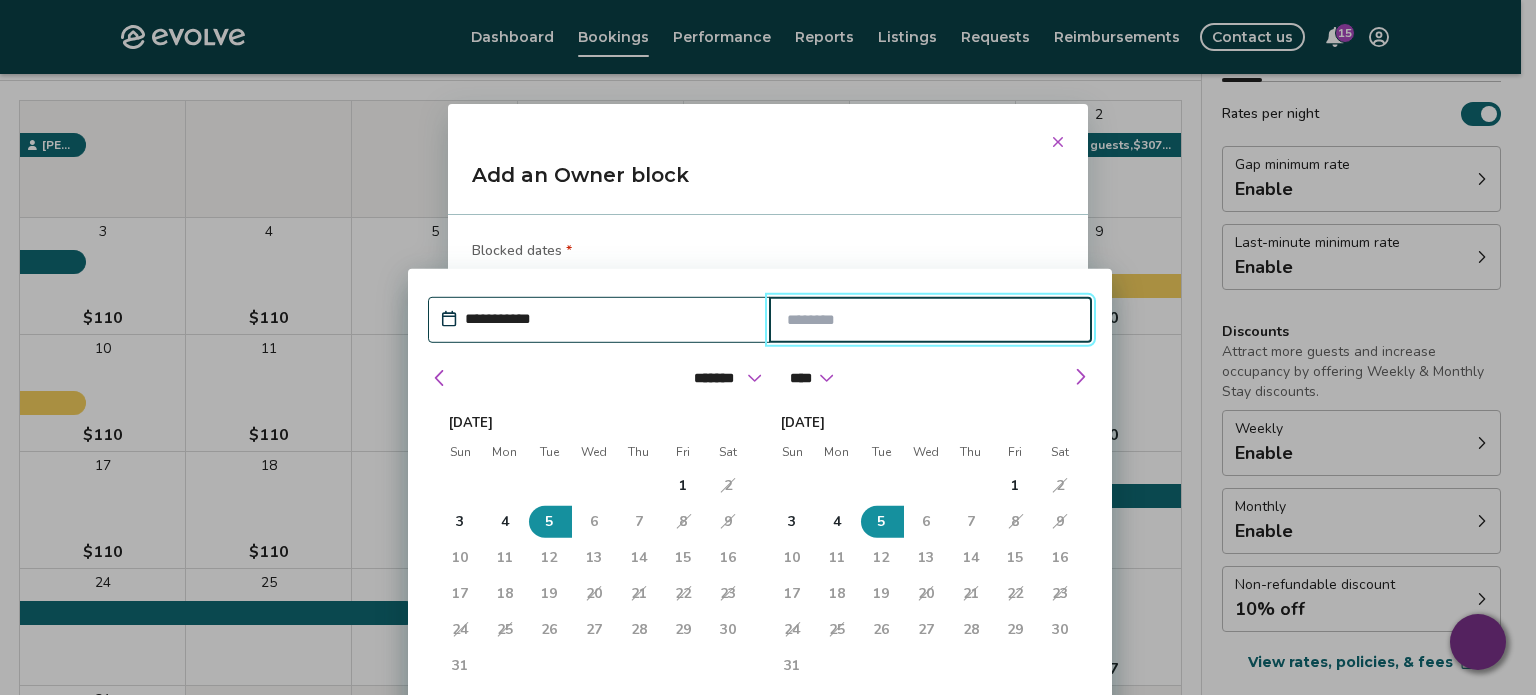 click at bounding box center (931, 320) 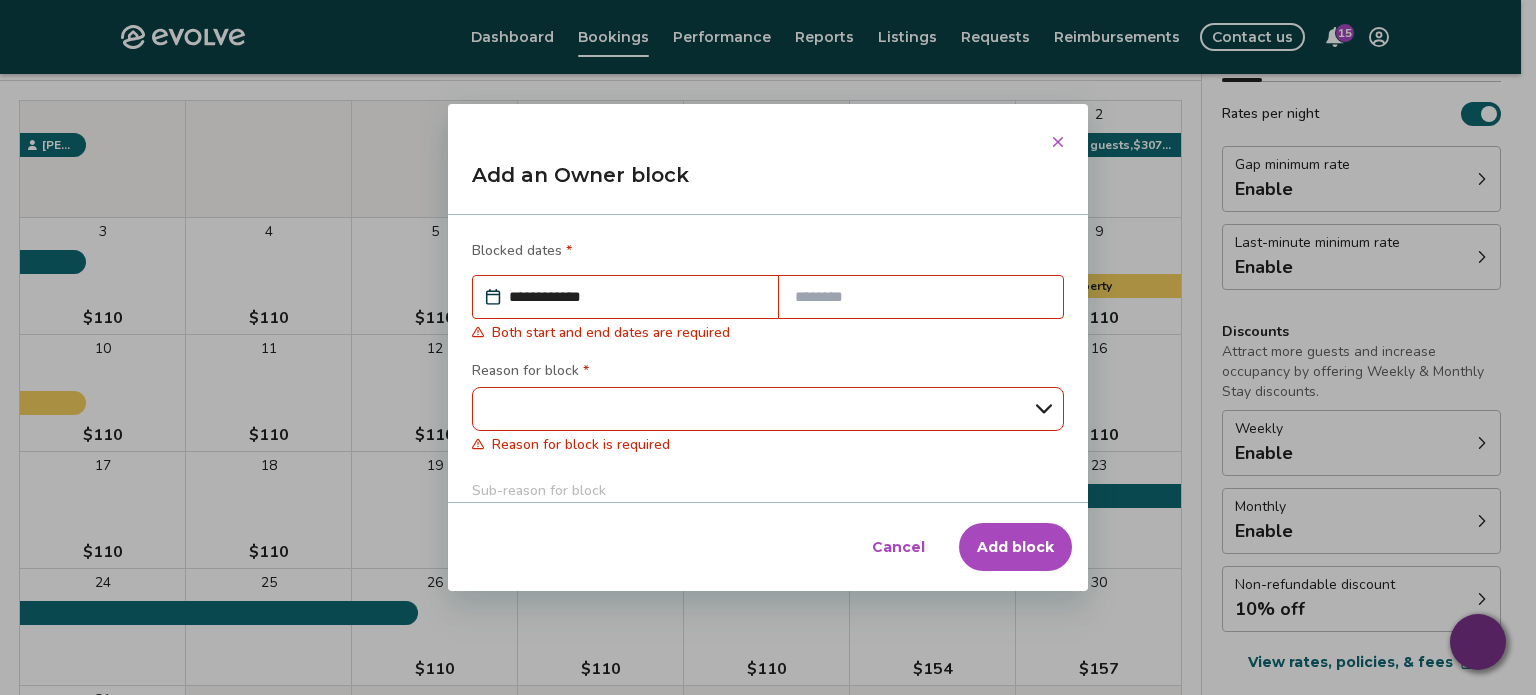 click on "Add an Owner block" at bounding box center (768, 183) 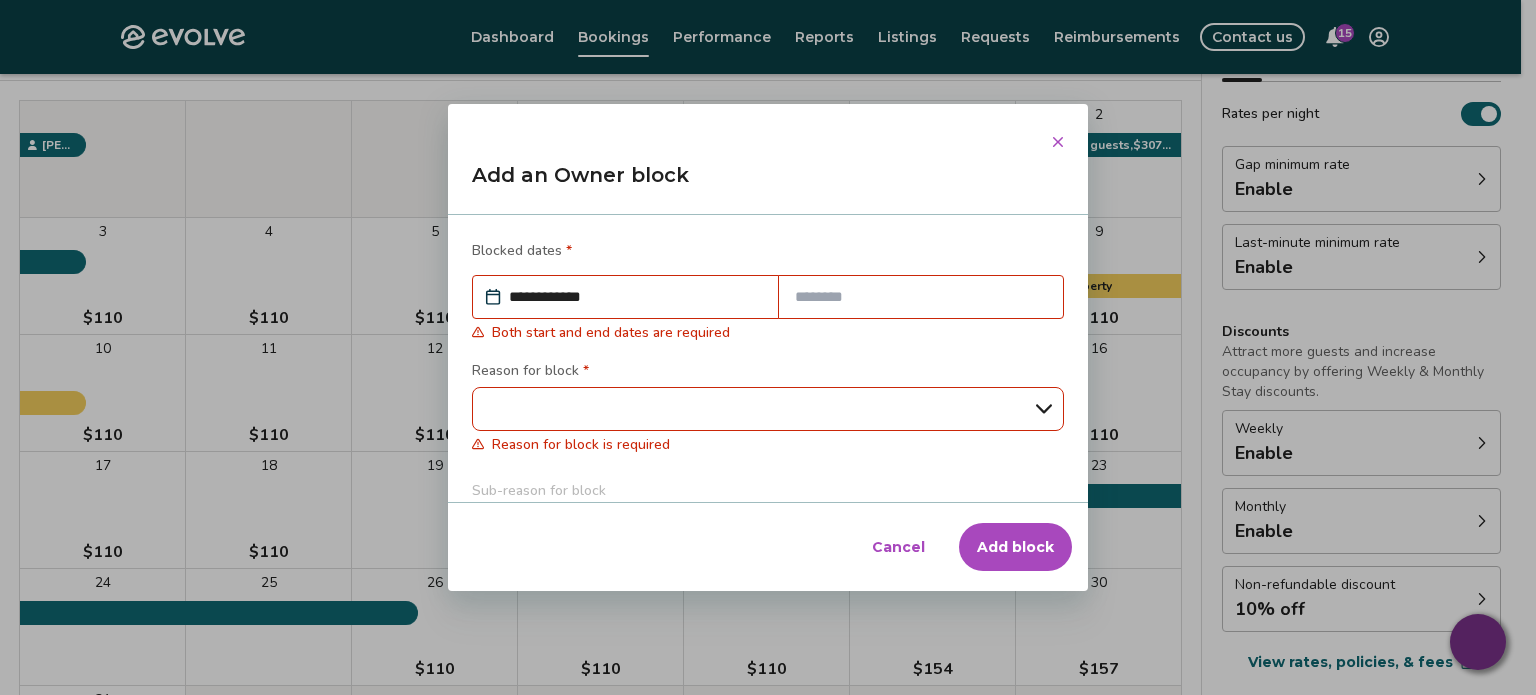 click 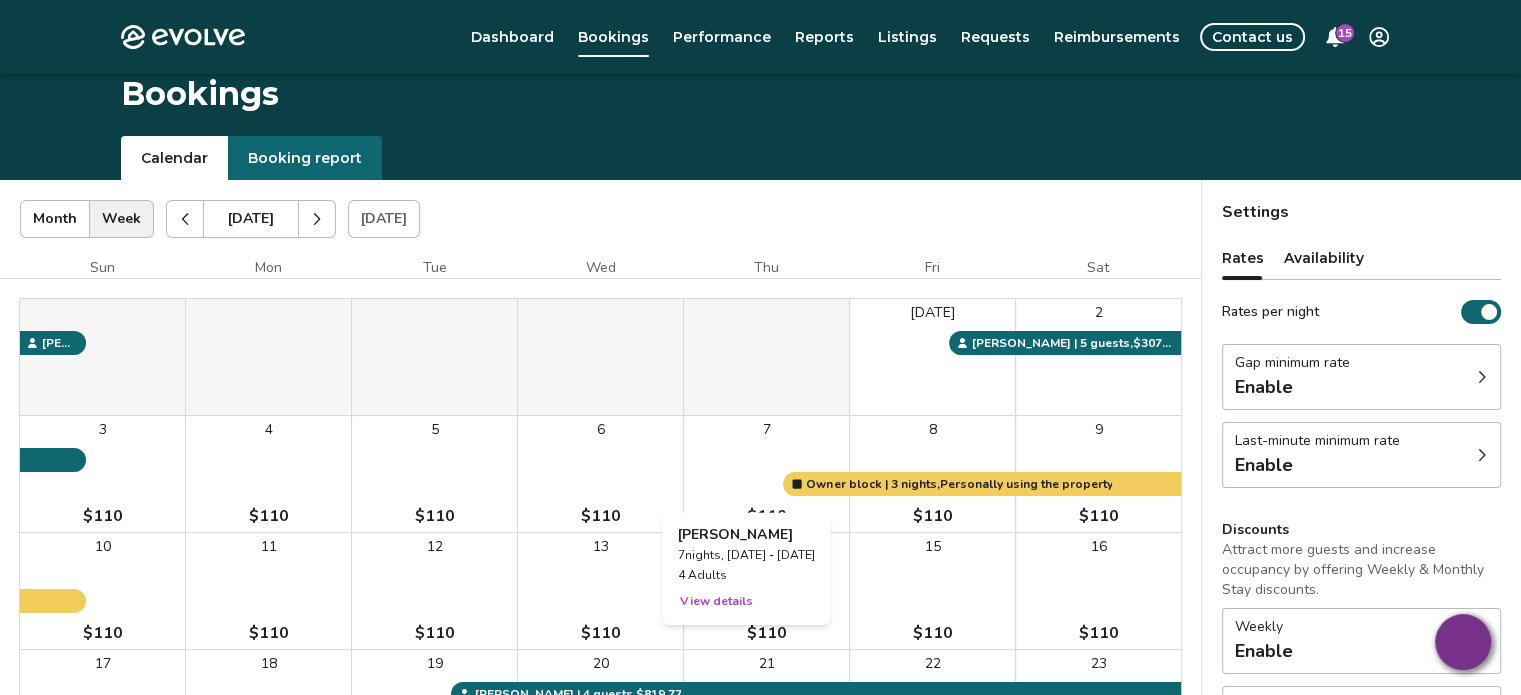 scroll, scrollTop: 0, scrollLeft: 0, axis: both 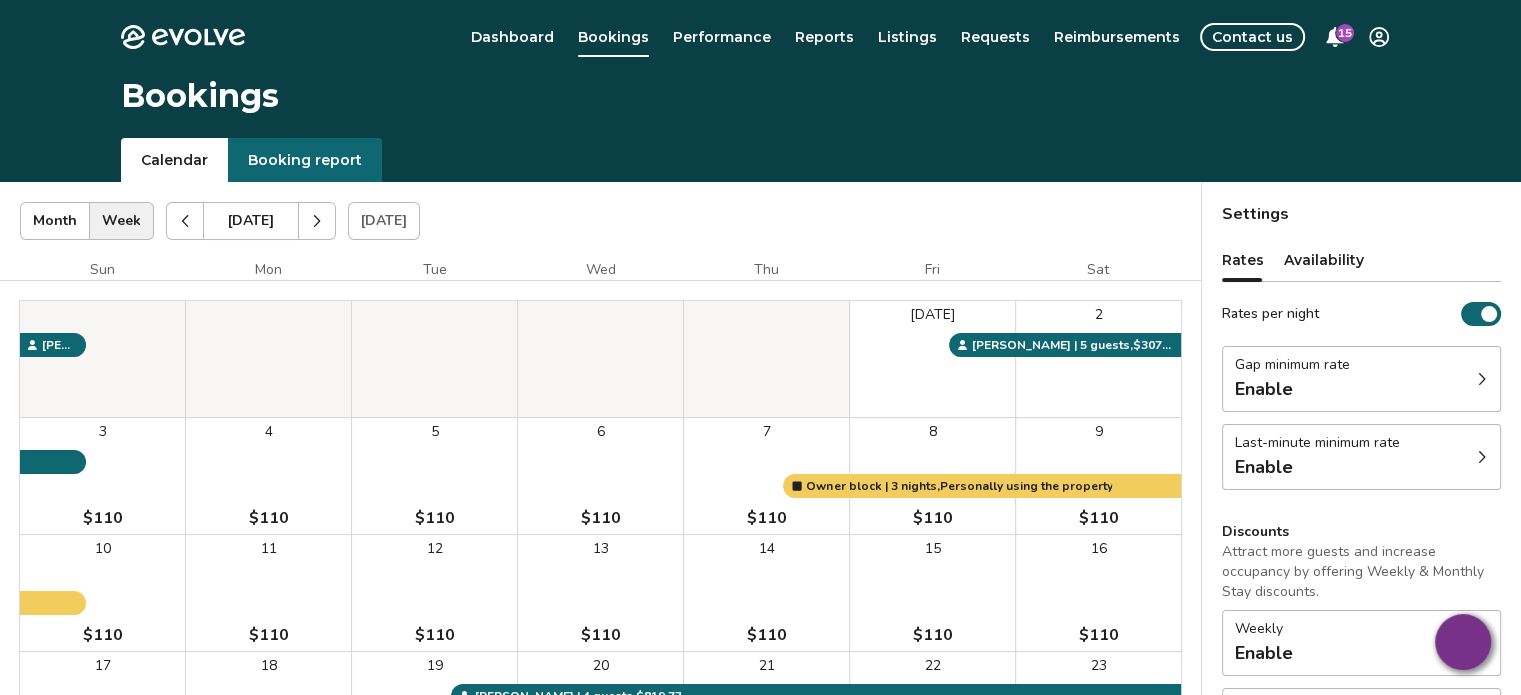 click on "Month" at bounding box center [55, 221] 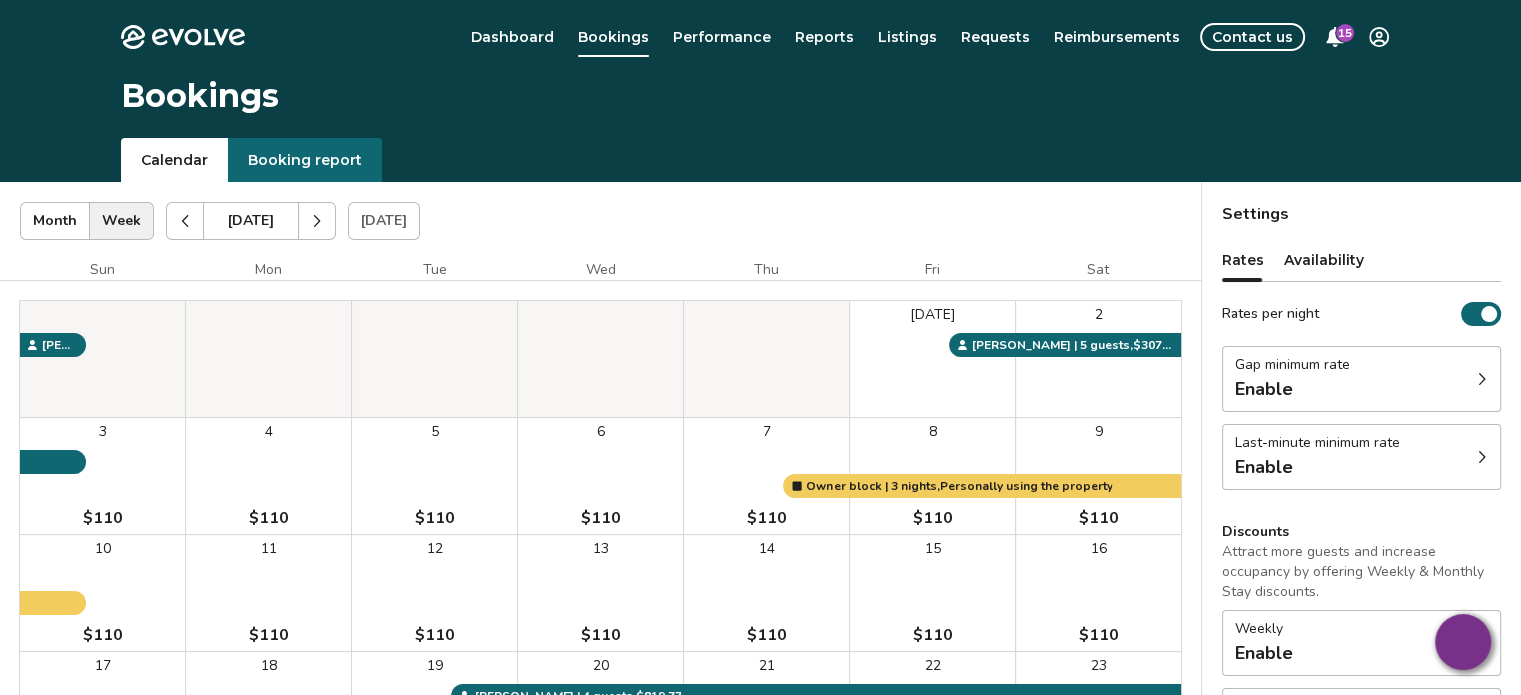 click on "Week" at bounding box center (121, 221) 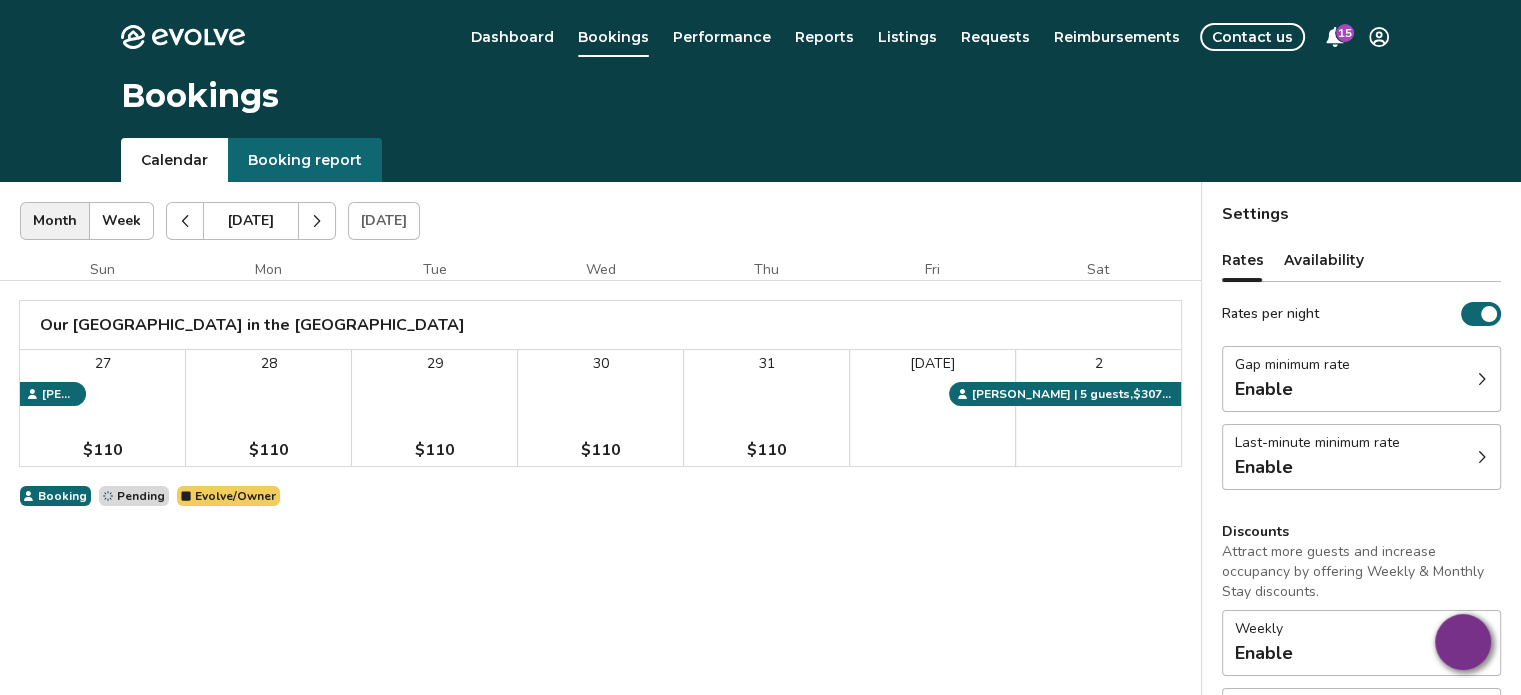 click on "Month" at bounding box center (55, 221) 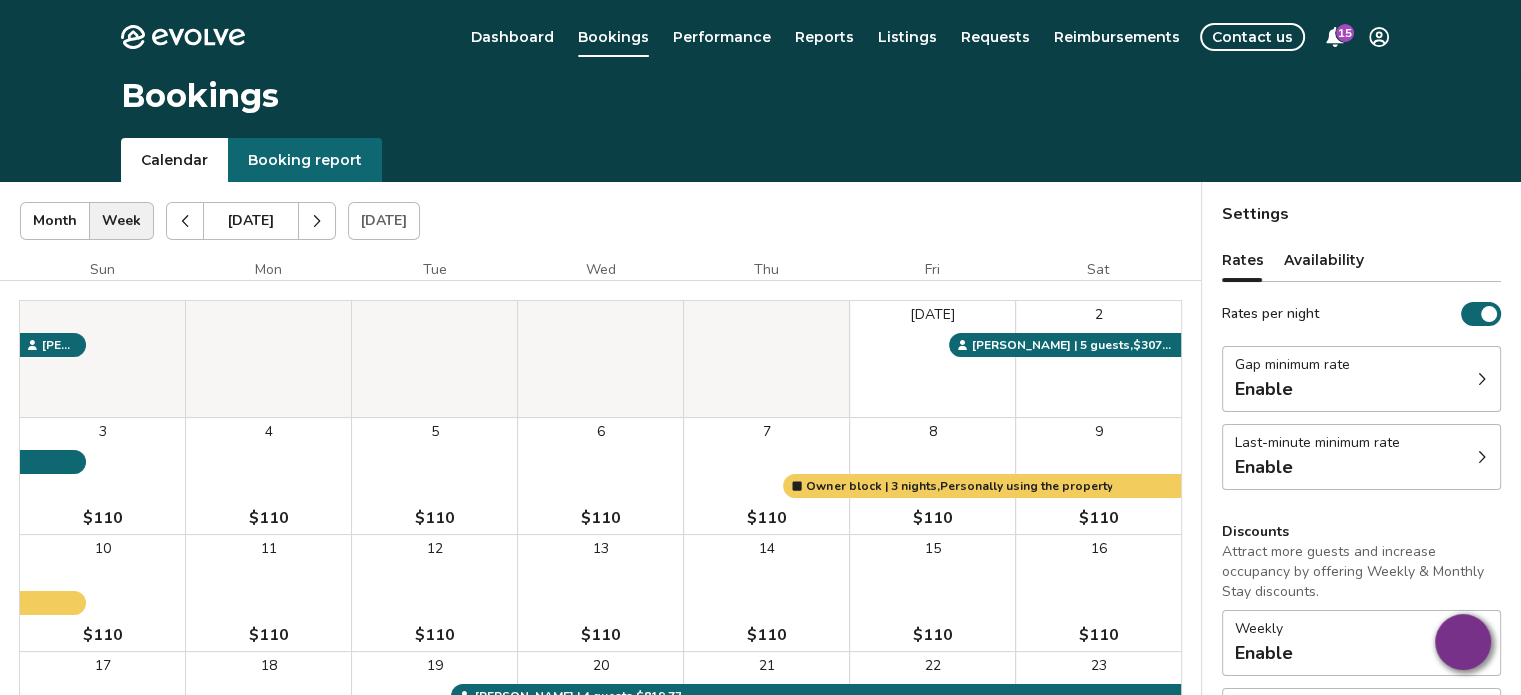 click on "5 $110" at bounding box center (434, 476) 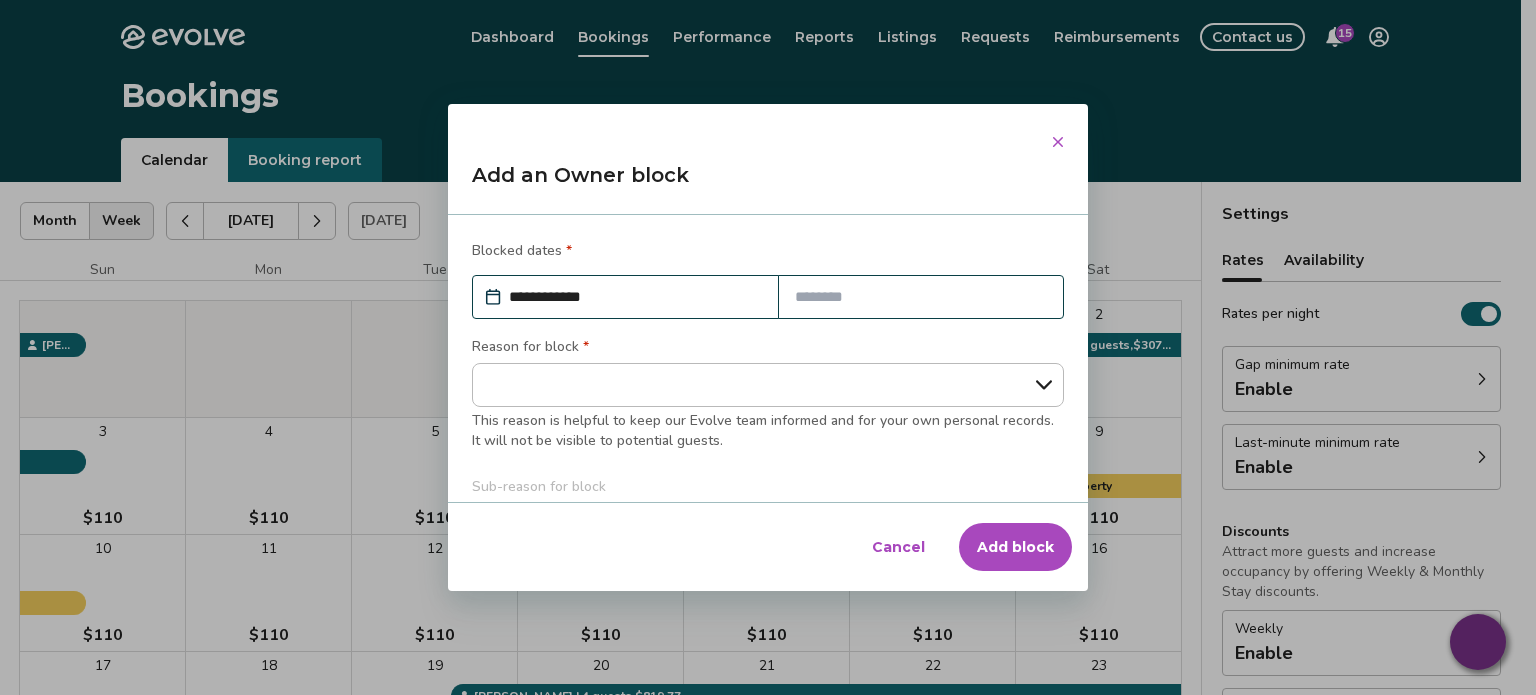 click at bounding box center [921, 297] 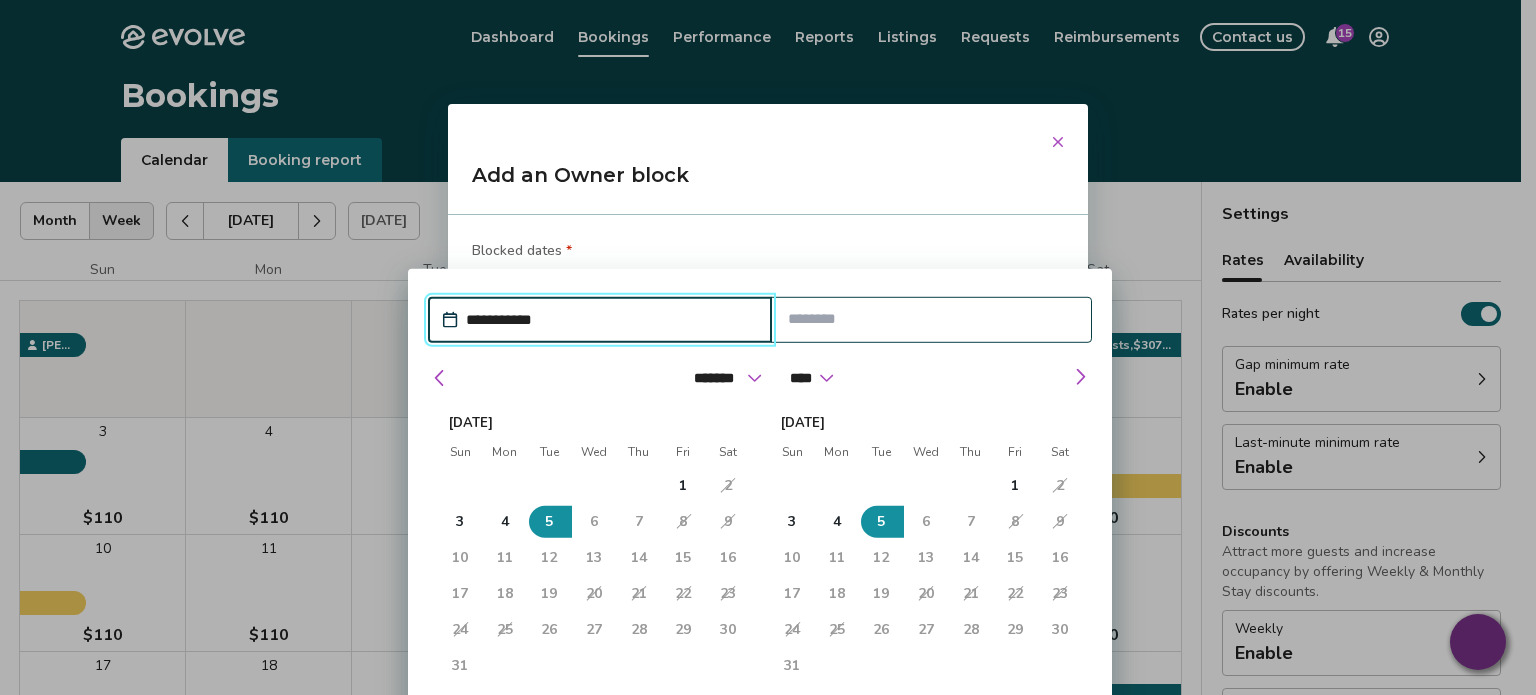 click at bounding box center (932, 319) 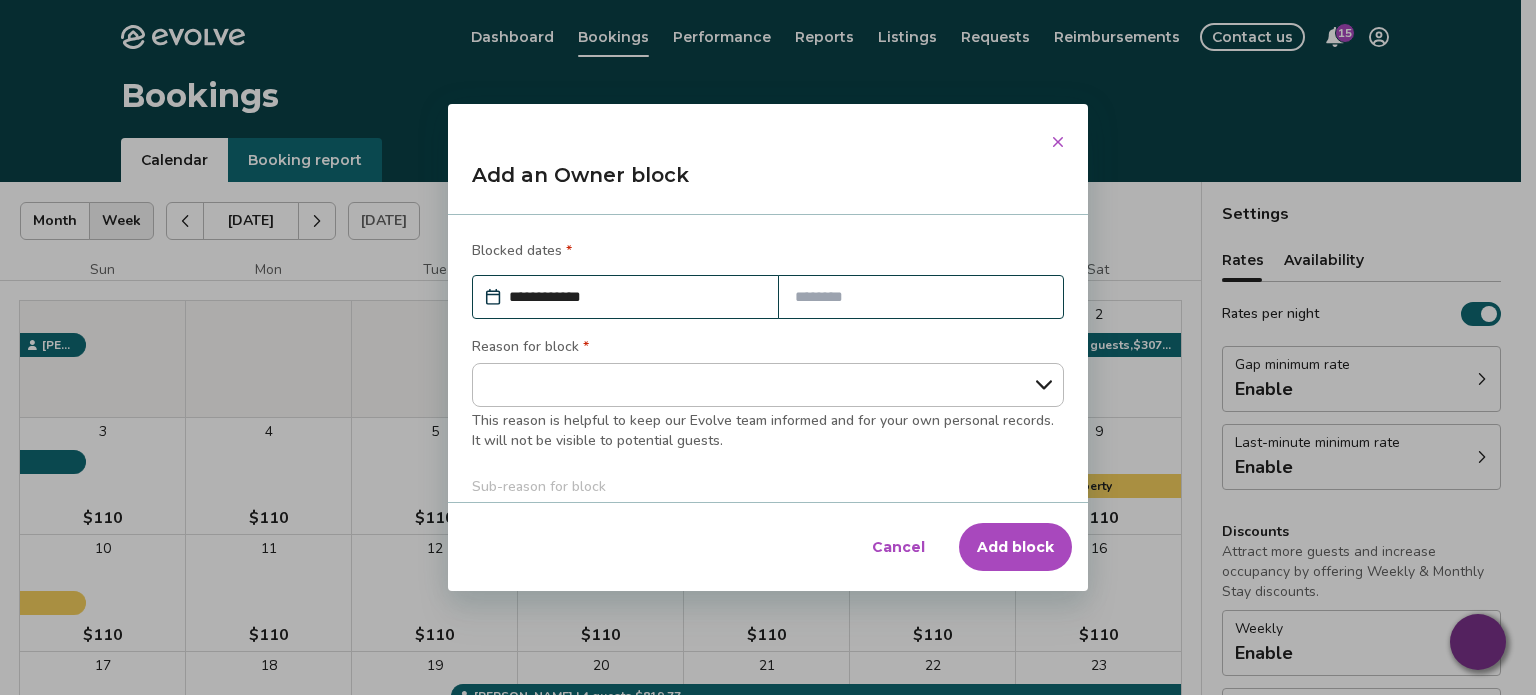 click on "Blocked dates   *" at bounding box center [768, 253] 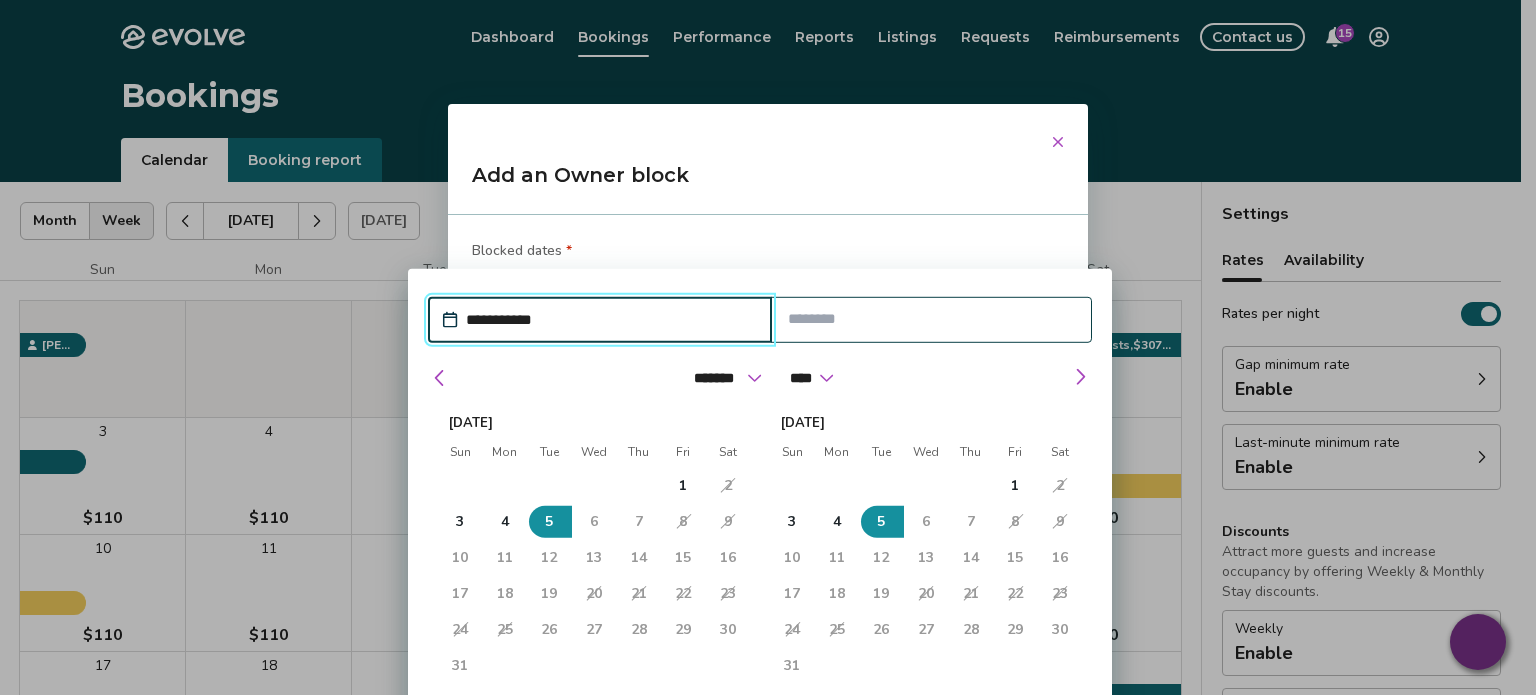 click on "6" at bounding box center [926, 522] 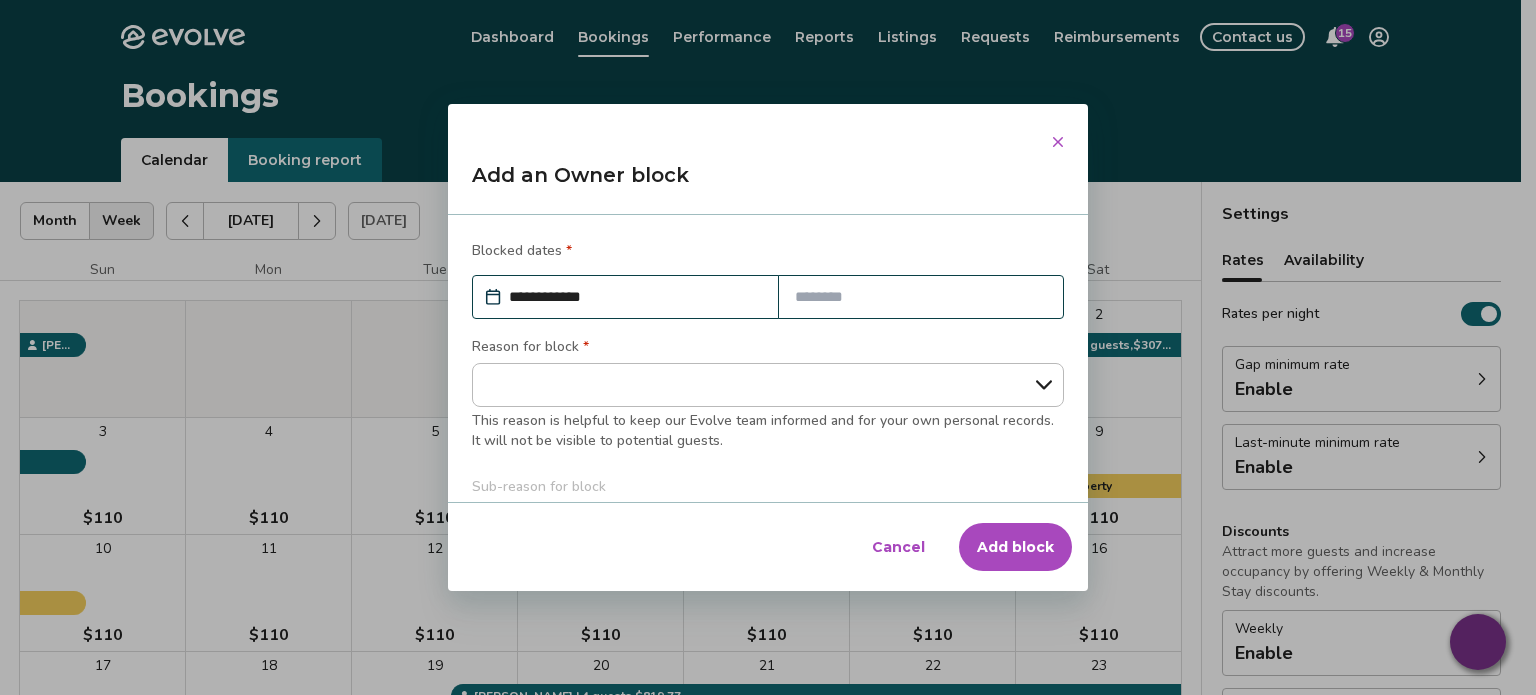 click 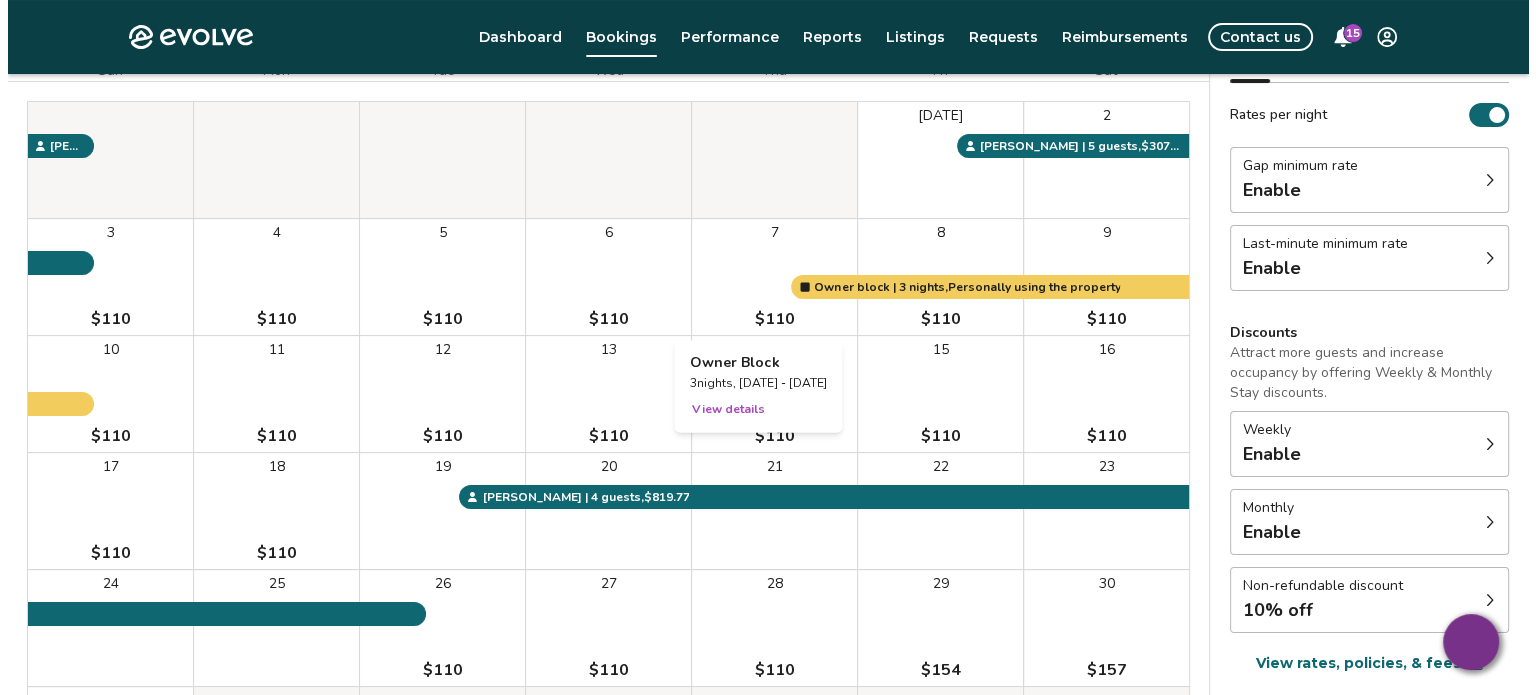 scroll, scrollTop: 200, scrollLeft: 0, axis: vertical 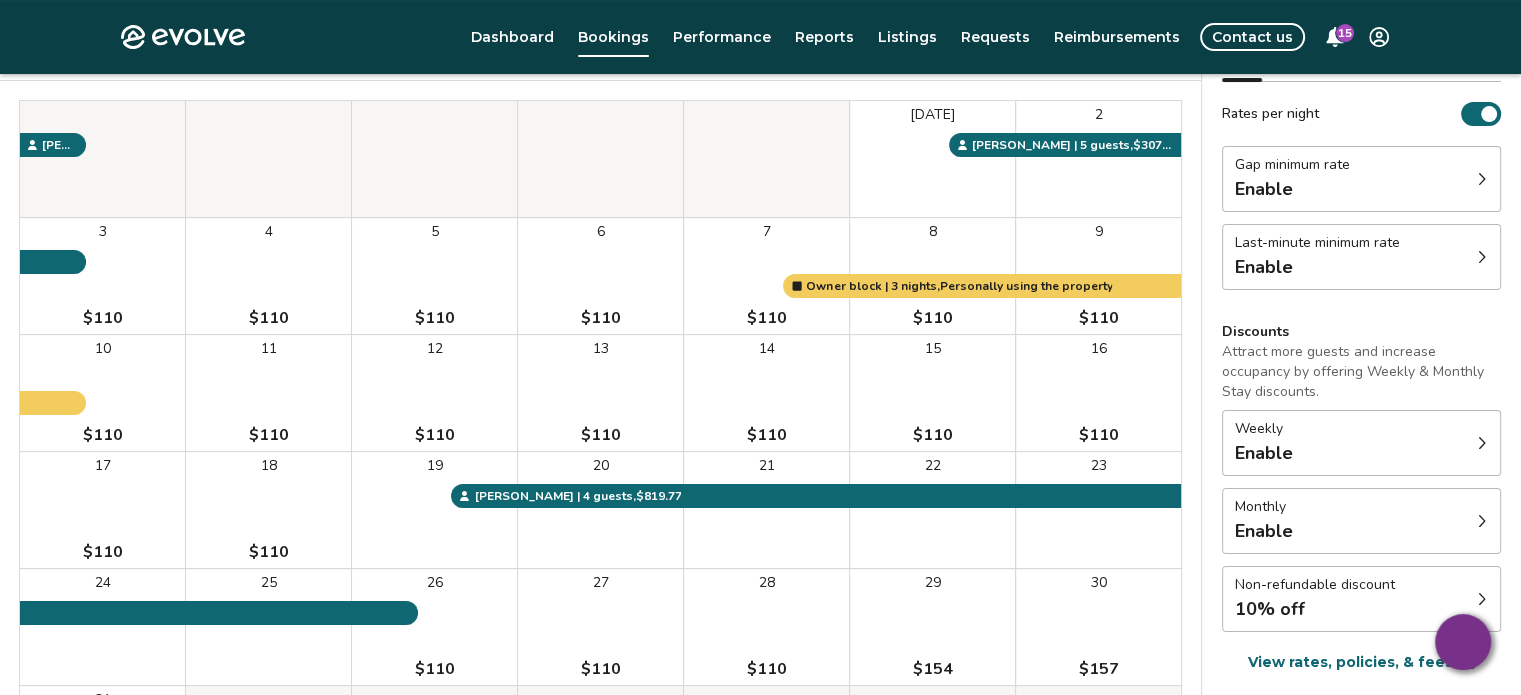click on "5 $110" at bounding box center [434, 276] 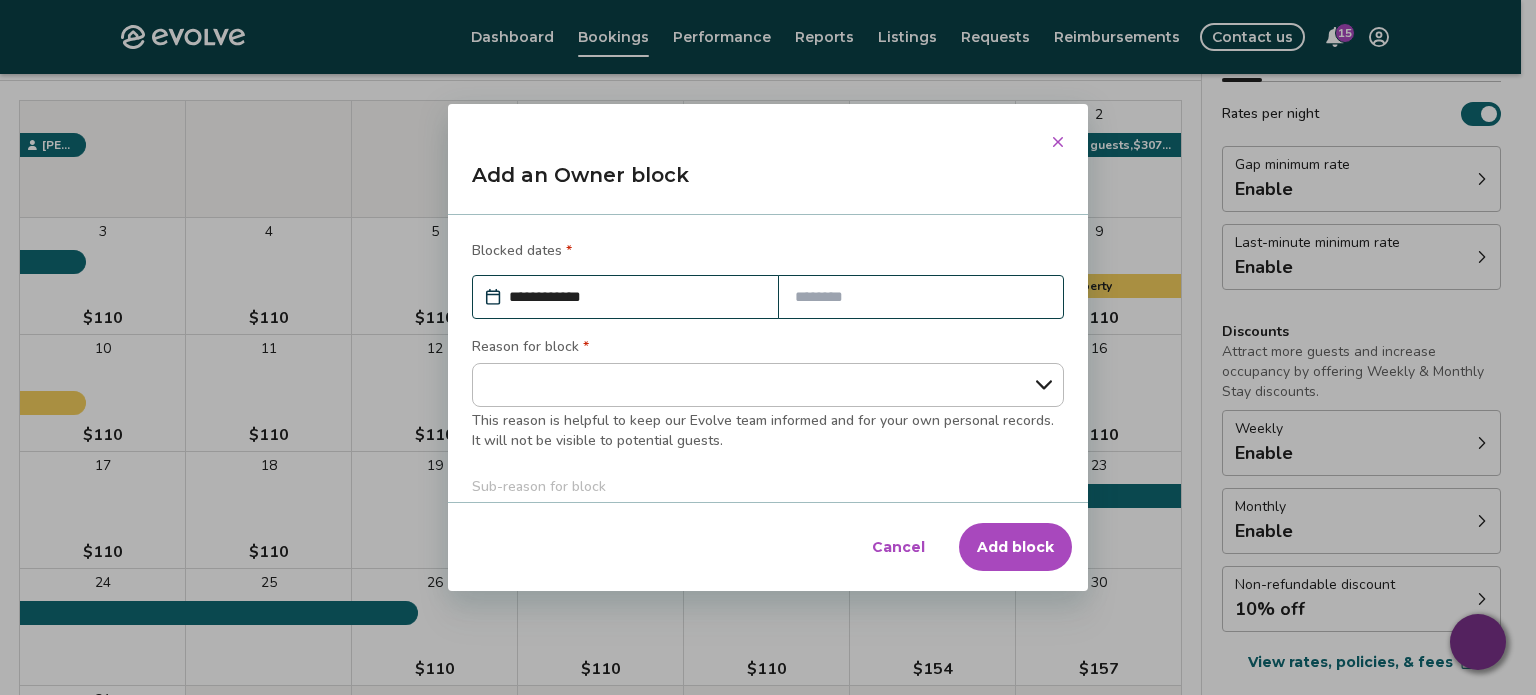 click at bounding box center [921, 297] 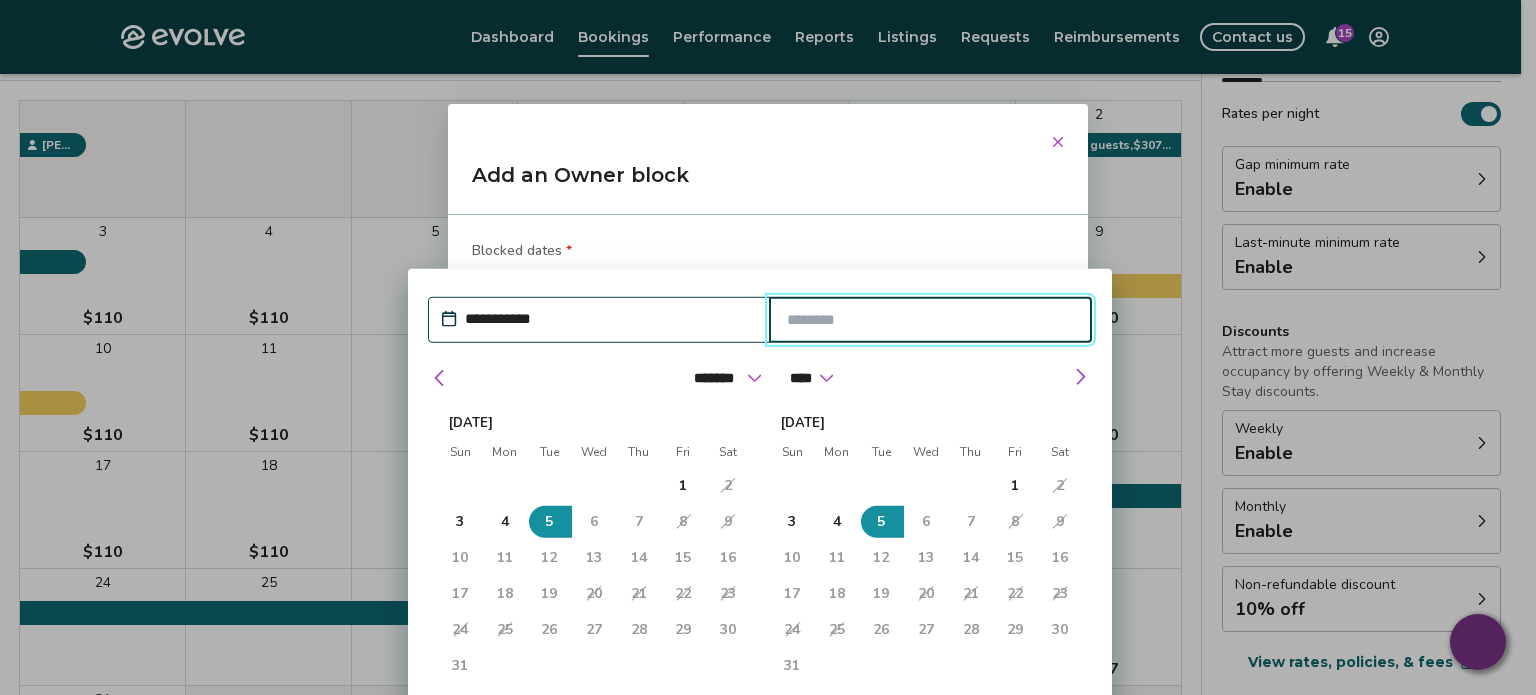 click at bounding box center (931, 320) 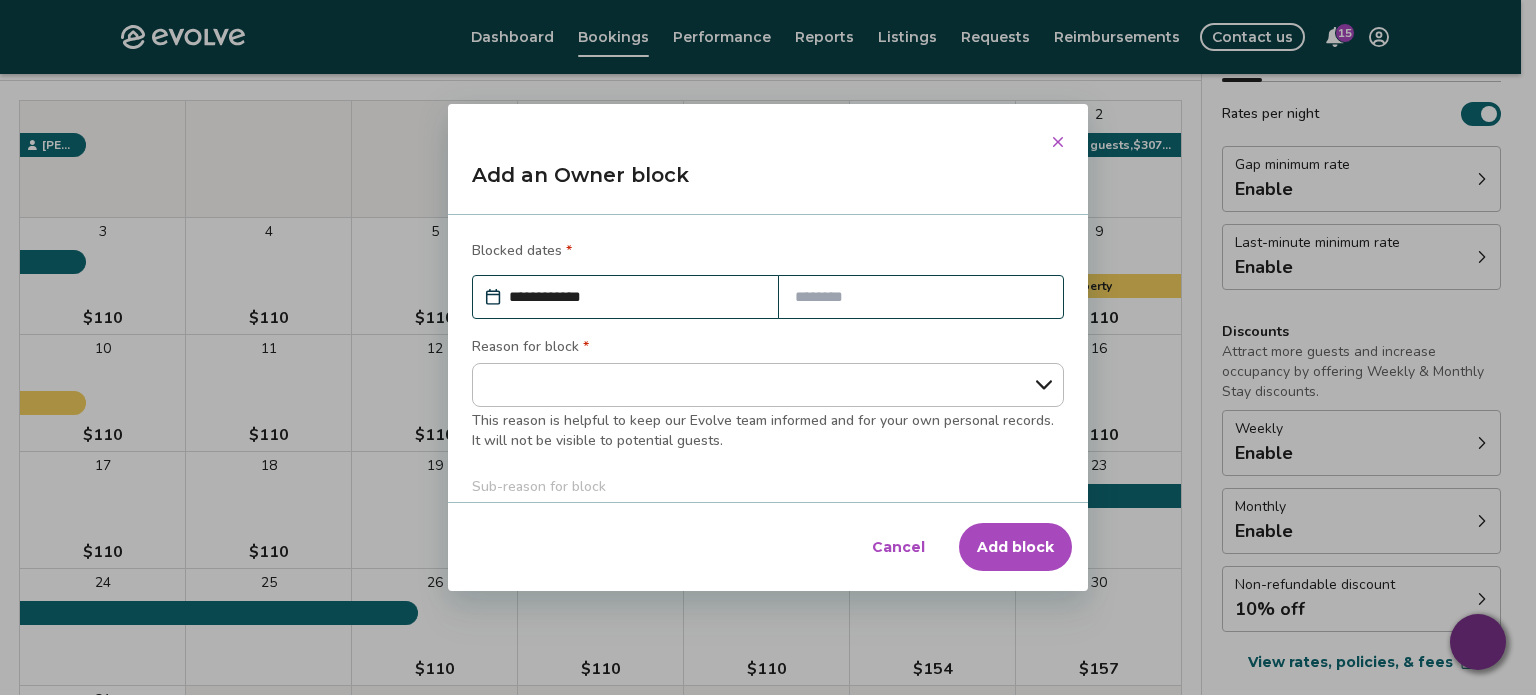 click on "Blocked dates   *" at bounding box center [768, 253] 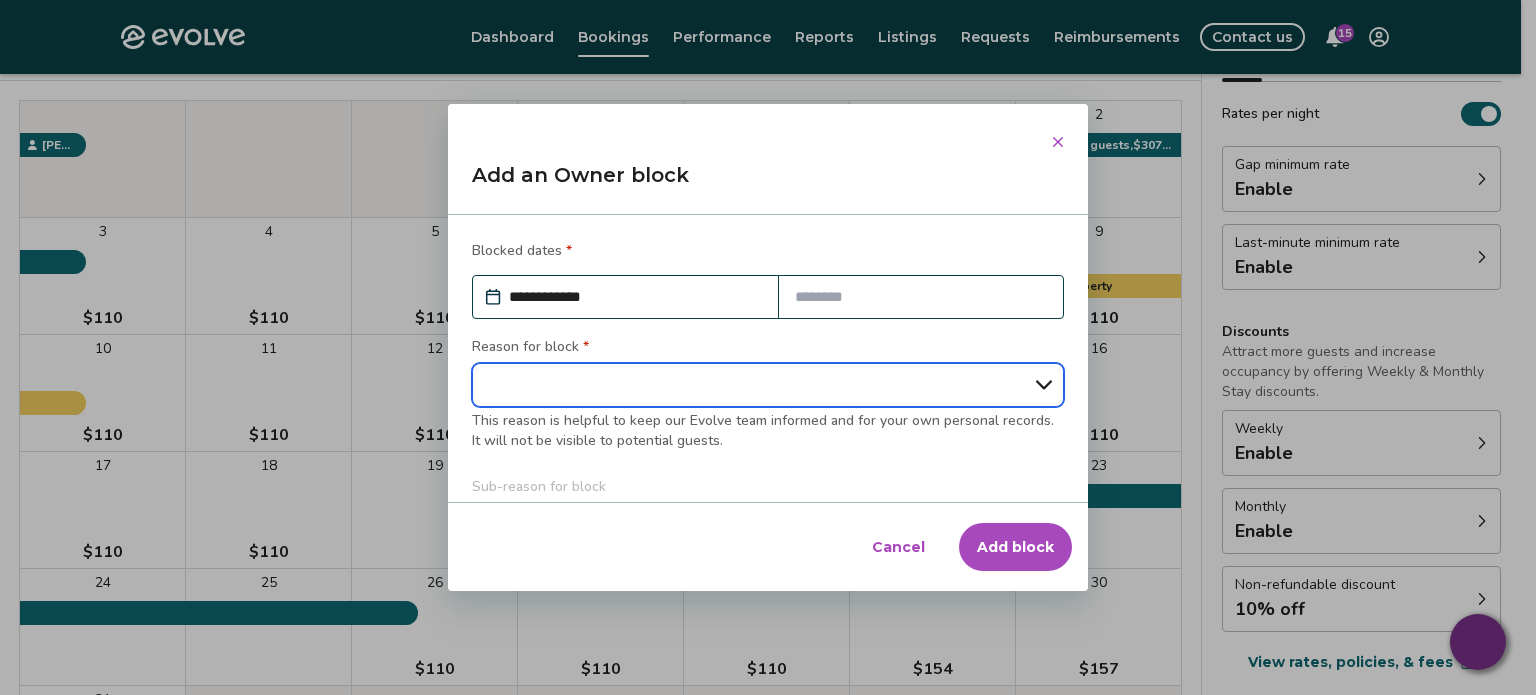 click on "**********" at bounding box center (768, 385) 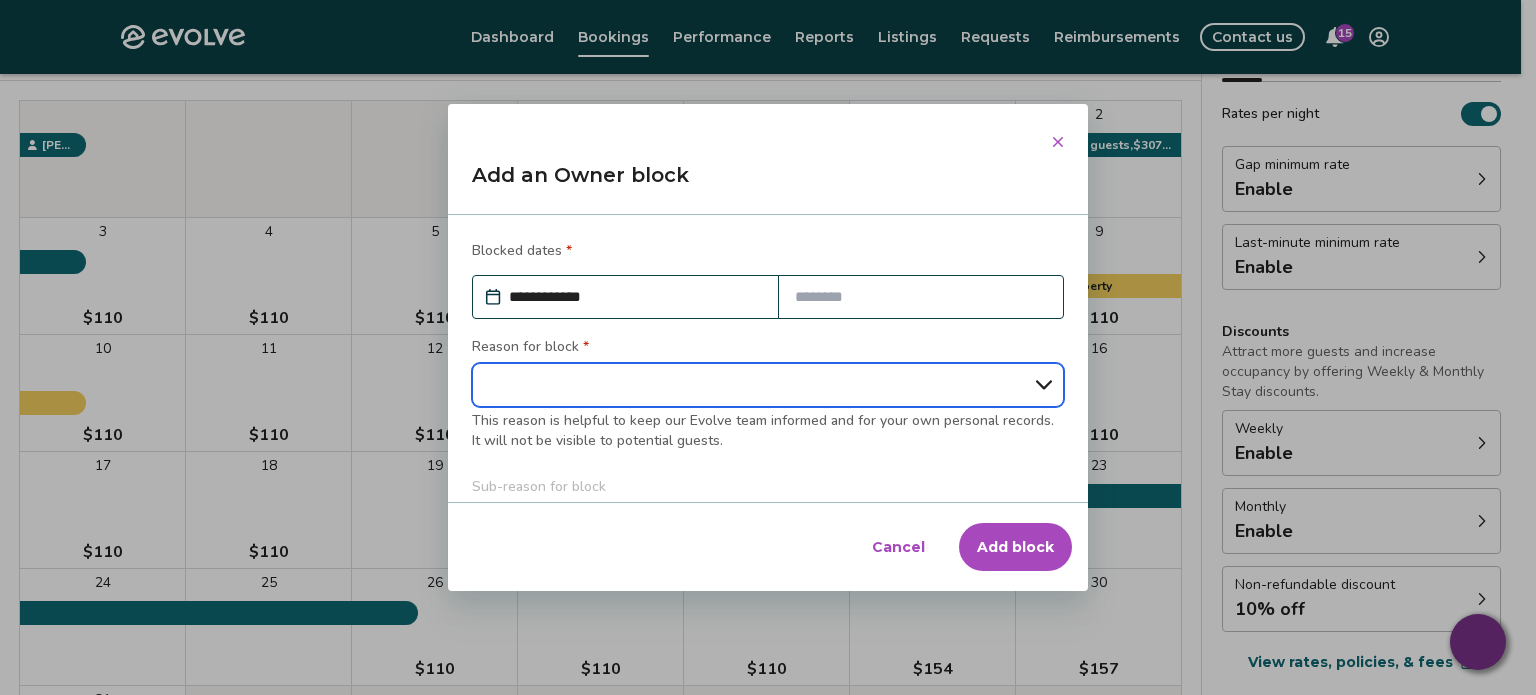 select on "**********" 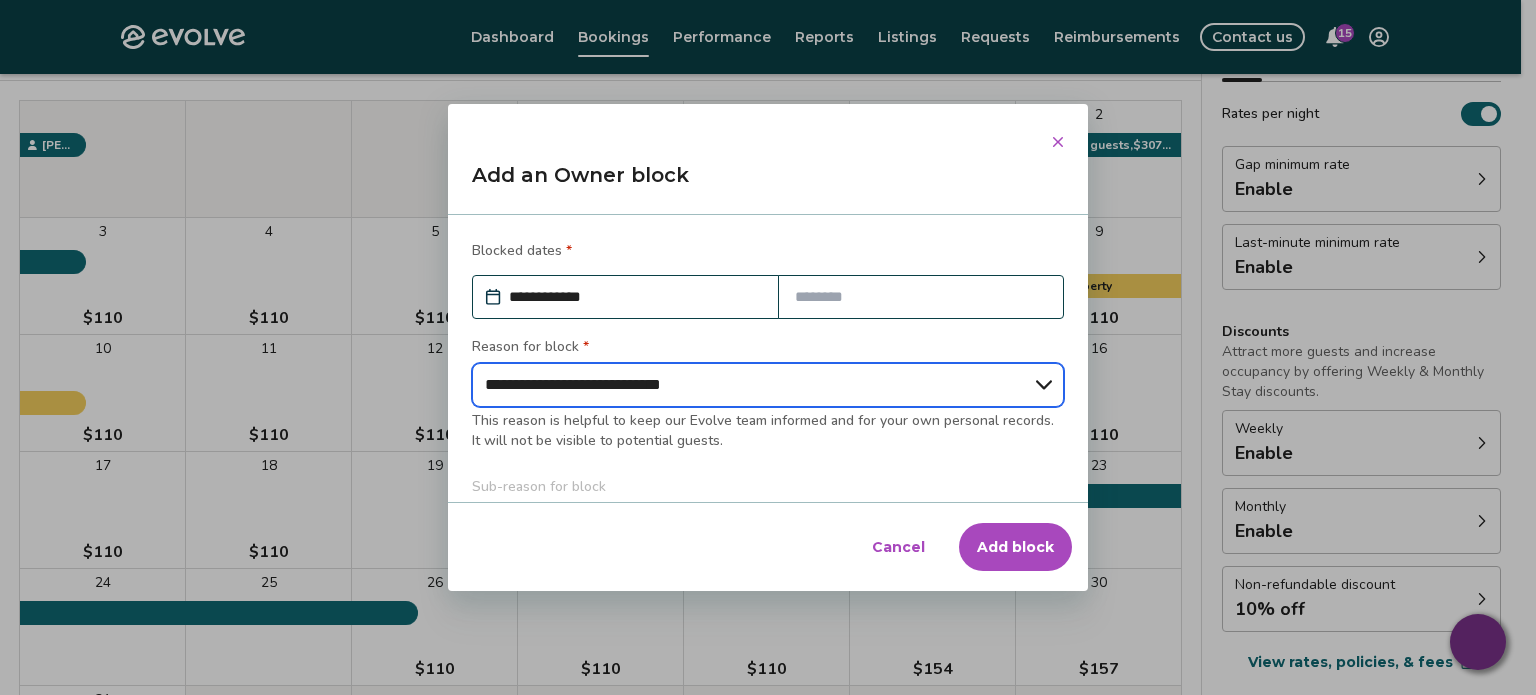 click on "**********" at bounding box center [768, 385] 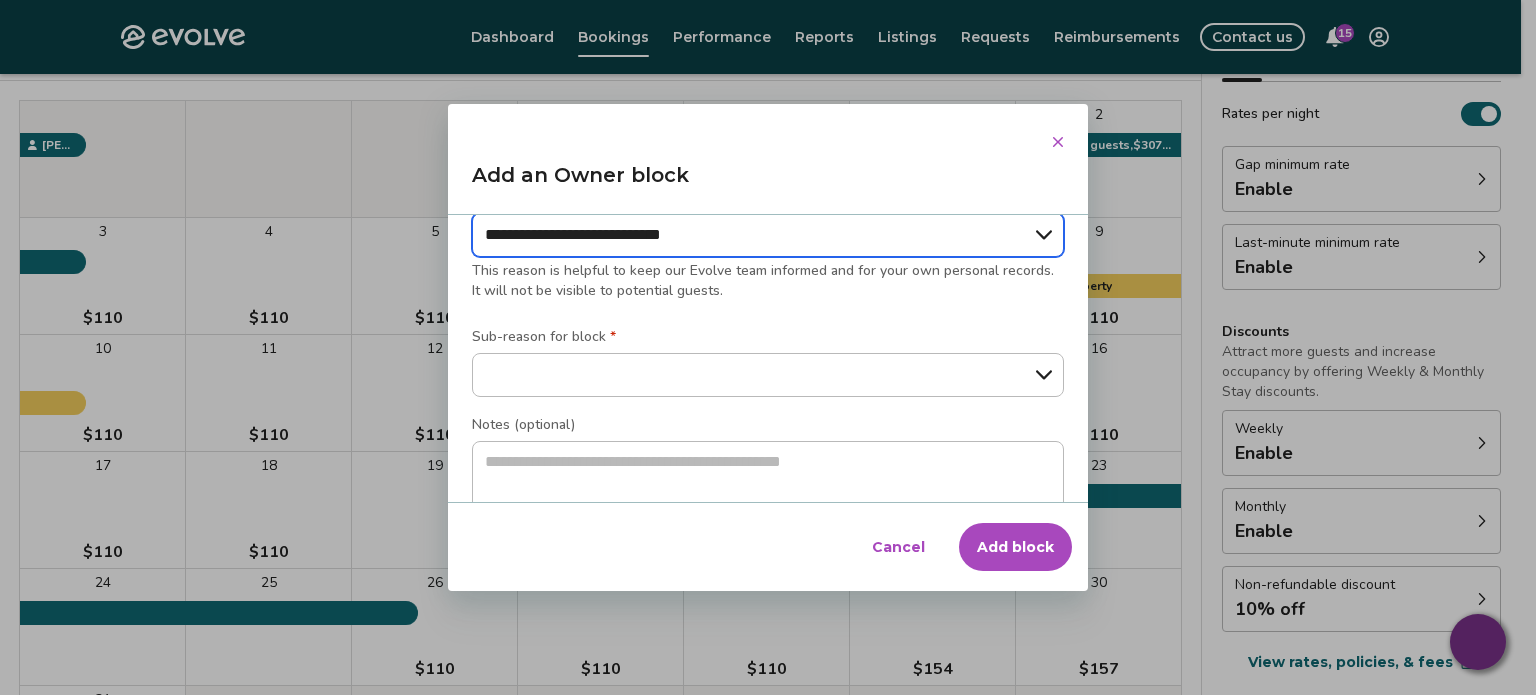 scroll, scrollTop: 185, scrollLeft: 0, axis: vertical 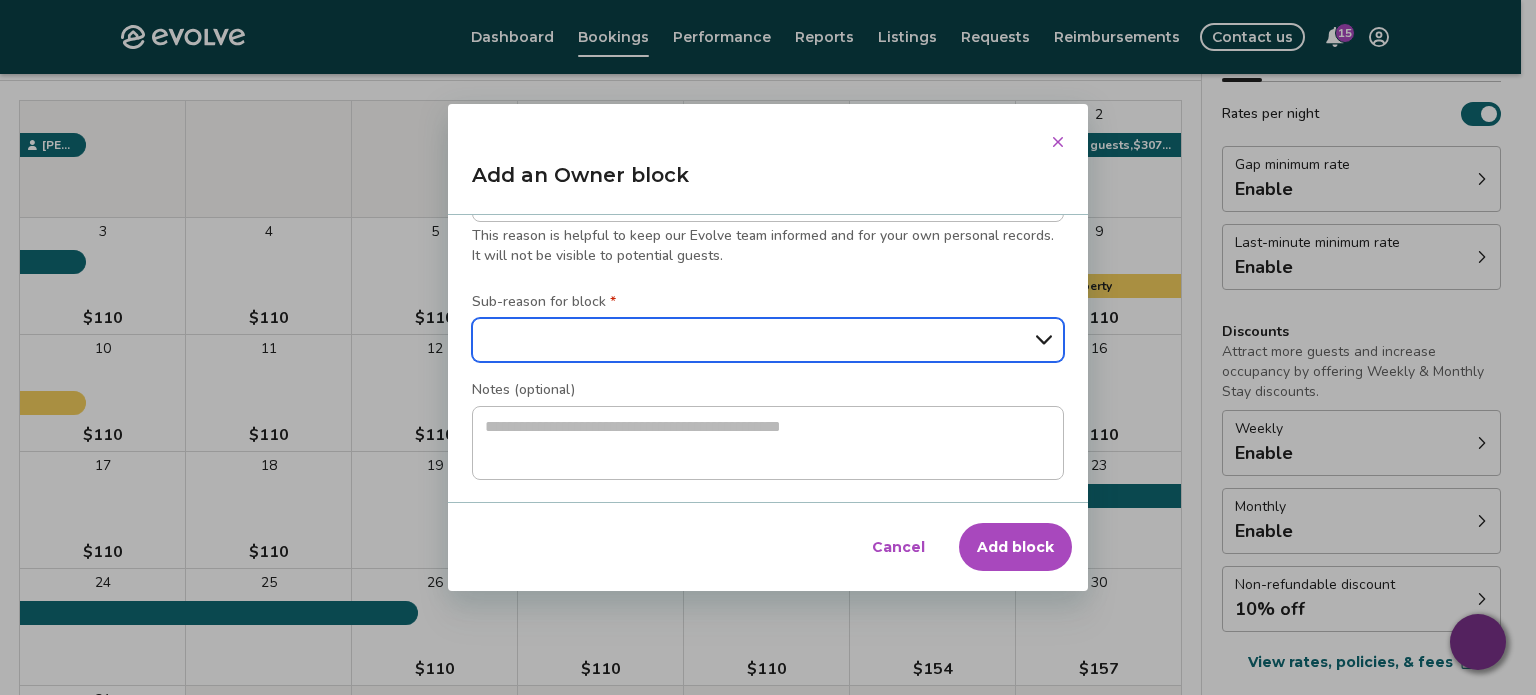 click on "**********" at bounding box center [768, 340] 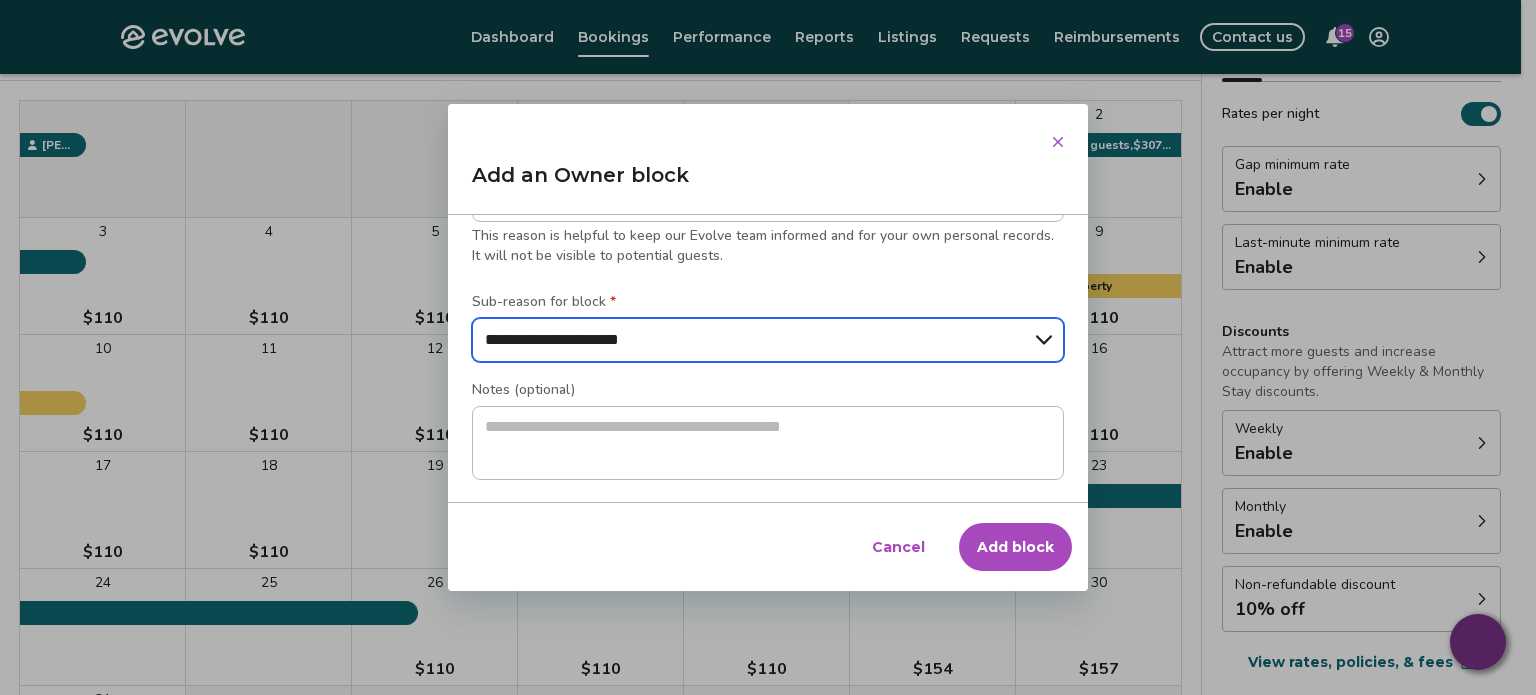 click on "**********" at bounding box center (768, 340) 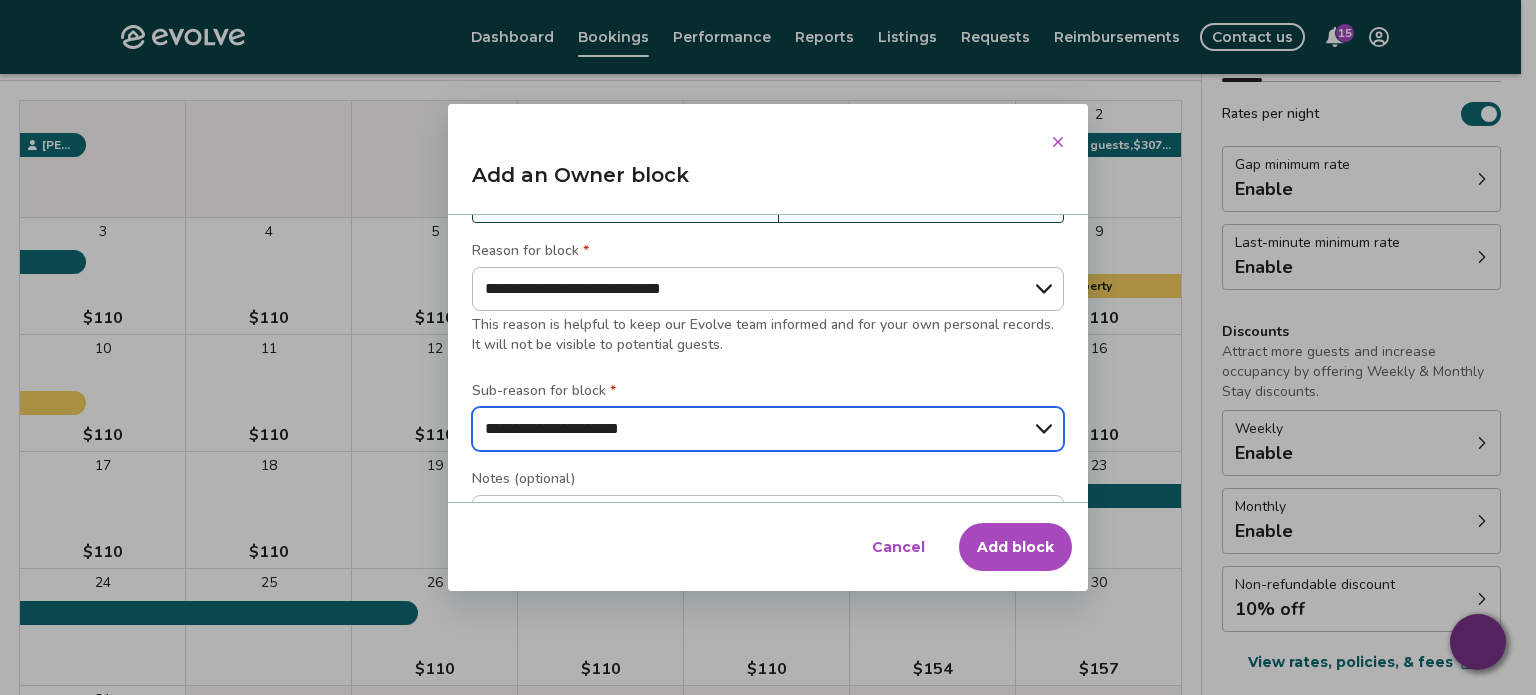 scroll, scrollTop: 0, scrollLeft: 0, axis: both 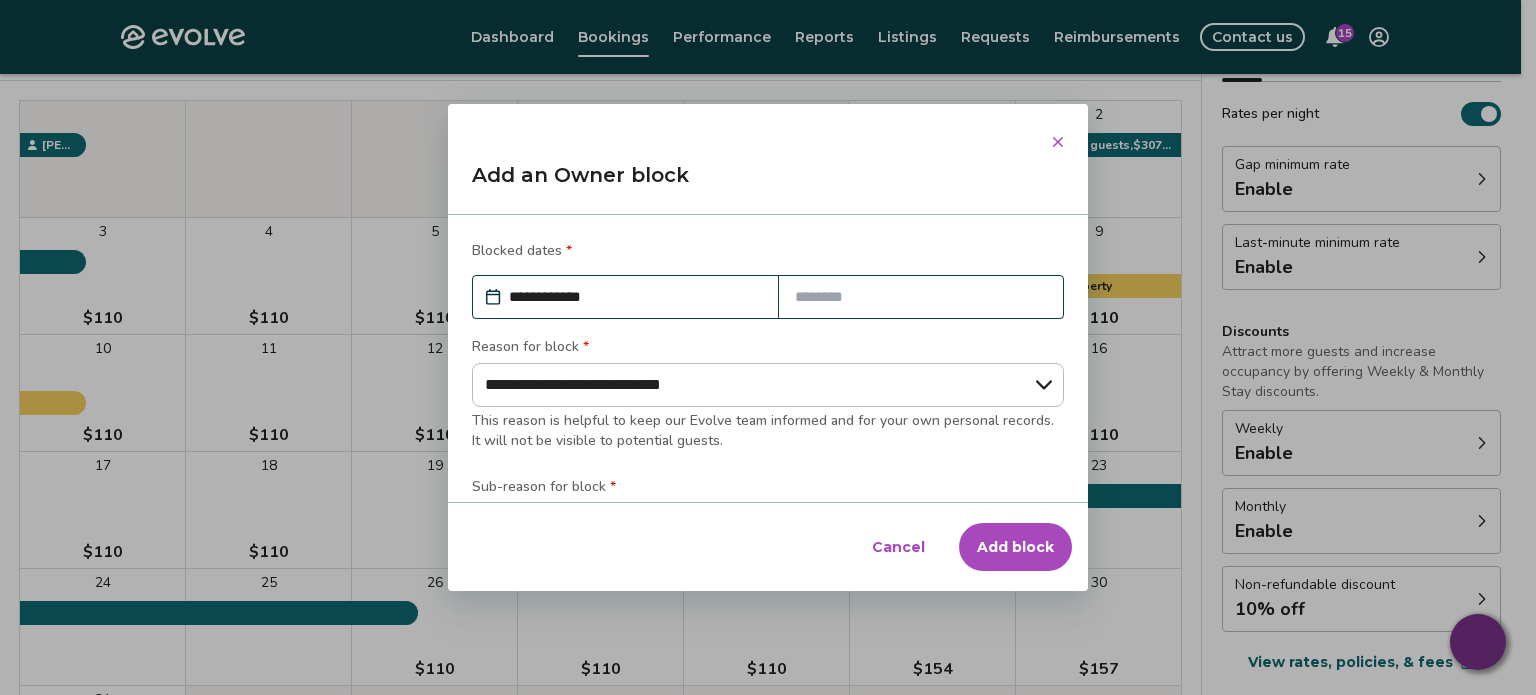 click at bounding box center [921, 297] 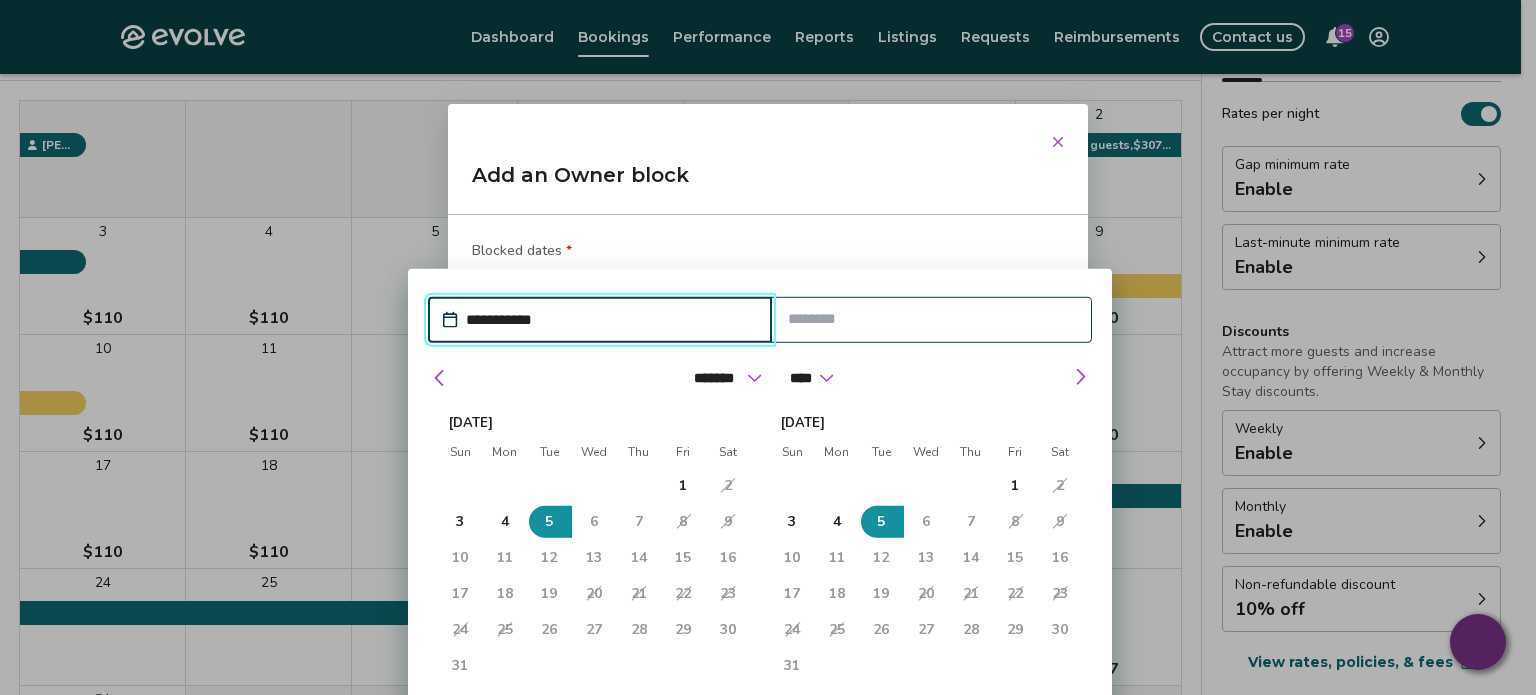 click on "6" at bounding box center (594, 522) 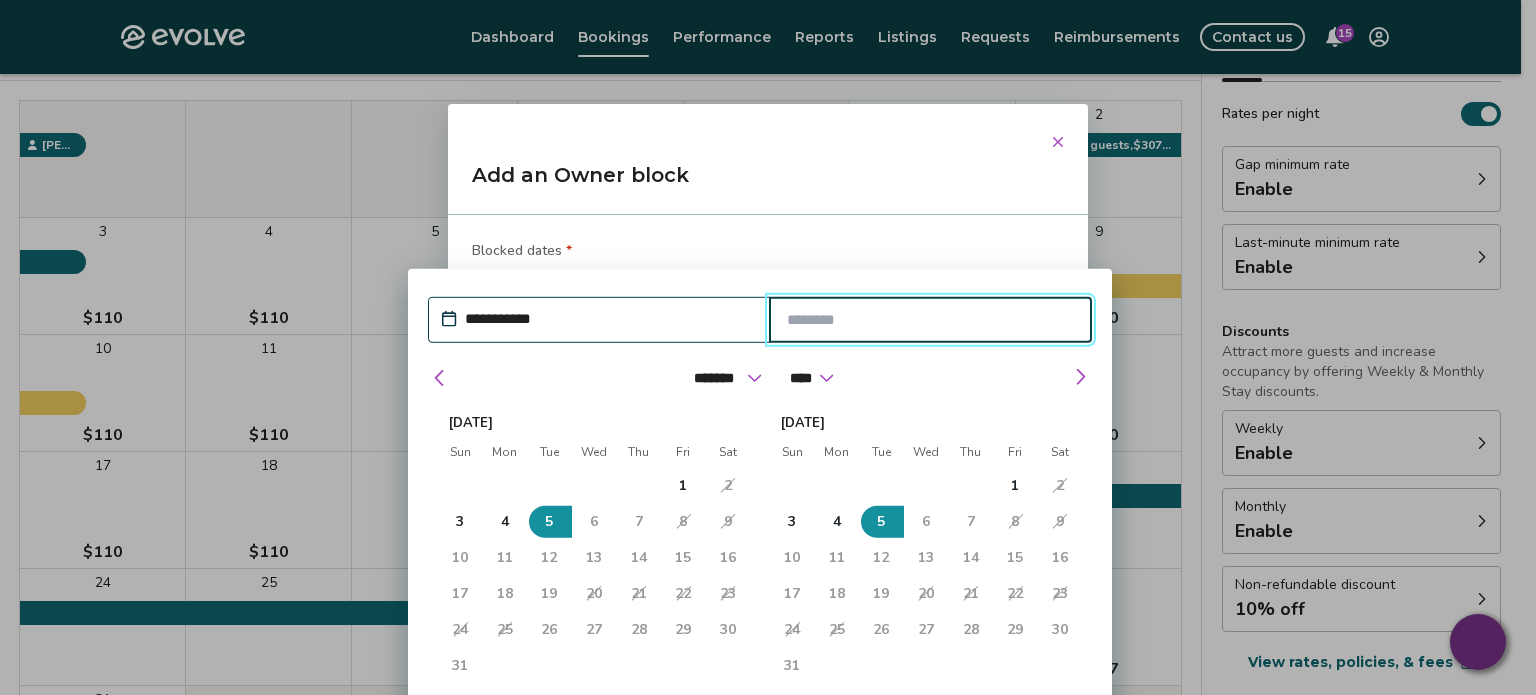 click at bounding box center (931, 320) 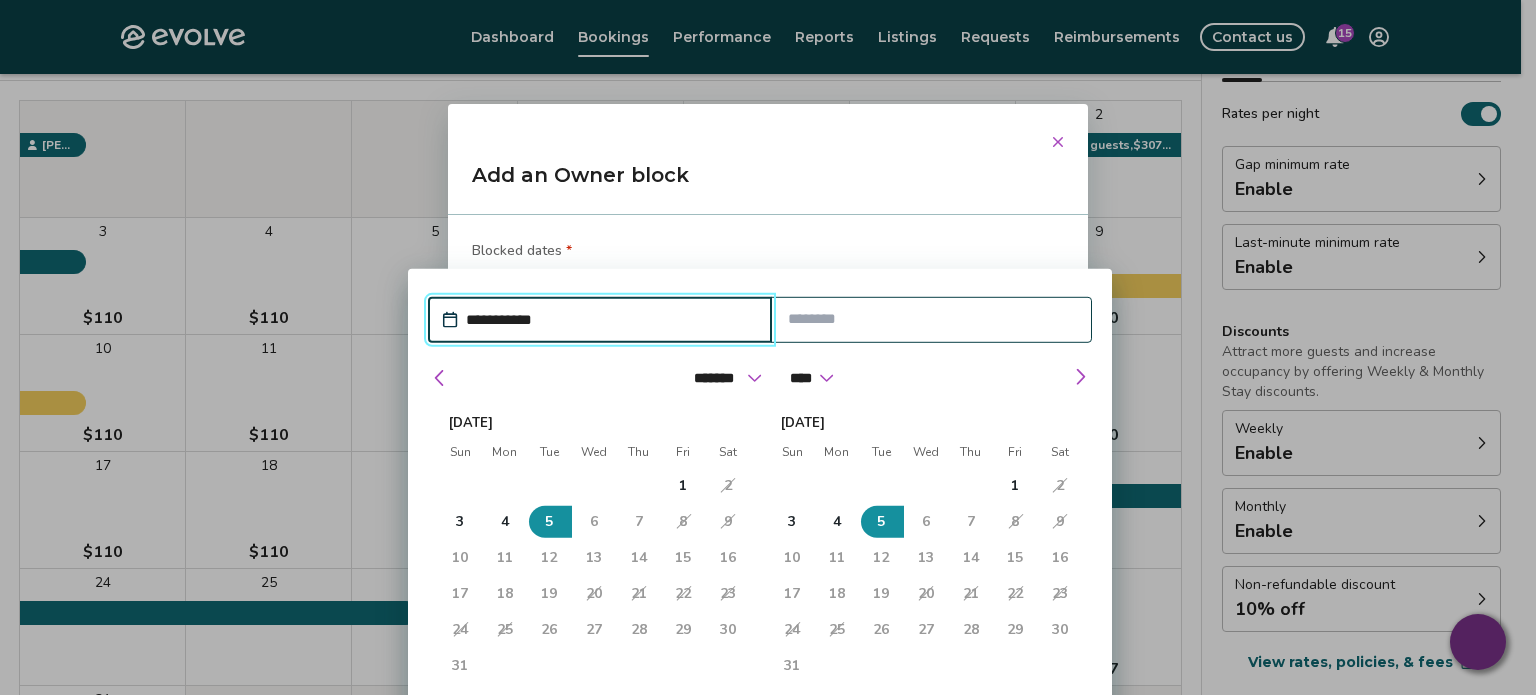 click on "**********" at bounding box center (610, 320) 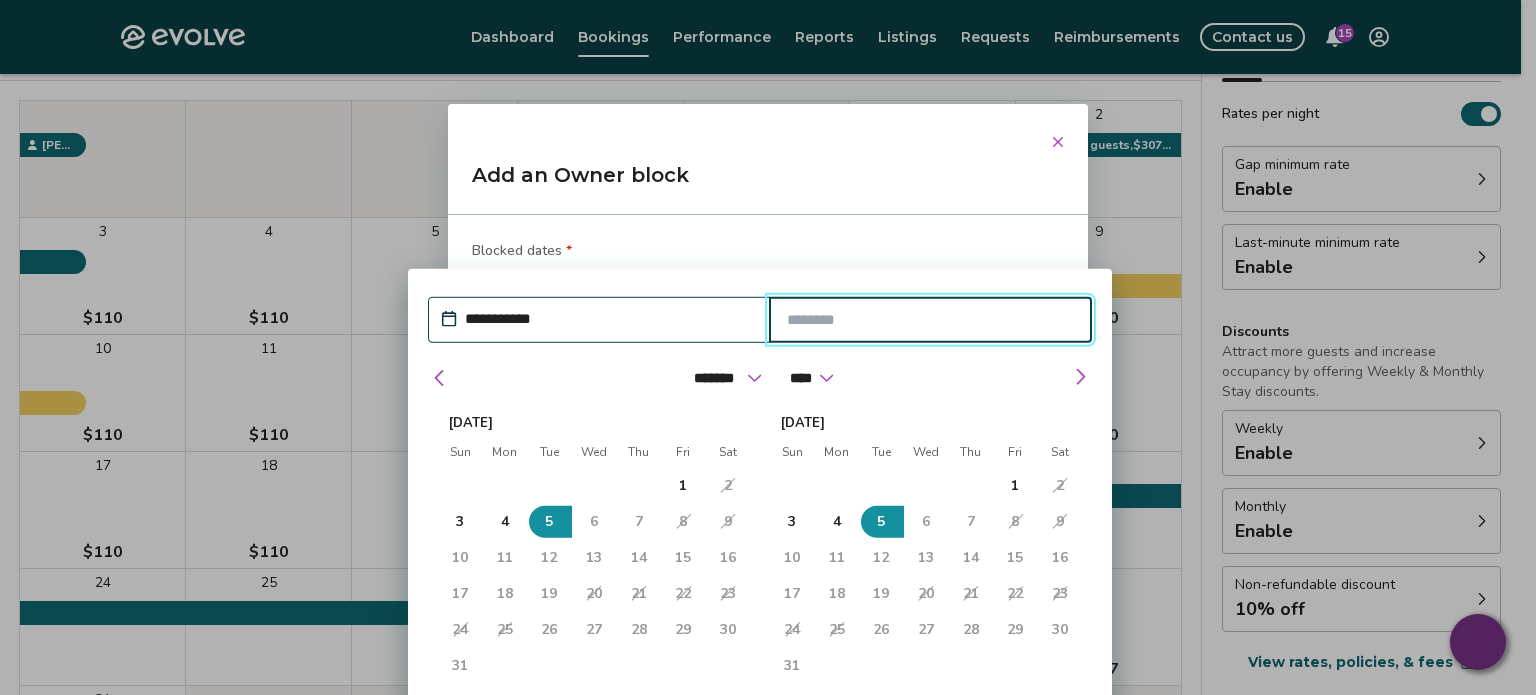 click on "6" at bounding box center (594, 522) 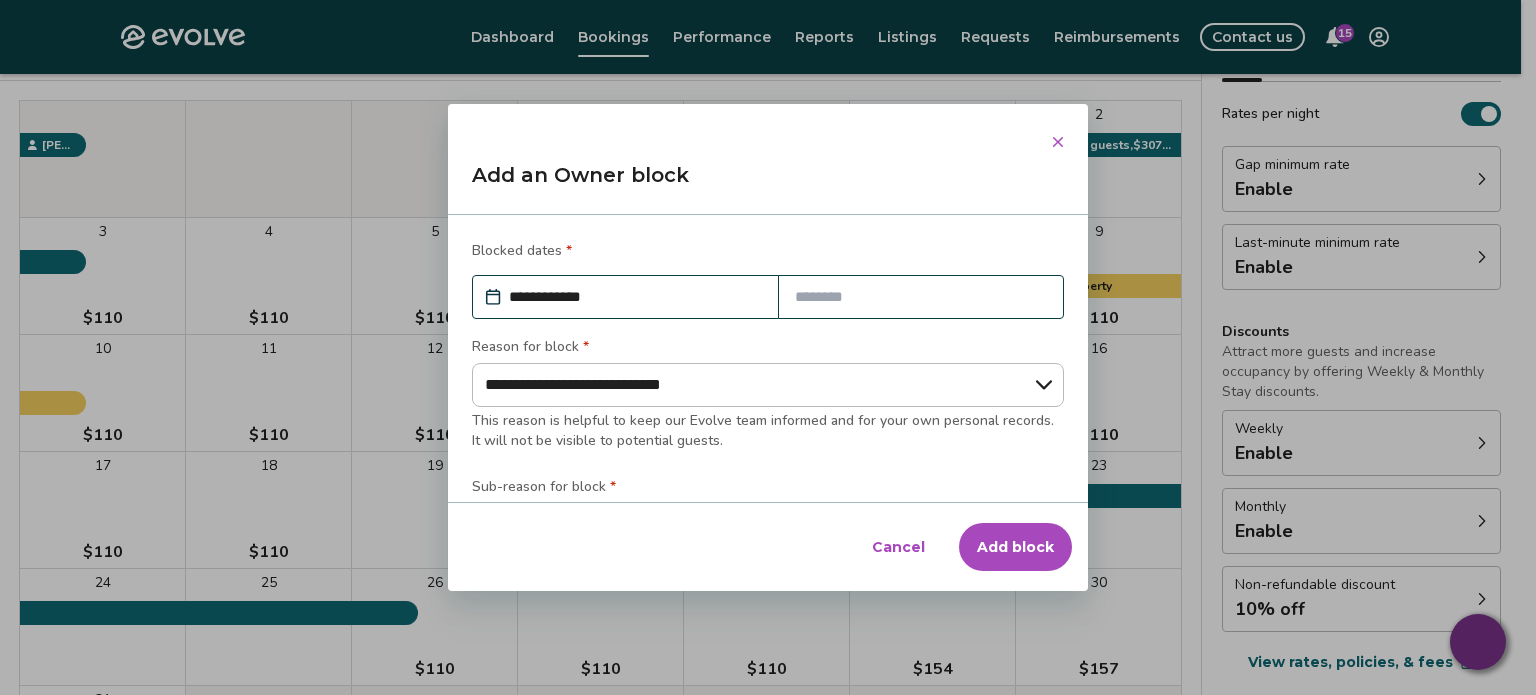 click 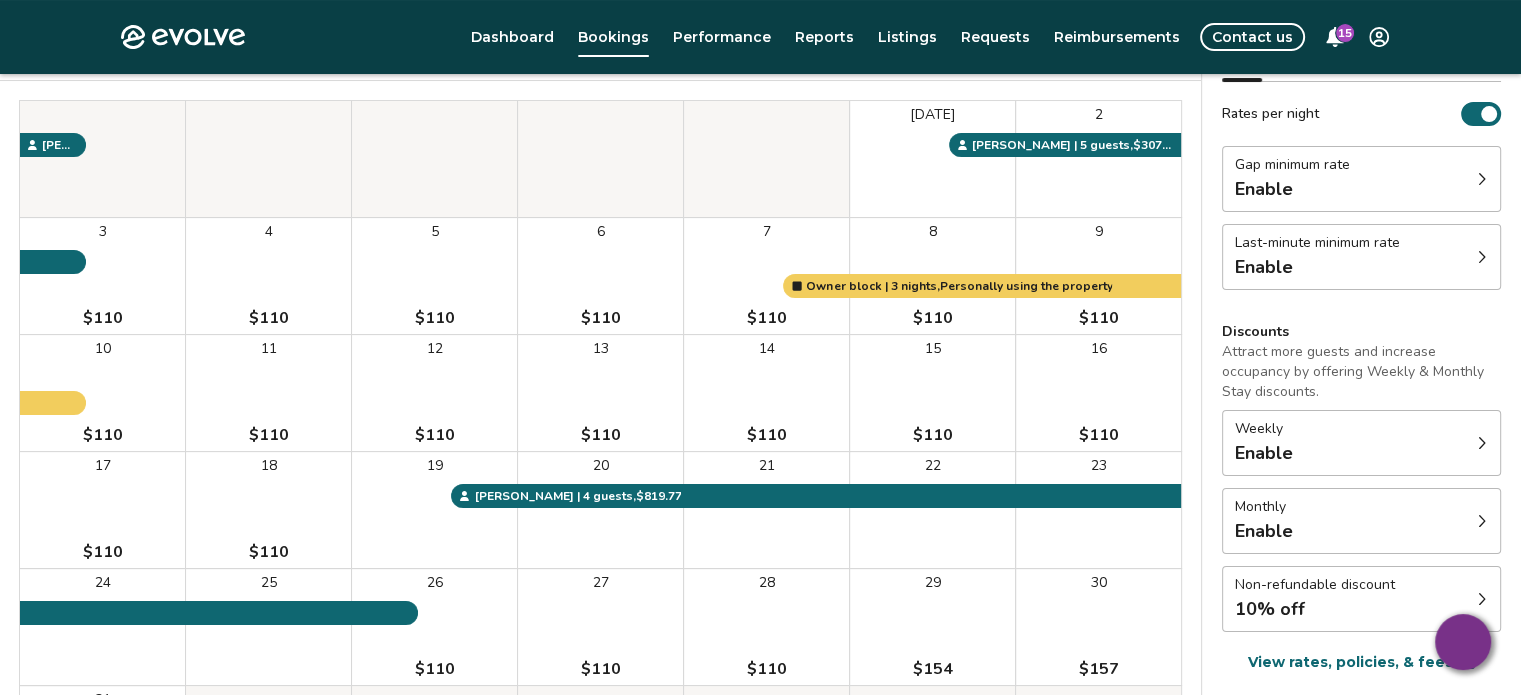 click on "4 $110" at bounding box center (268, 276) 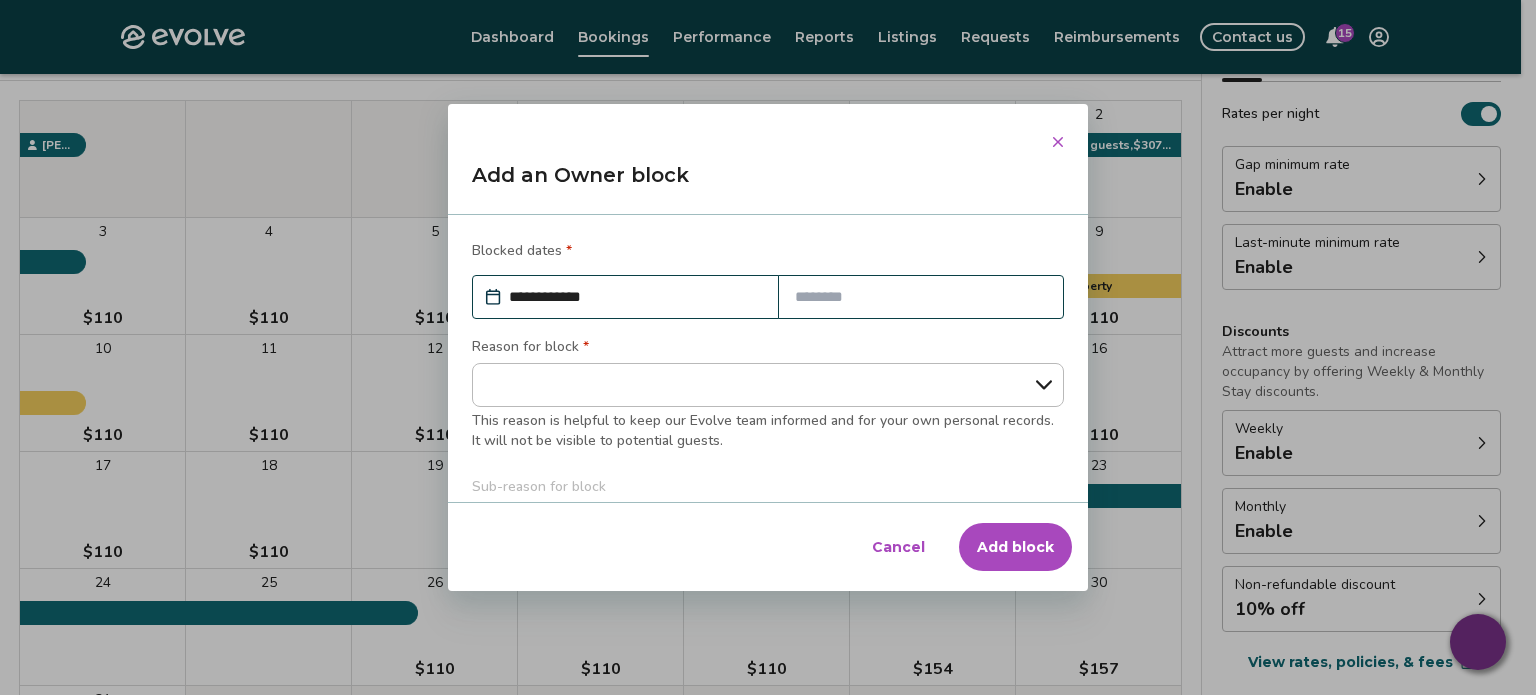 click on "**********" at bounding box center [635, 297] 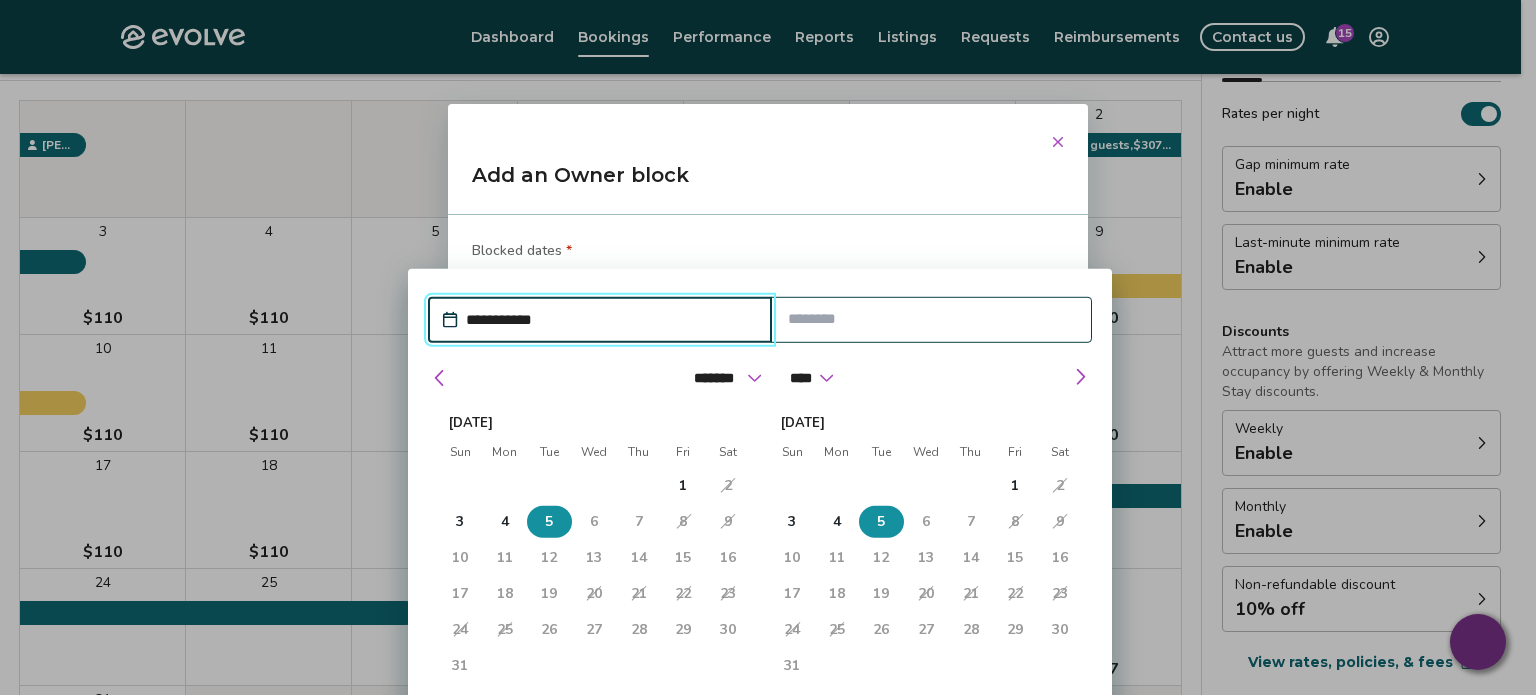click on "5" at bounding box center (549, 522) 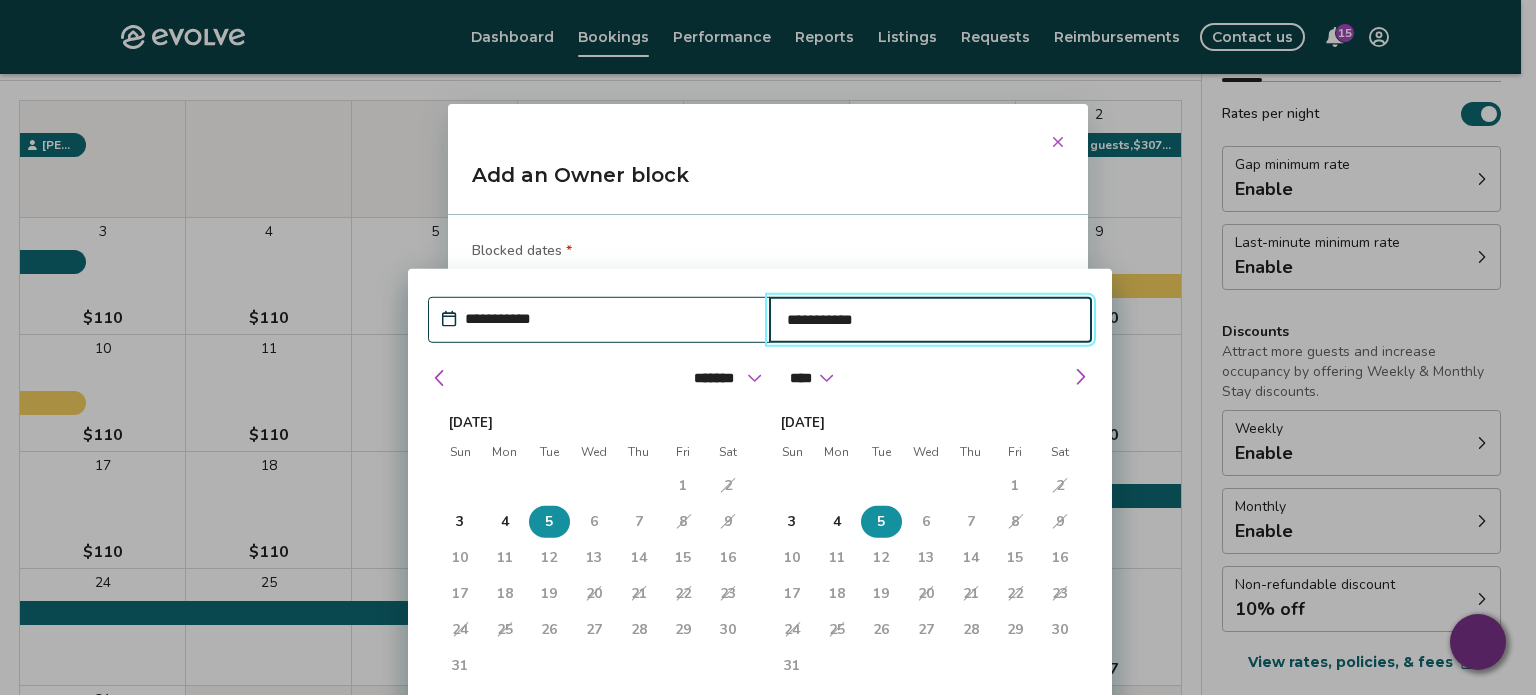 type on "*" 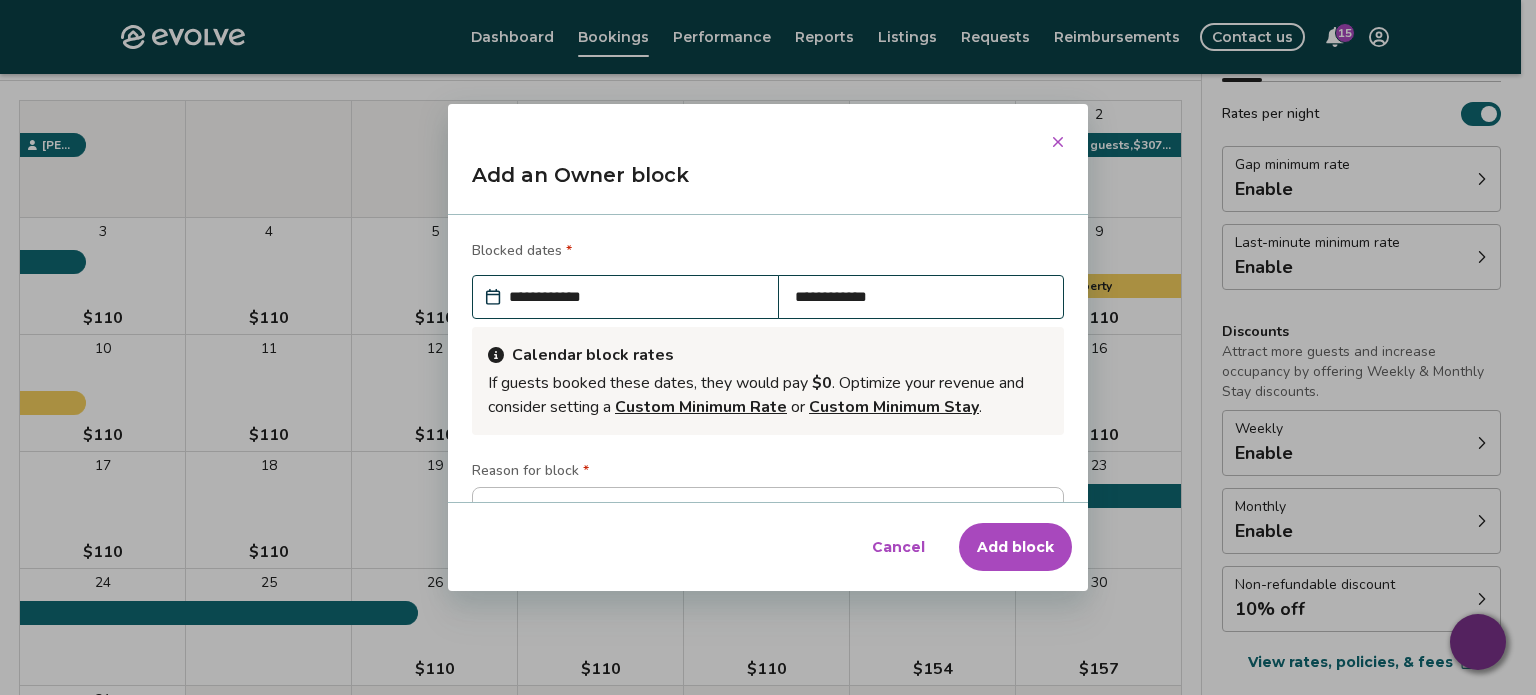 click on "**********" at bounding box center [768, 358] 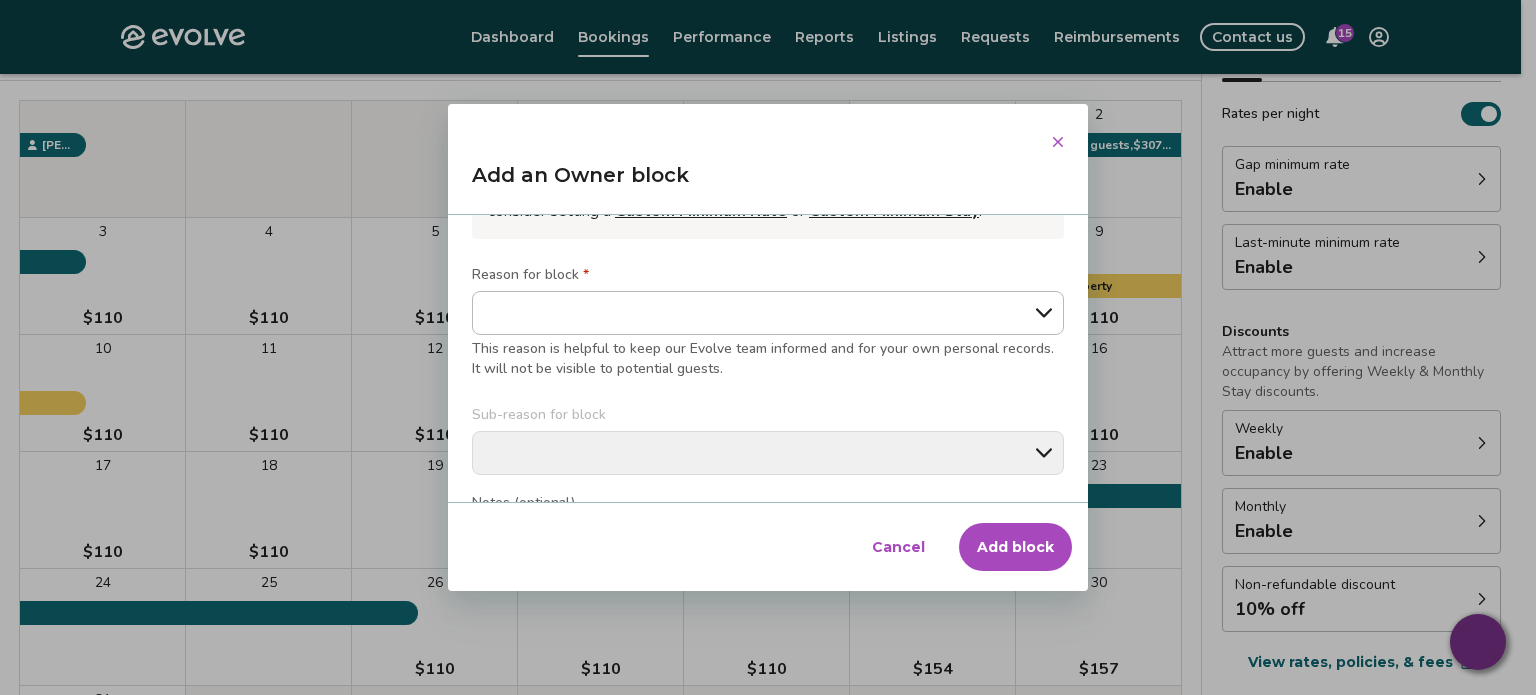 scroll, scrollTop: 200, scrollLeft: 0, axis: vertical 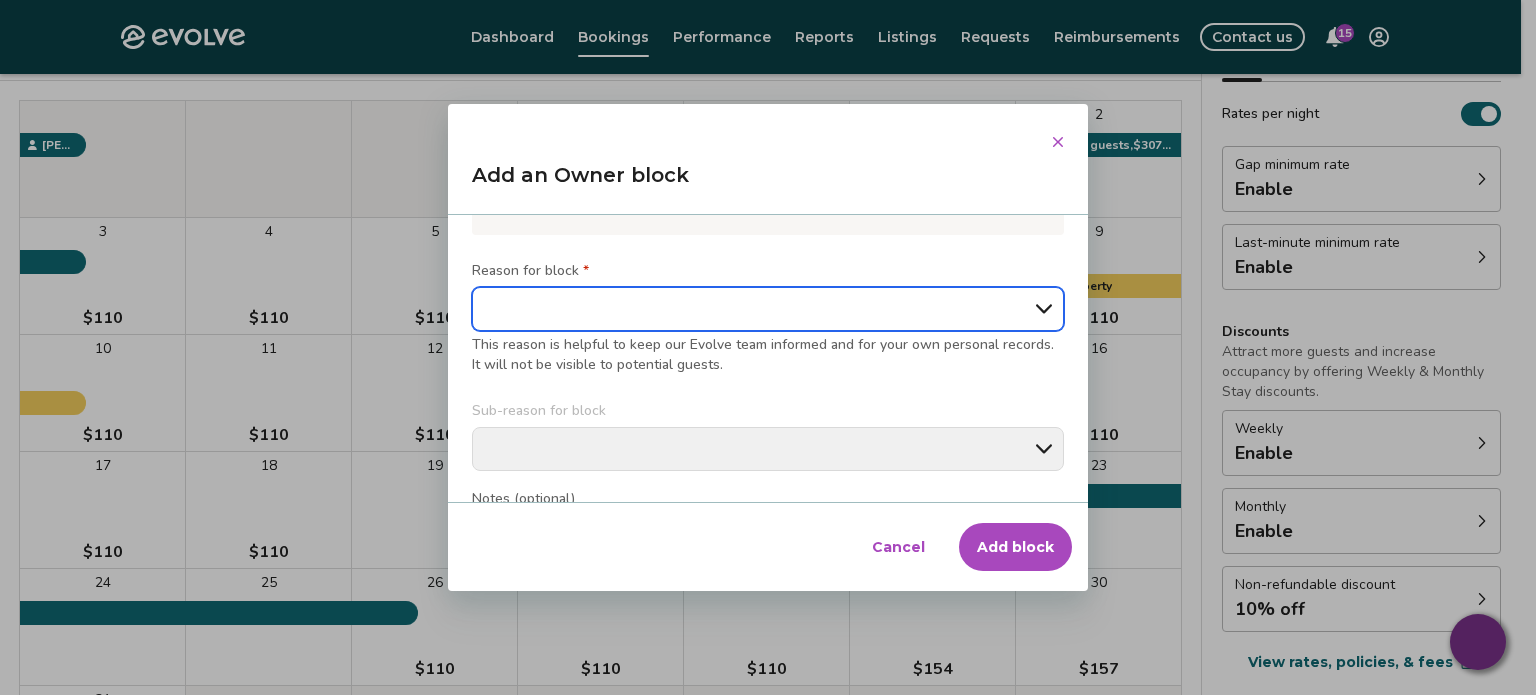 click on "**********" at bounding box center [768, 309] 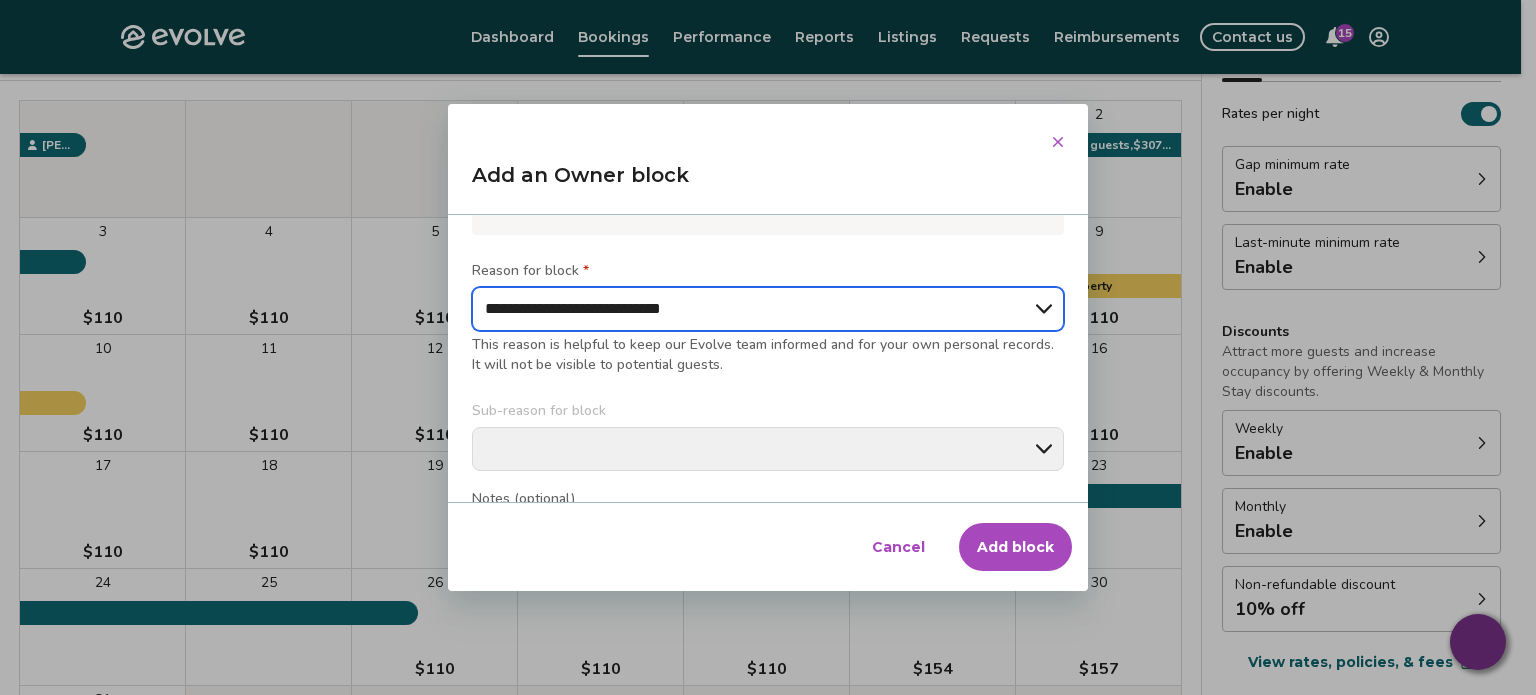 click on "**********" at bounding box center (768, 309) 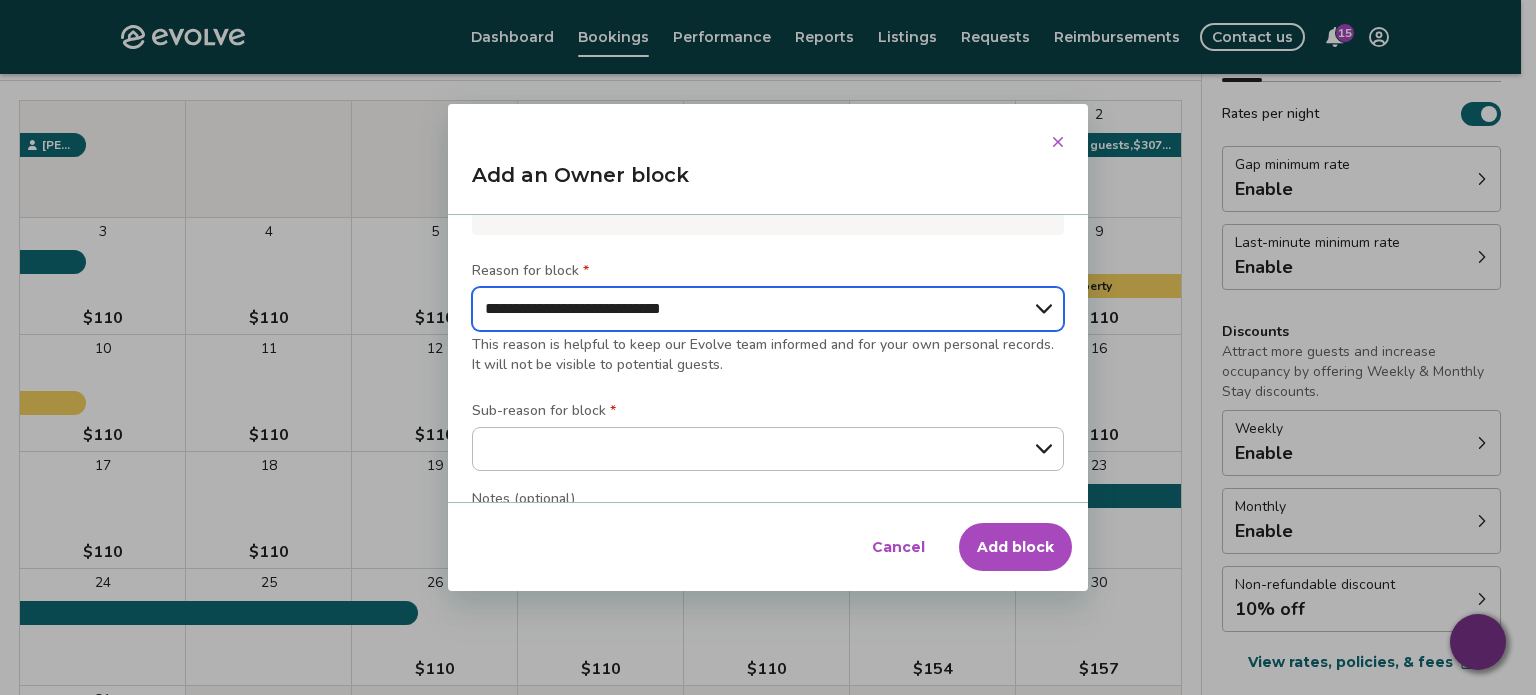 type on "*" 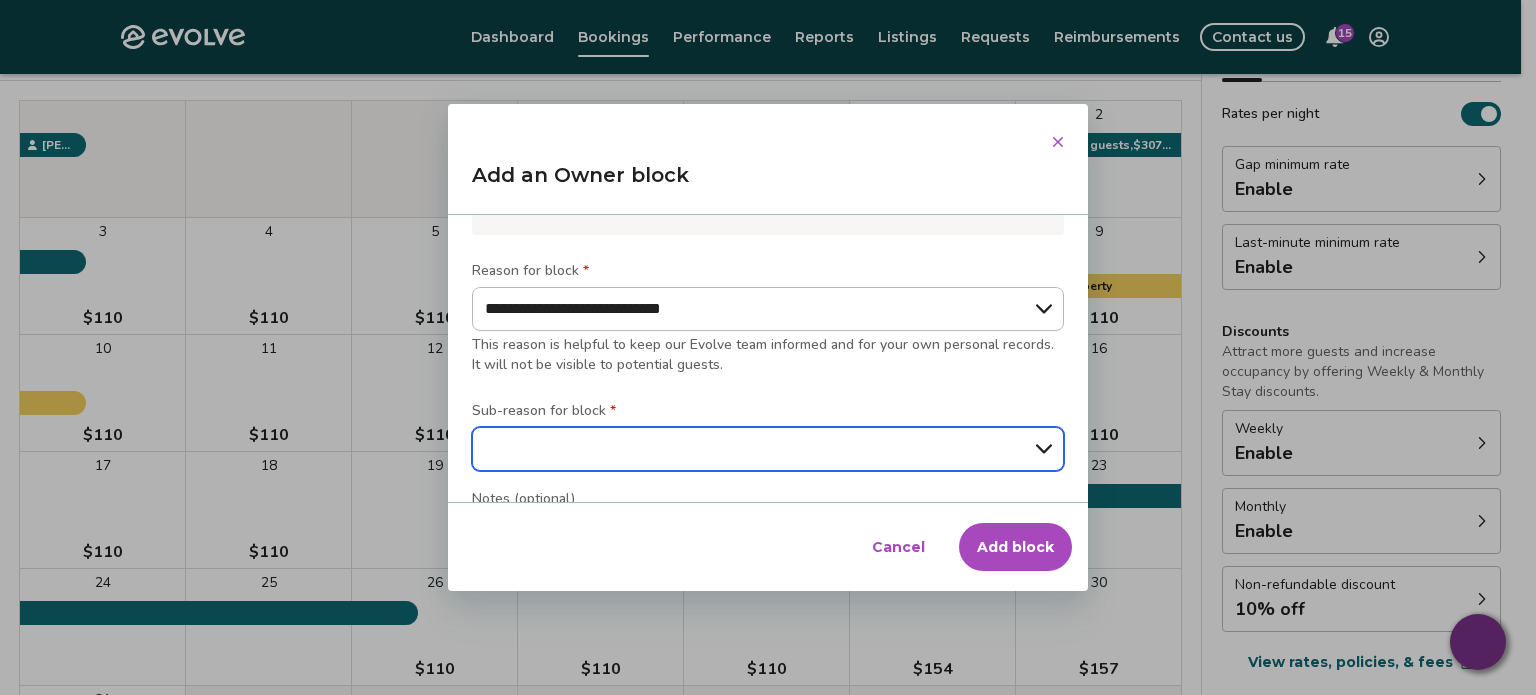 click on "**********" at bounding box center [768, 449] 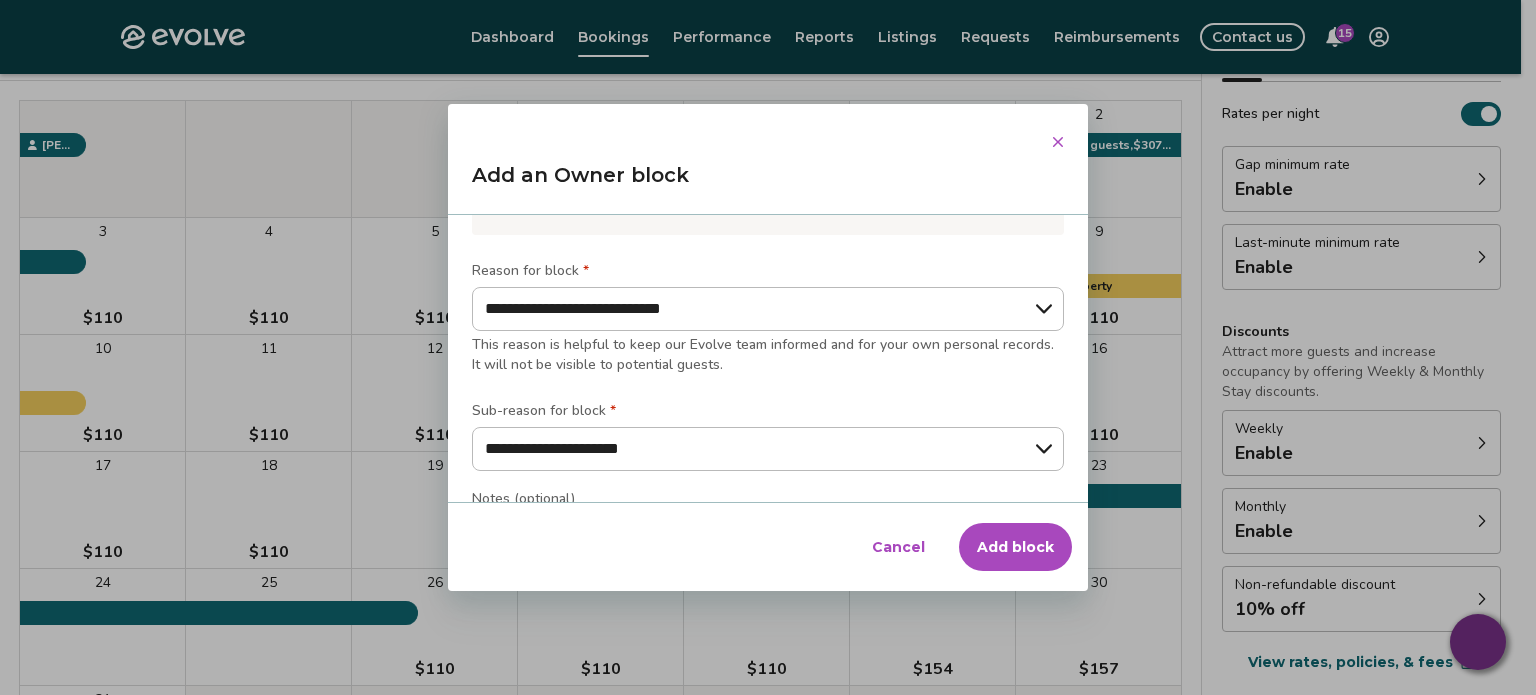 click on "Add block" at bounding box center [1015, 547] 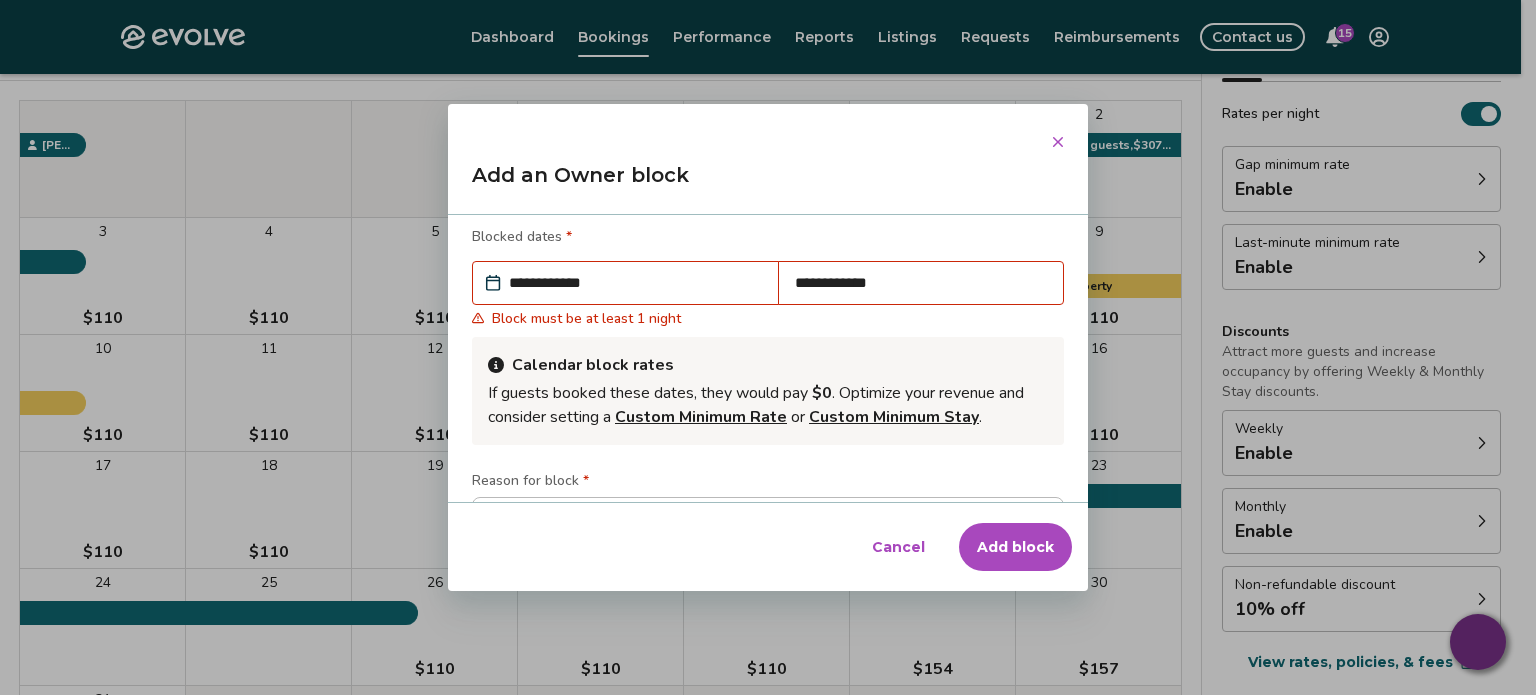 scroll, scrollTop: 0, scrollLeft: 0, axis: both 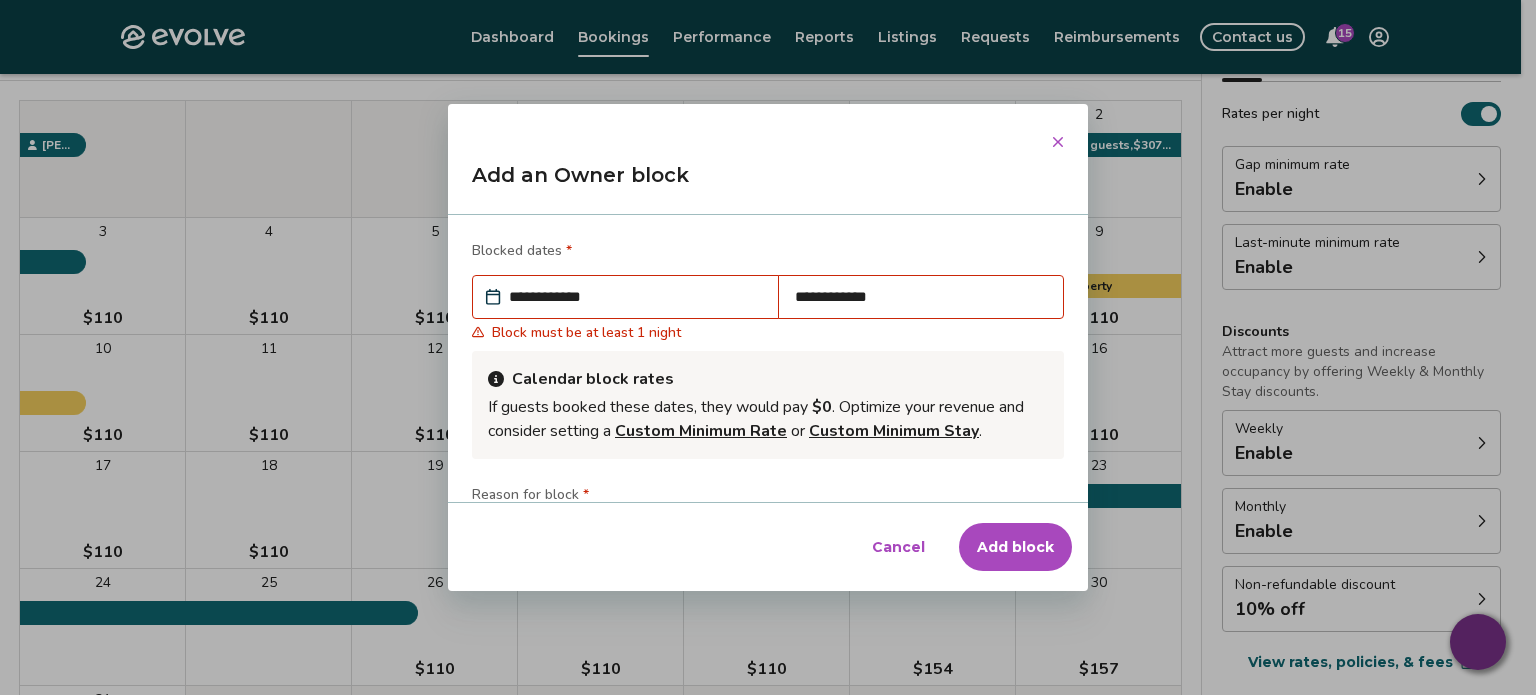 click on "**********" at bounding box center [921, 297] 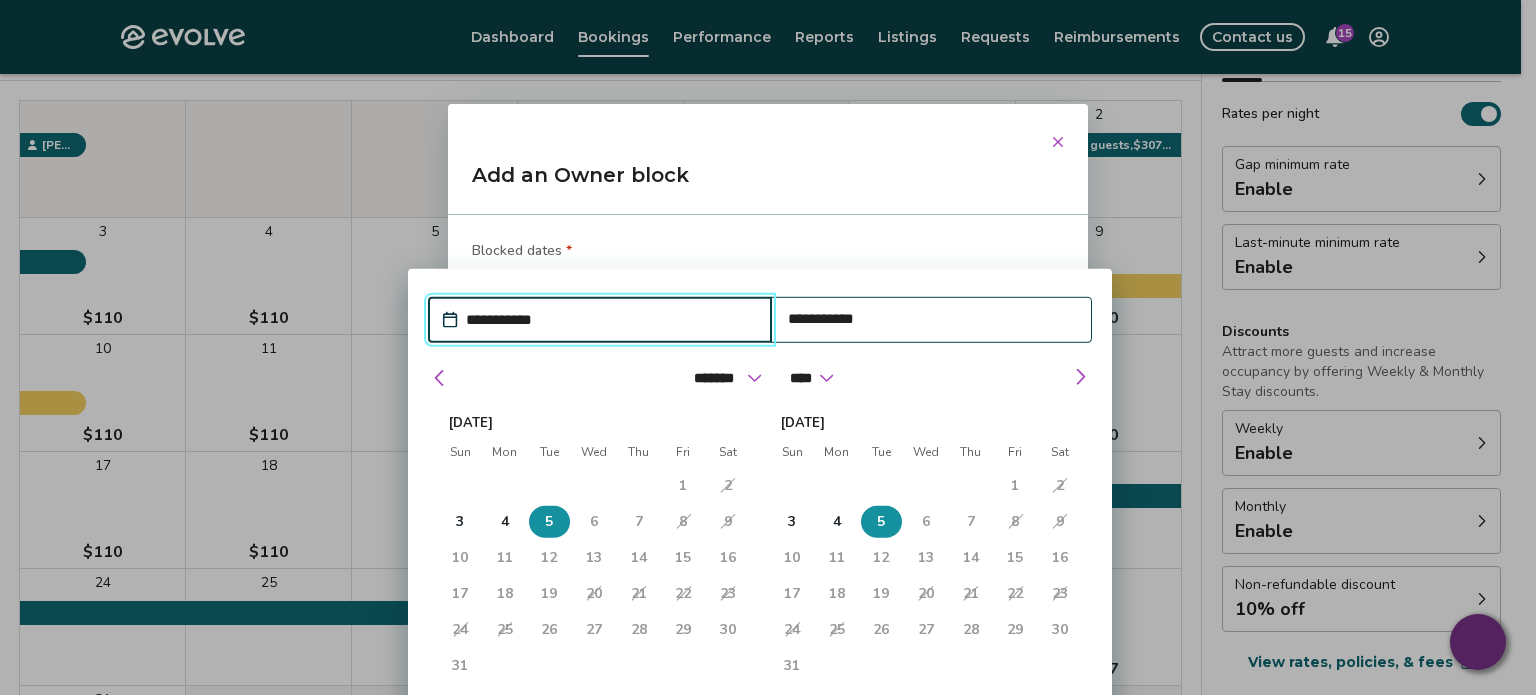 click on "6" at bounding box center (926, 522) 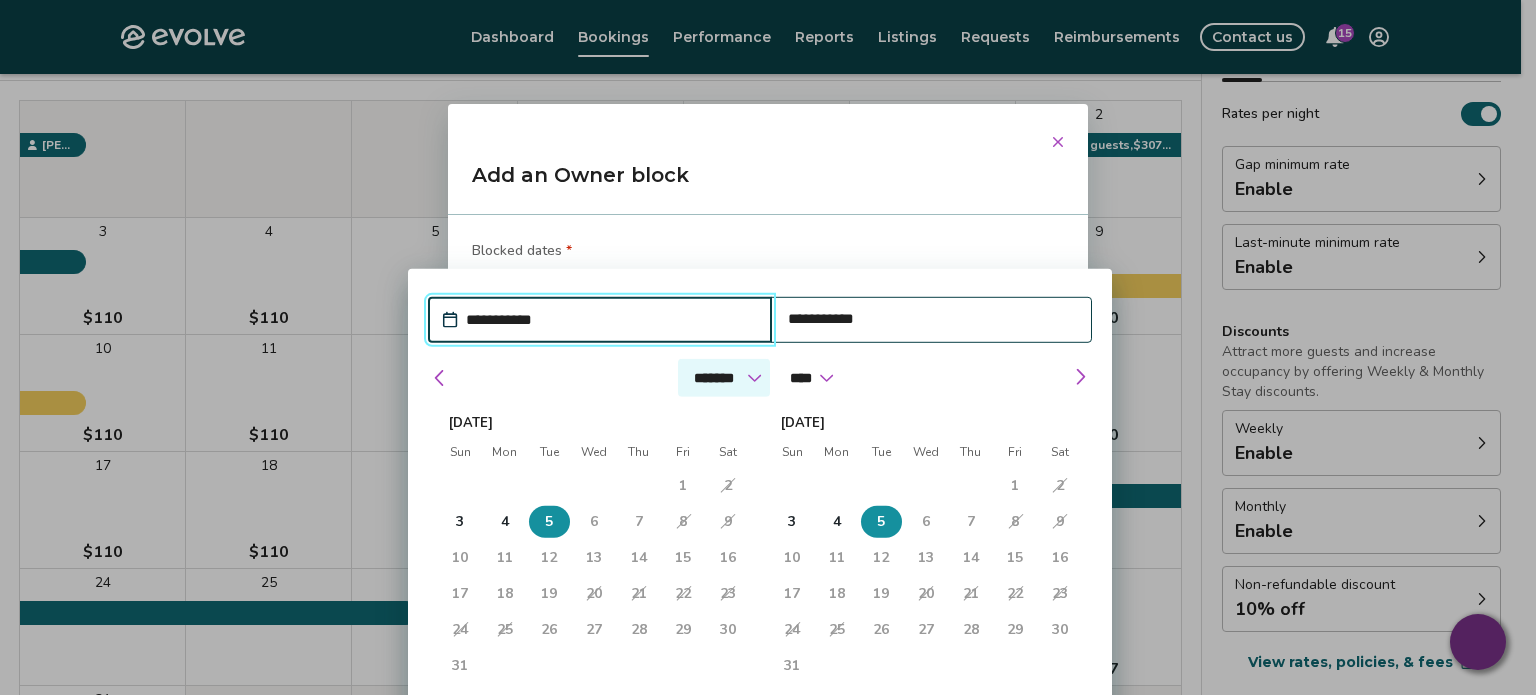 click on "******* ******** ***** ***** *** **** **** ****** ********* ******* ******** ********" at bounding box center (724, 378) 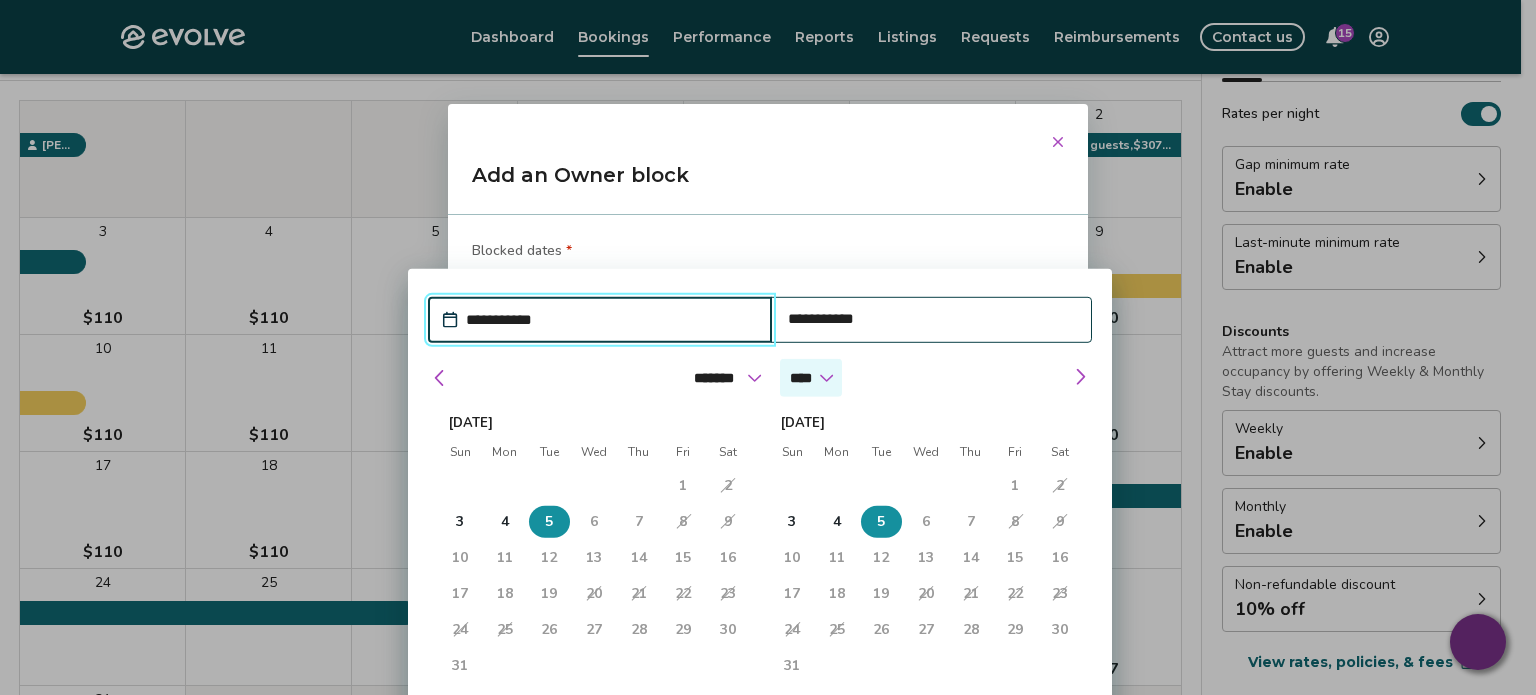 click on "****" at bounding box center (811, 378) 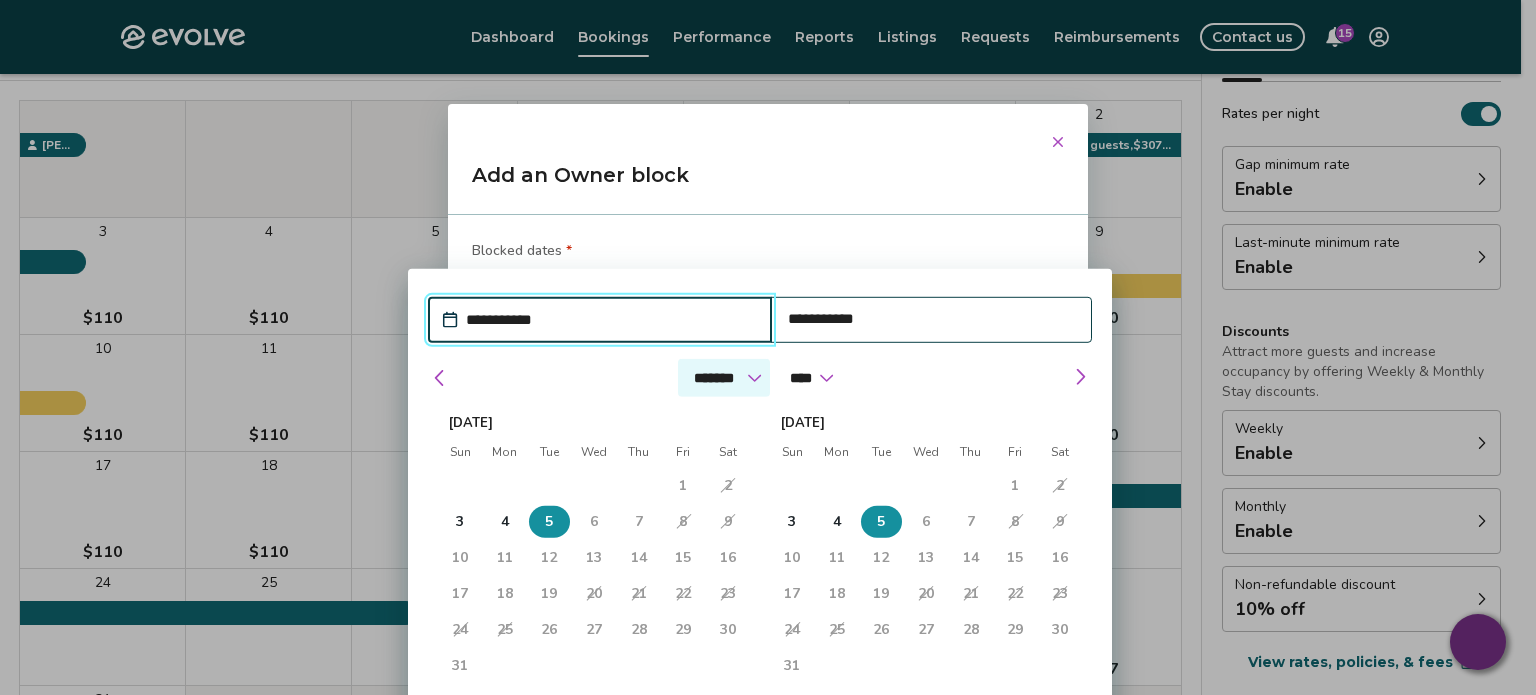 click on "******* ******** ***** ***** *** **** **** ****** ********* ******* ******** ********" at bounding box center [724, 378] 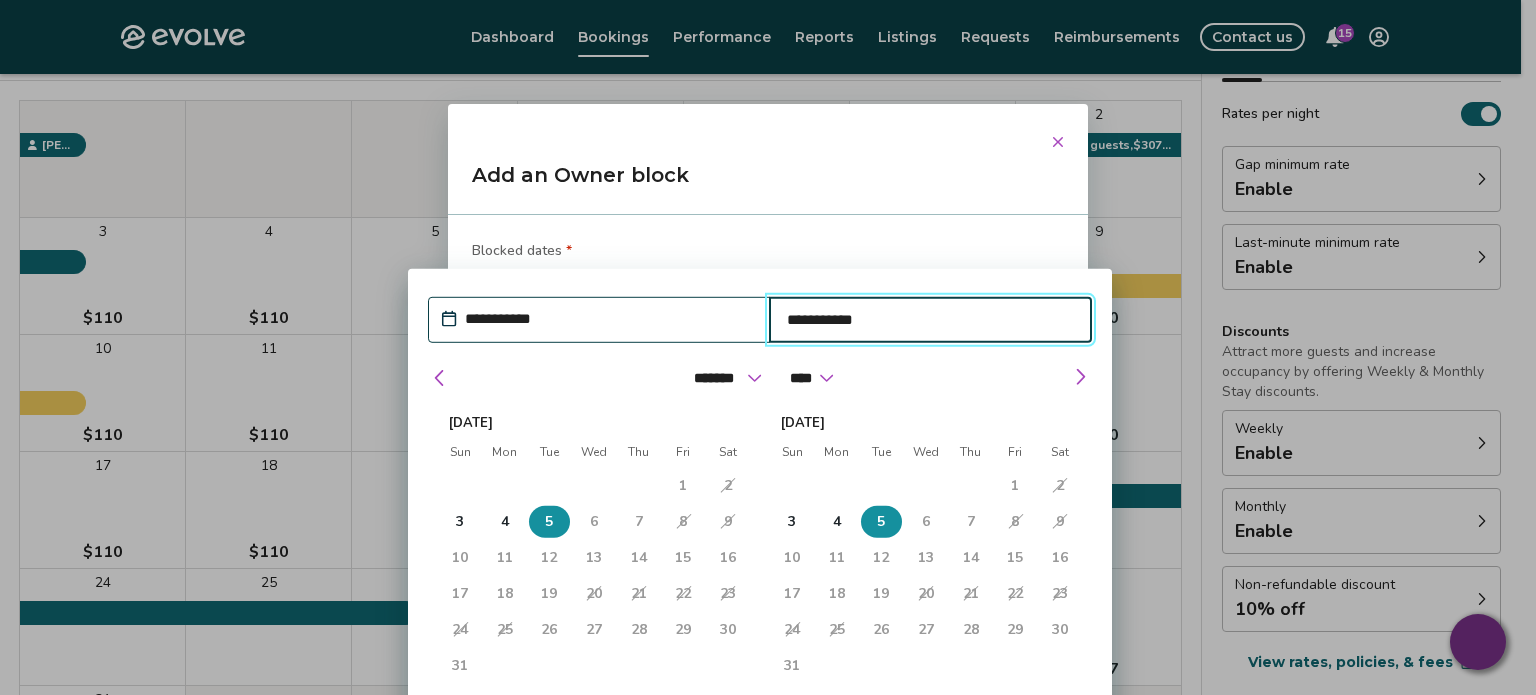 click on "**********" at bounding box center [931, 320] 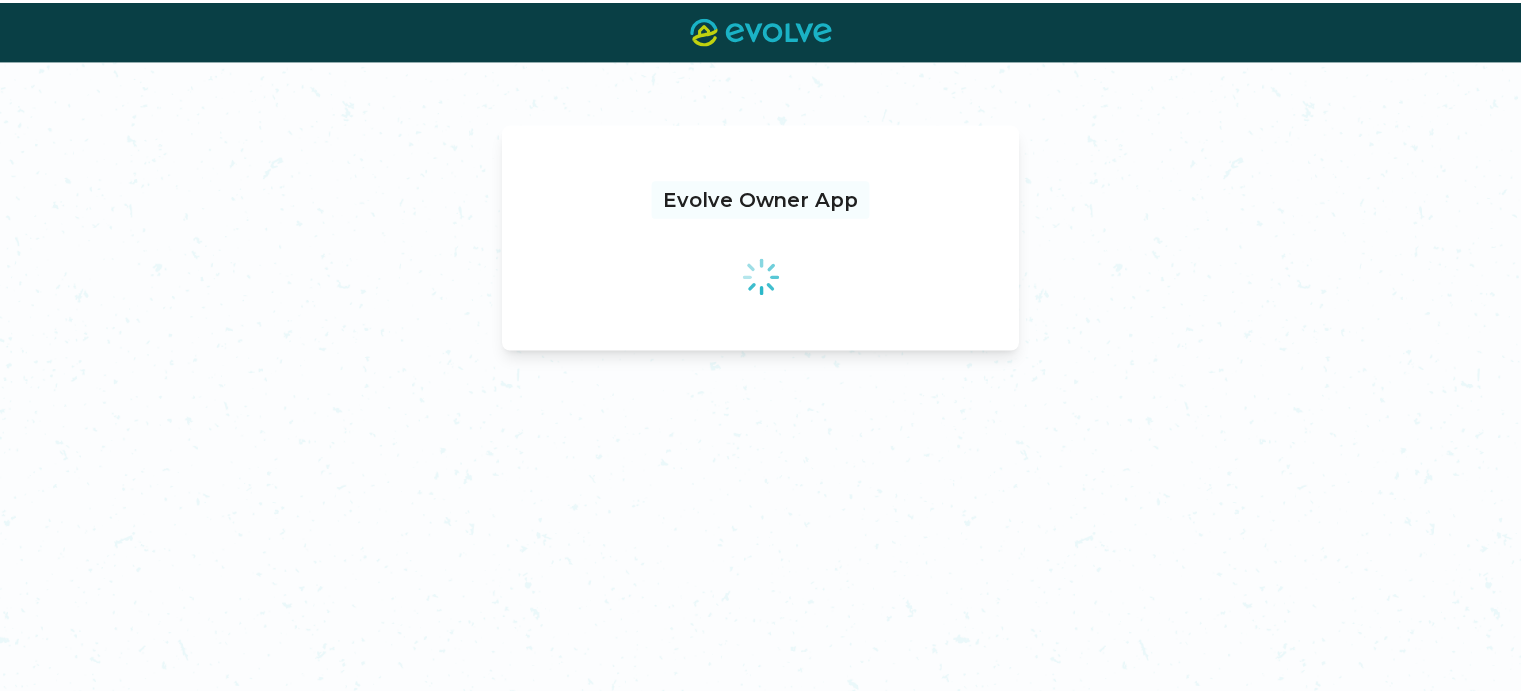 scroll, scrollTop: 0, scrollLeft: 0, axis: both 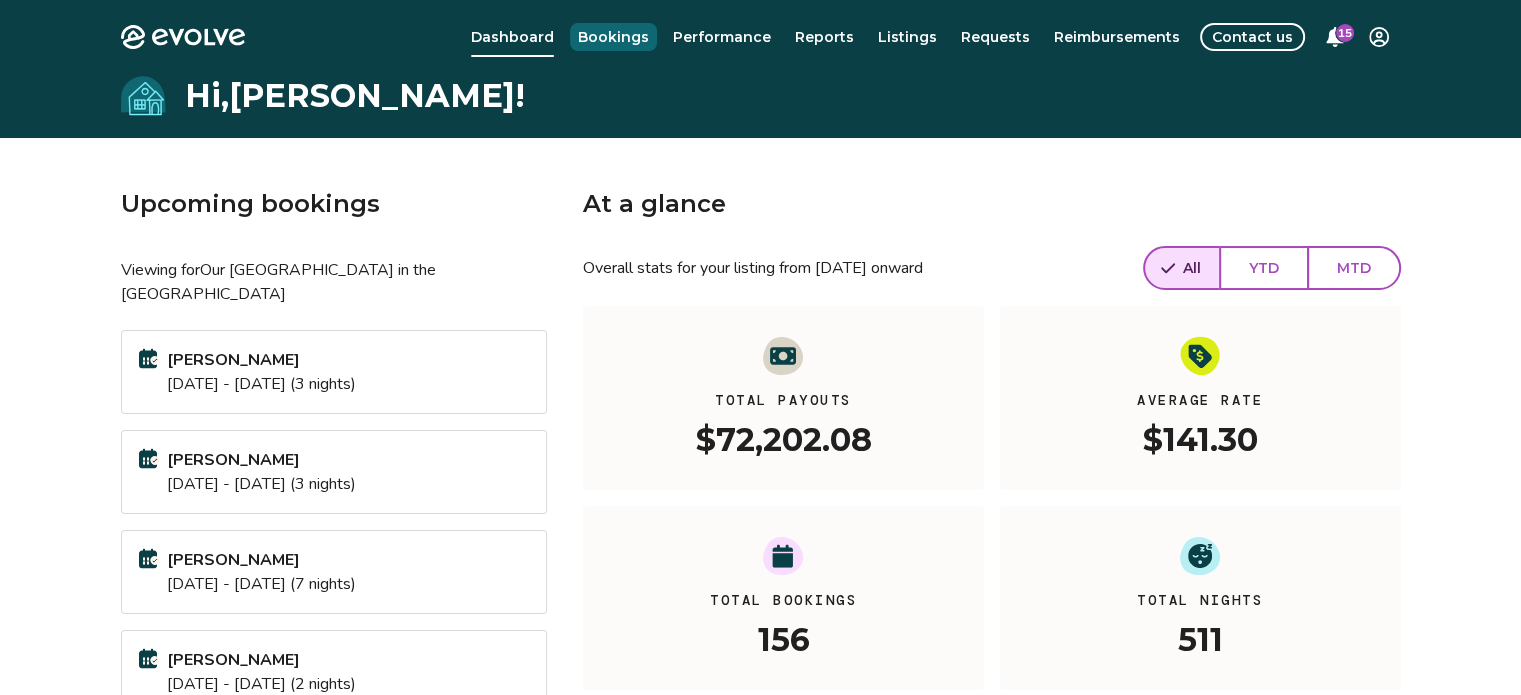 click on "Bookings" at bounding box center [613, 37] 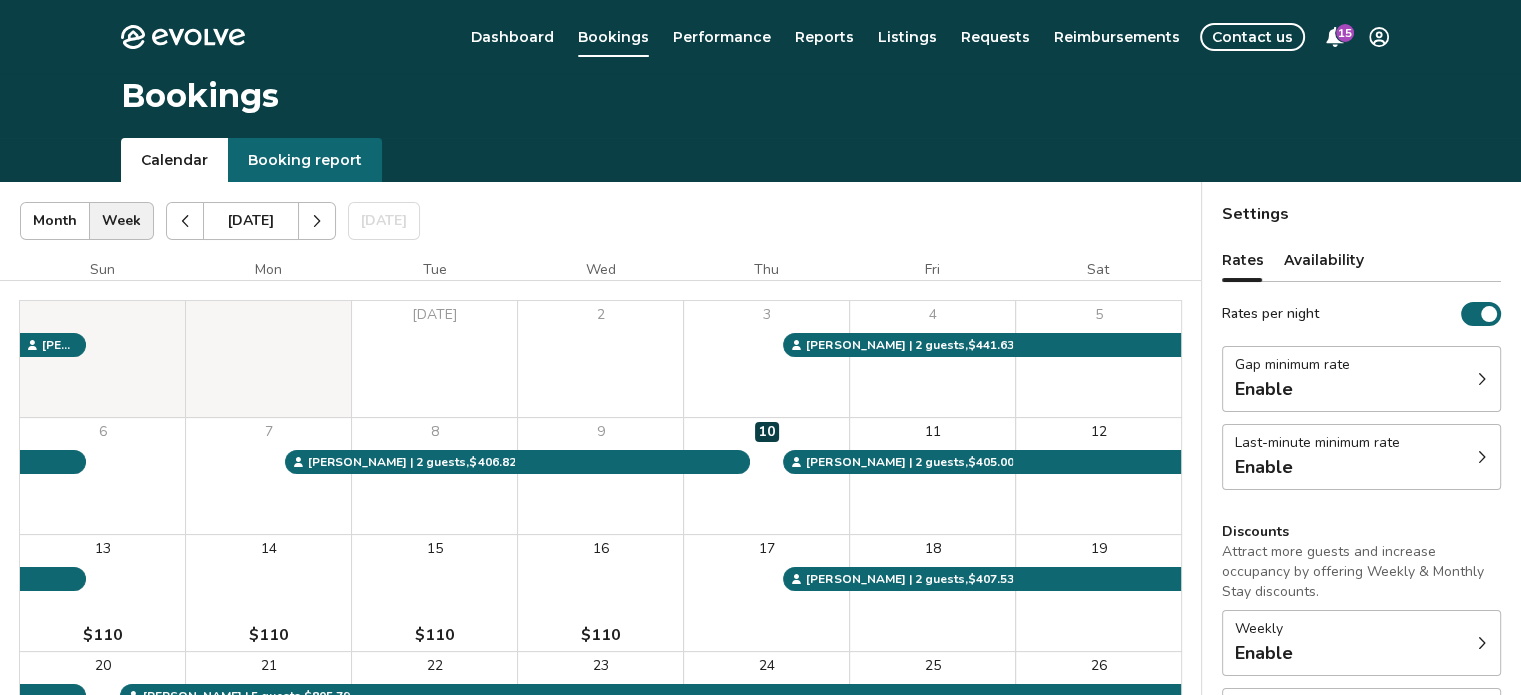 click 